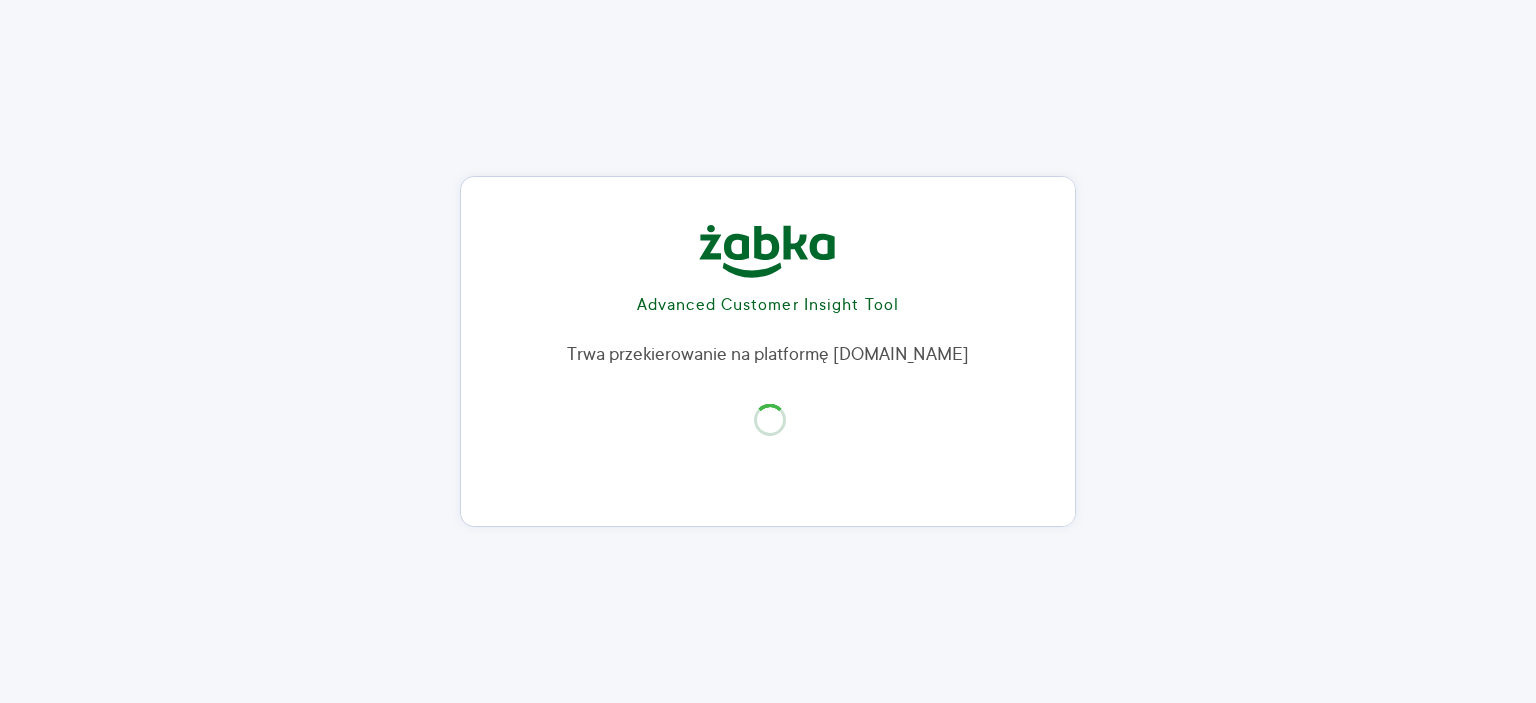 scroll, scrollTop: 0, scrollLeft: 0, axis: both 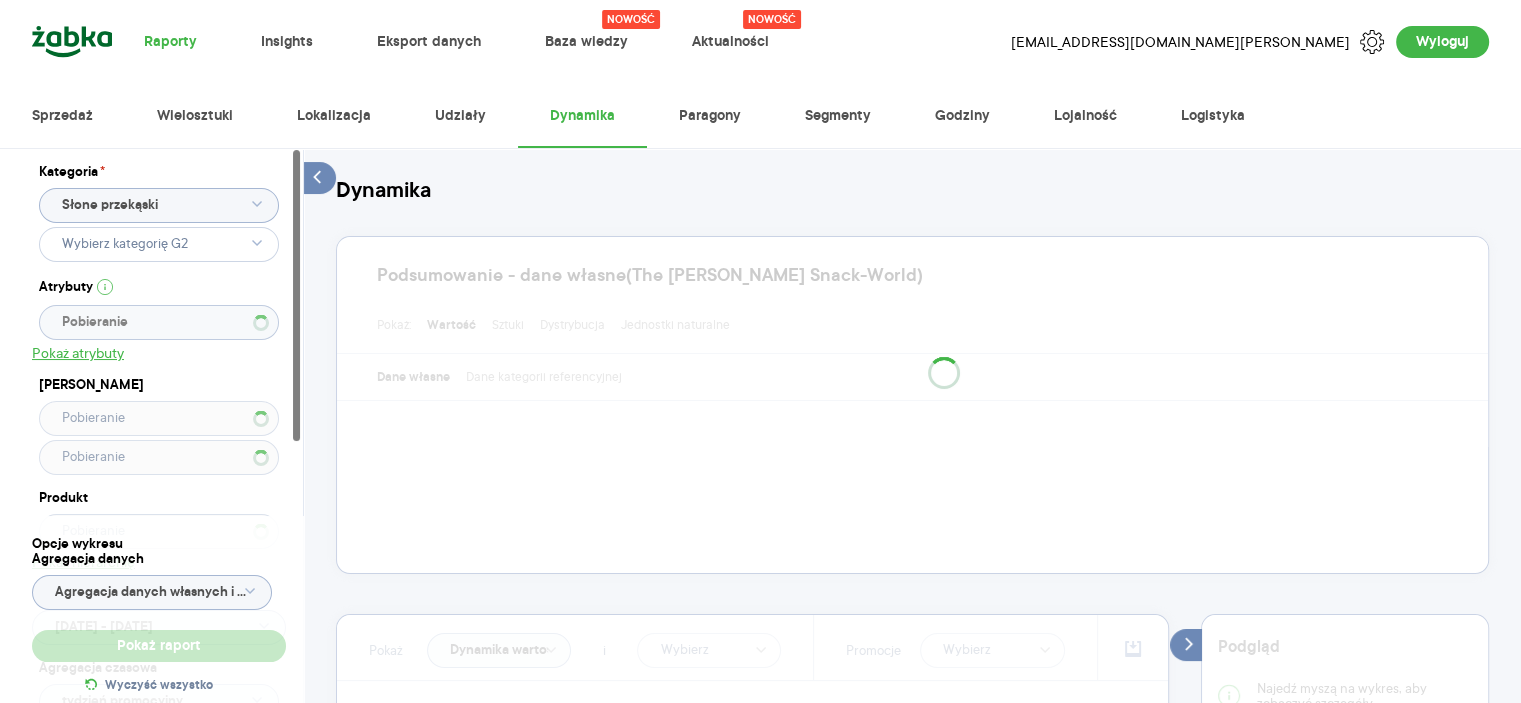 type on "Pobieranie" 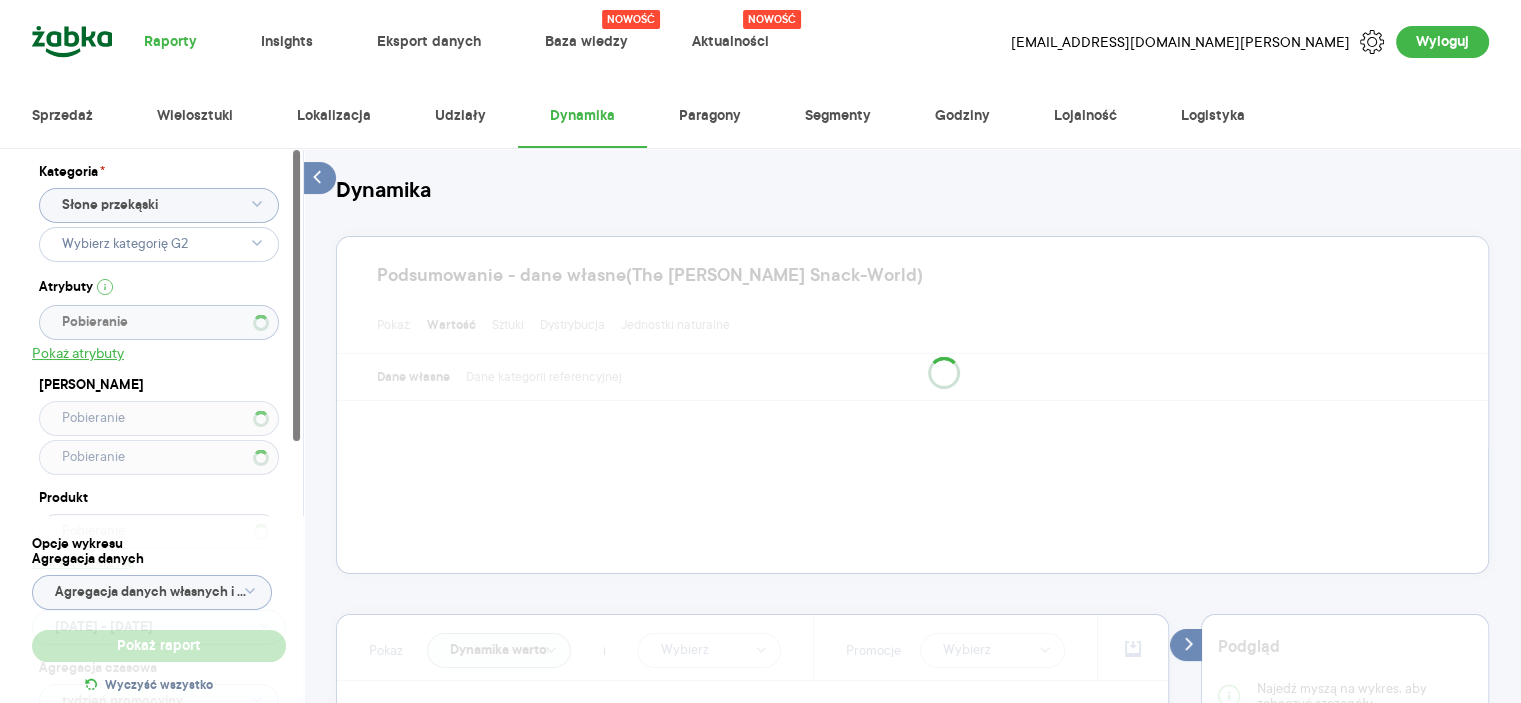 type on "Pobieranie" 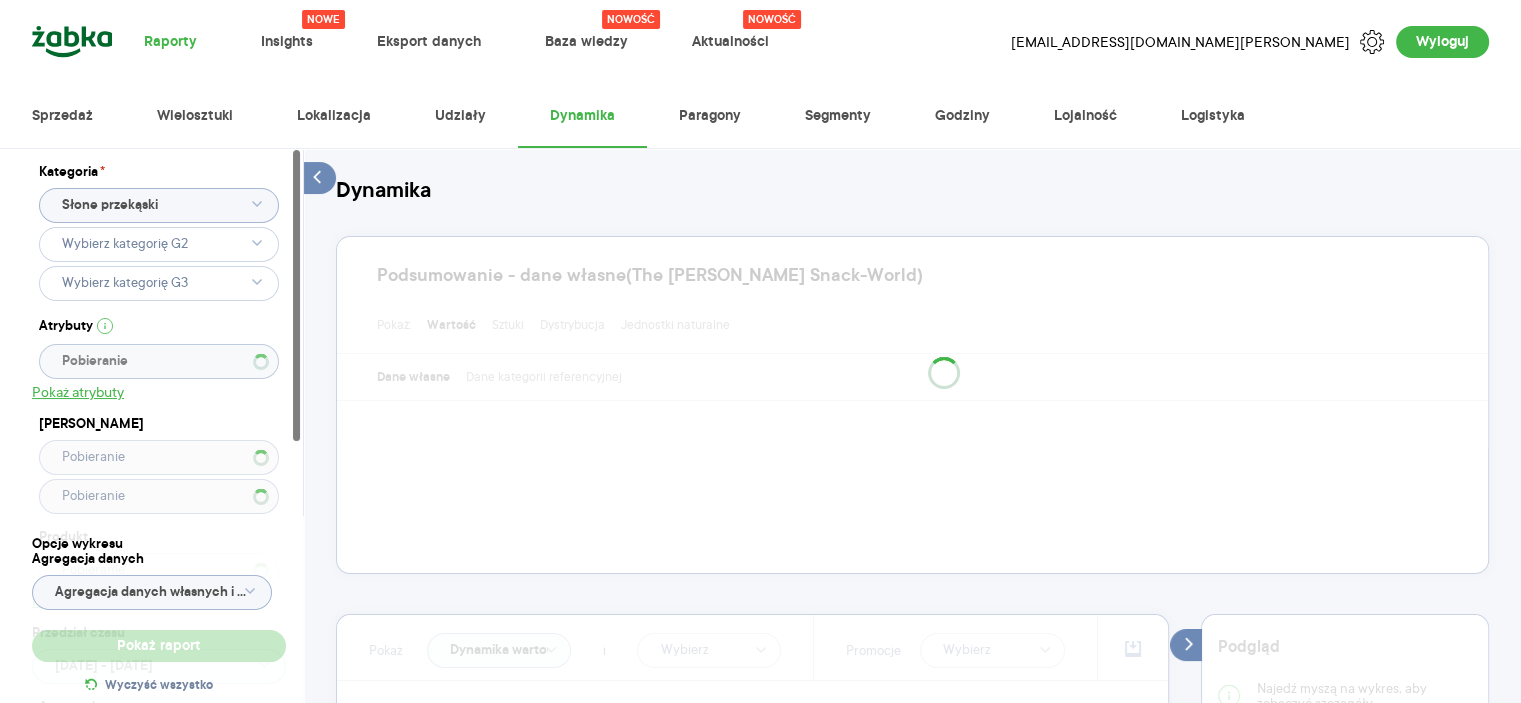 type 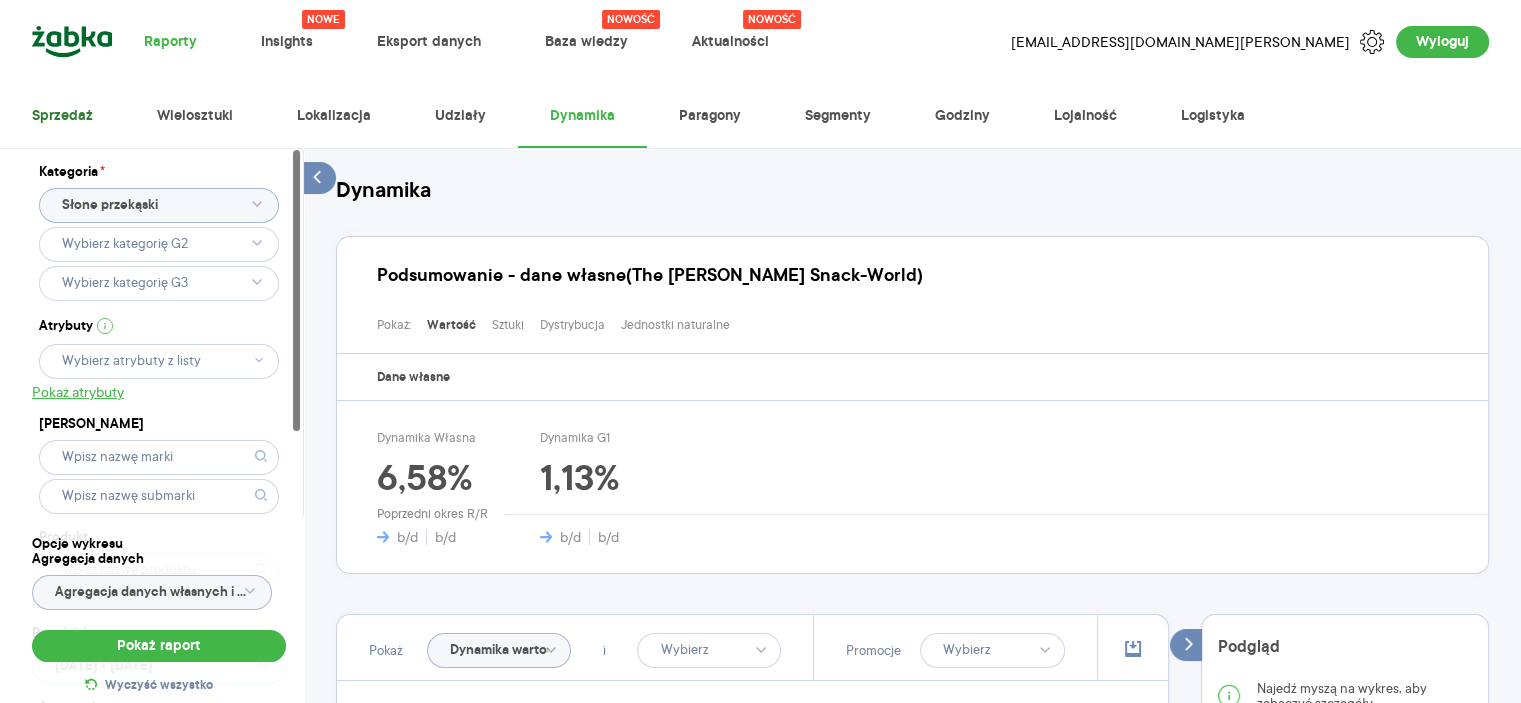 click on "Sprzedaż" at bounding box center [62, 116] 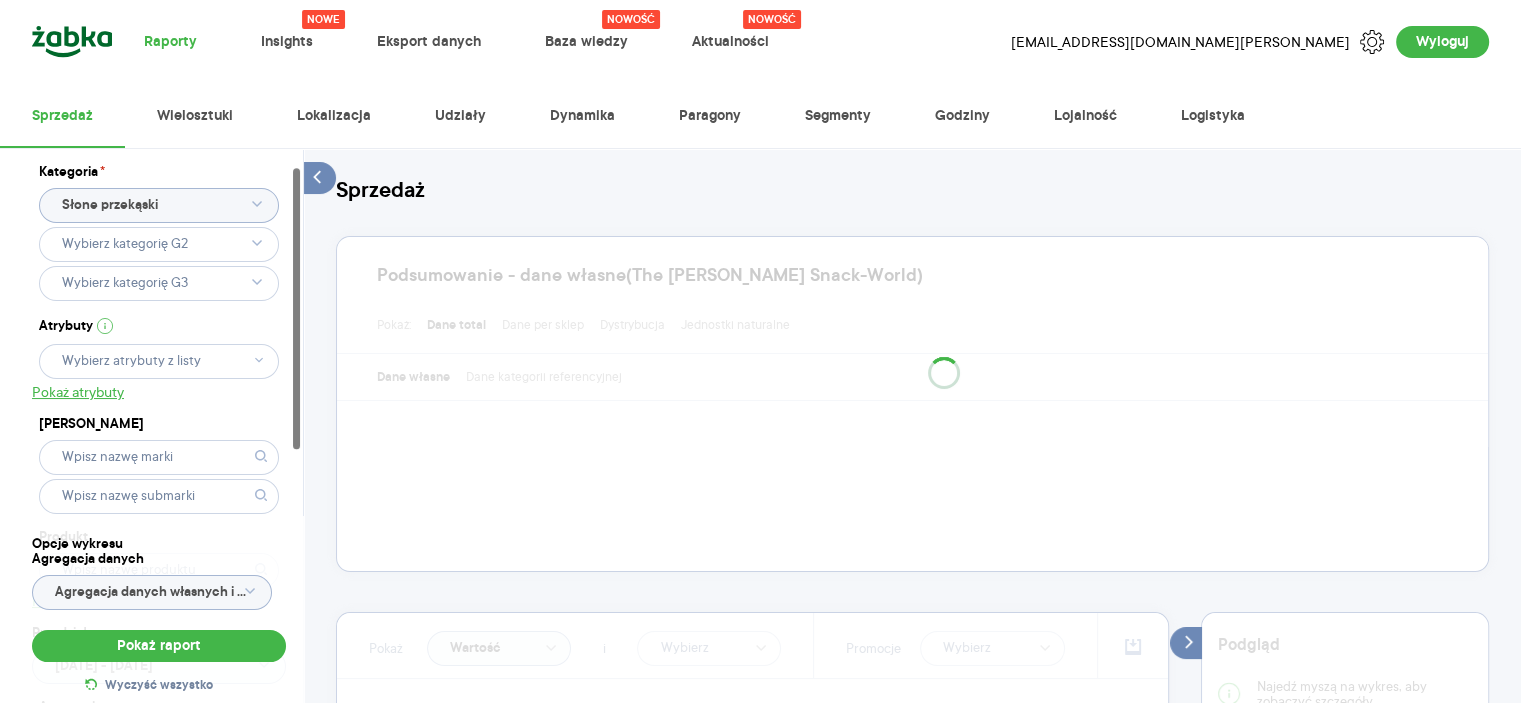 scroll, scrollTop: 300, scrollLeft: 0, axis: vertical 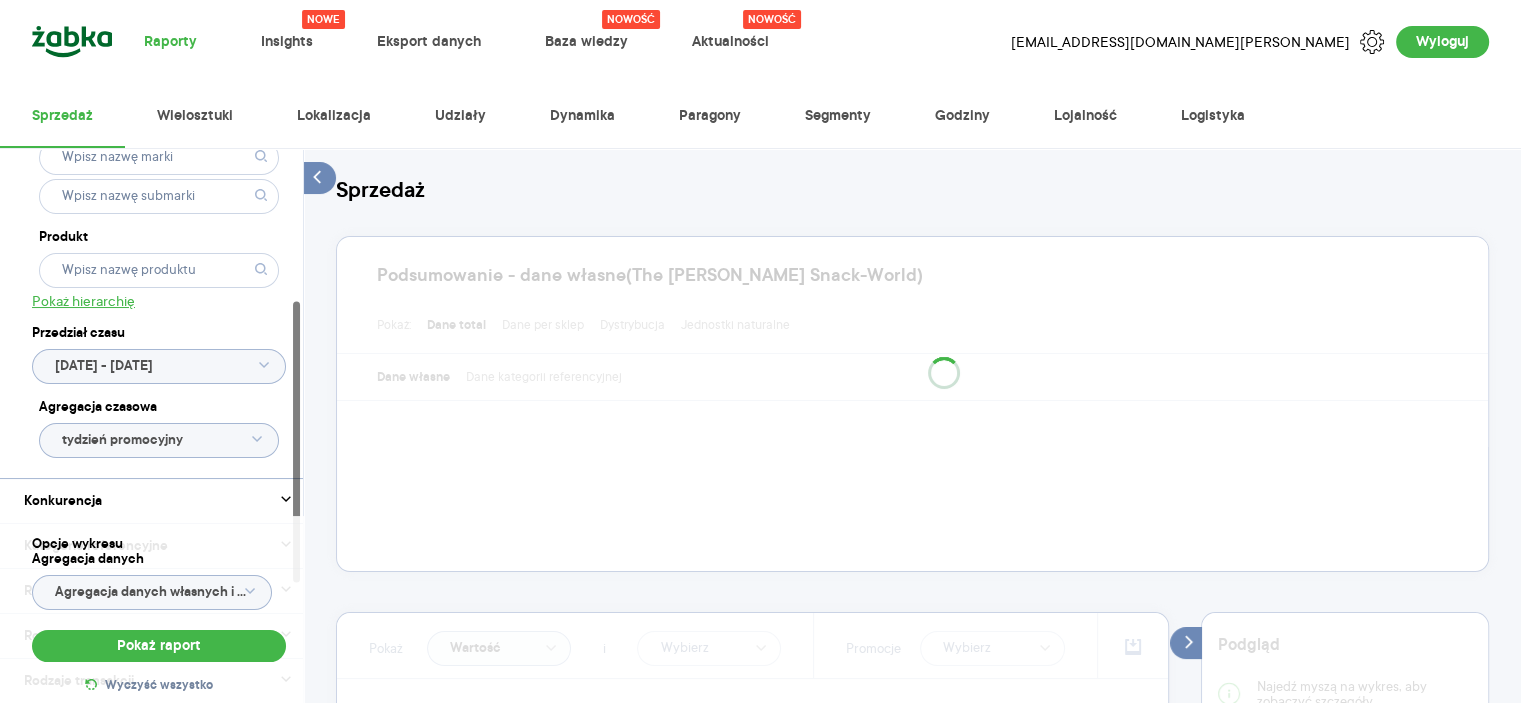 click on "Raporty Nowe Insights Eksport danych Nowość Baza wiedzy Nowość Aktualności [EMAIL_ADDRESS][DOMAIN_NAME][PERSON_NAME] Wyloguj Sprzedaż Wielosztuki Lokalizacja Udziały Dynamika Paragony Segmenty Godziny Lojalność Logistyka Kategoria * [PERSON_NAME] przekąski Atrybuty Pokaż atrybuty Marka Produkt Pokaż hierarchię Przedział czasu [DATE] - [DATE] Agregacja czasowa tydzień promocyjny Konkurencja Dostawca Marka Produkt Kategorie referencyjne Region Rodzaje sklepów Rodzaje transakcji Wszystkie Like For Like Uwzględnij LFL Opcje wykresu Agregacja danych Agregacja danych własnych i total danych konkurencji Pokaż raport Wyczyść wszystko Sprzedaż Podsumowanie - dane własne  (The [PERSON_NAME] Bahlsen Snack-World) Pokaż: Dane total Dane per sklep Dystrybucja Jednostki naturalne Dane własne Dane kategorii referencyjnej Pokaż Wartość i Promocje Włącz tryb pełnoekranowy R T R K M Tydz. promo. T D Etykiety [DATE] - [DATE] Podgląd Najedź myszą na wykres, aby zobaczyć szczegóły Tabela - dane własne" at bounding box center (760, 351) 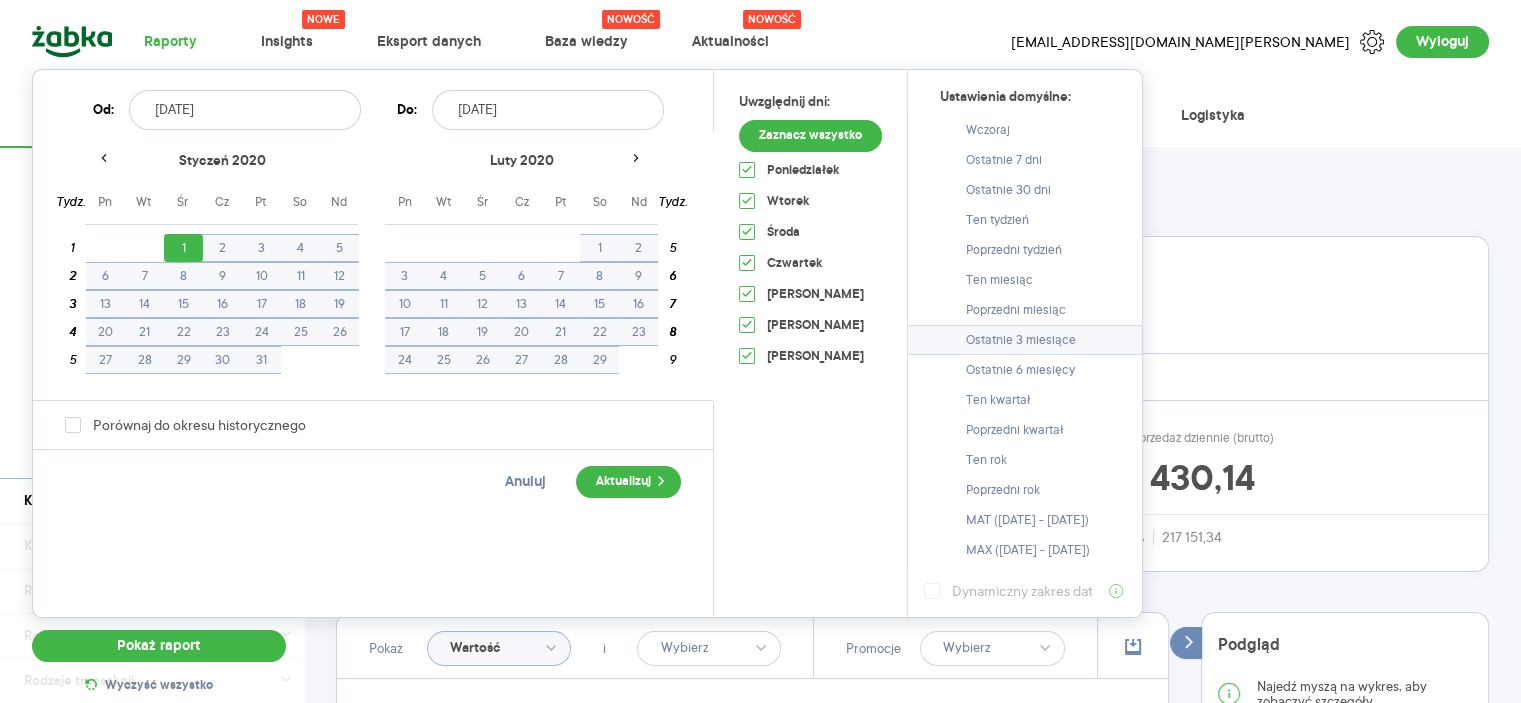 click on "Ostatnie 3 miesiące" at bounding box center [1021, 340] 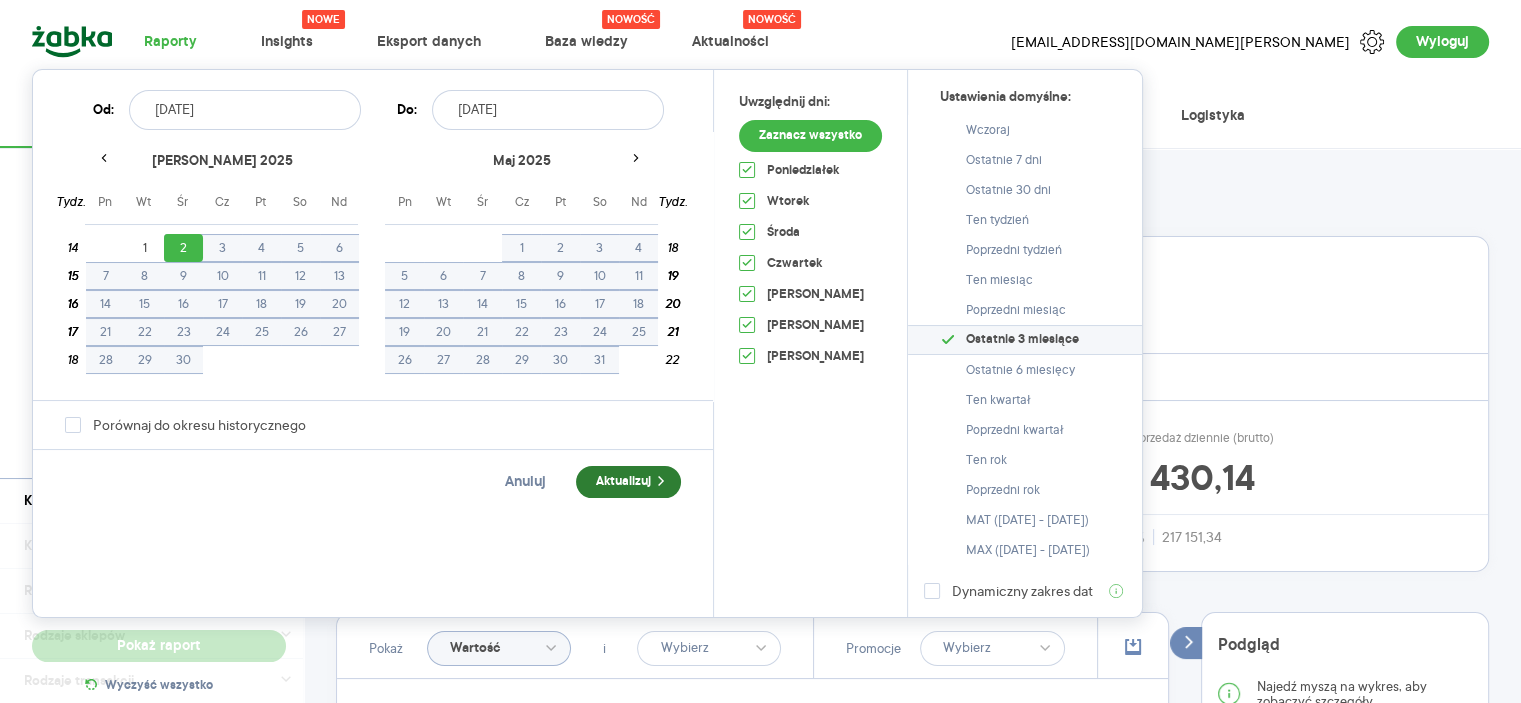 click 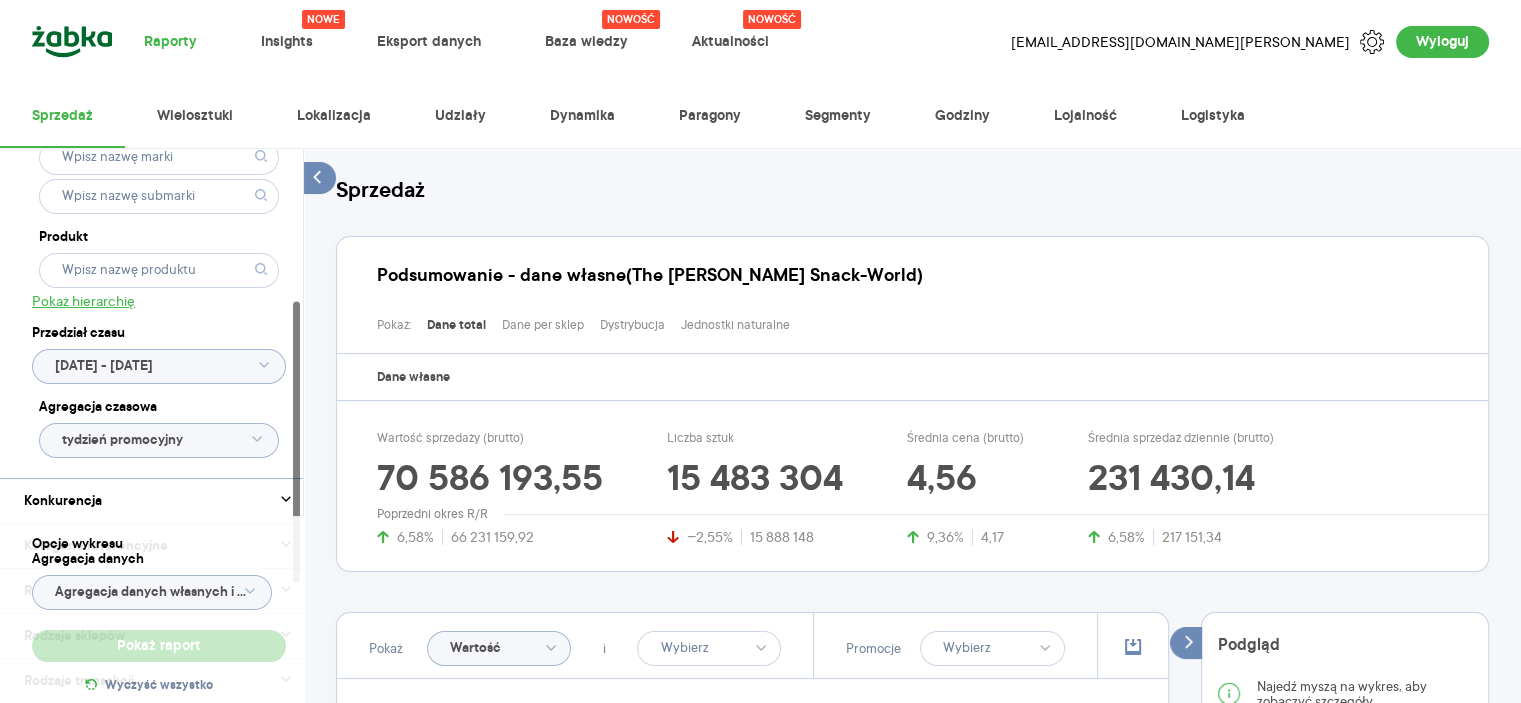 type 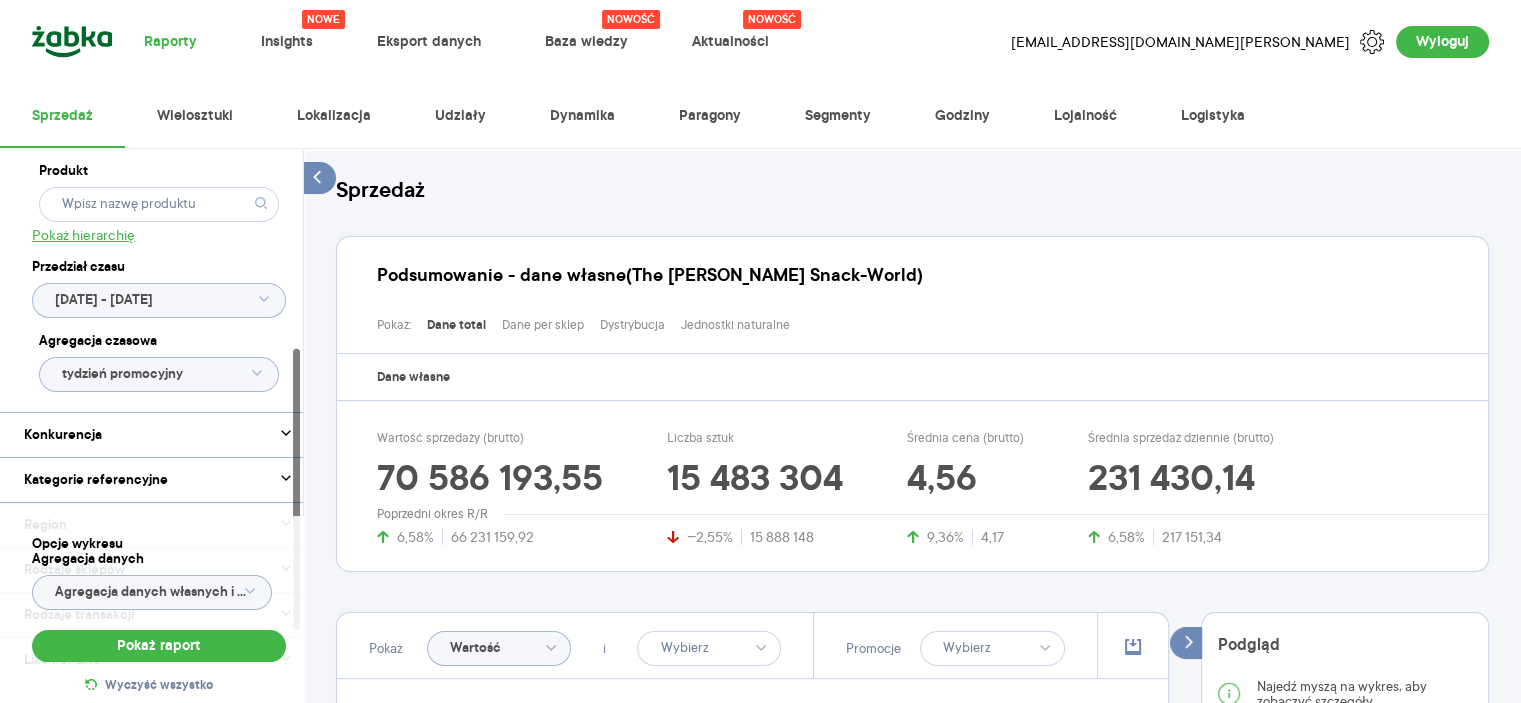scroll, scrollTop: 500, scrollLeft: 0, axis: vertical 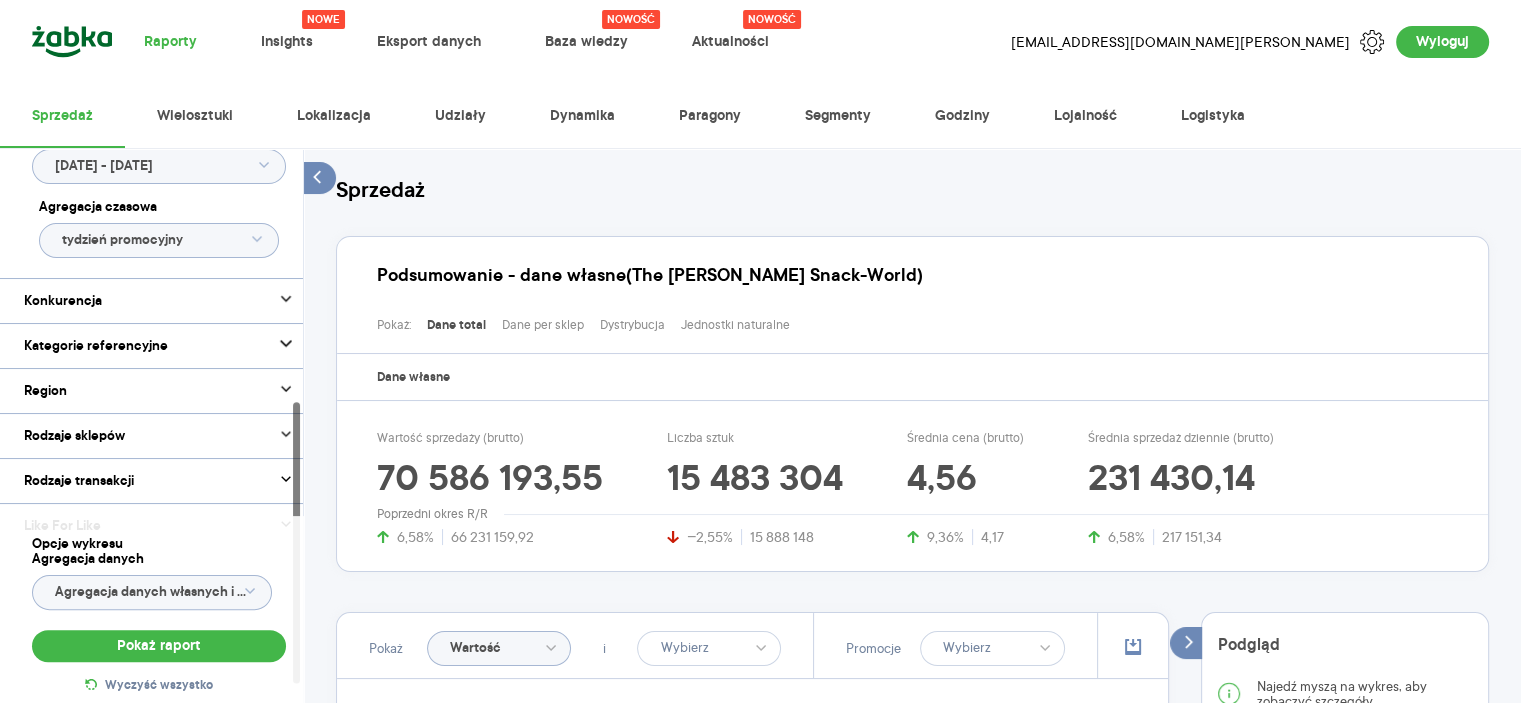 click on "Konkurencja" at bounding box center [159, 301] 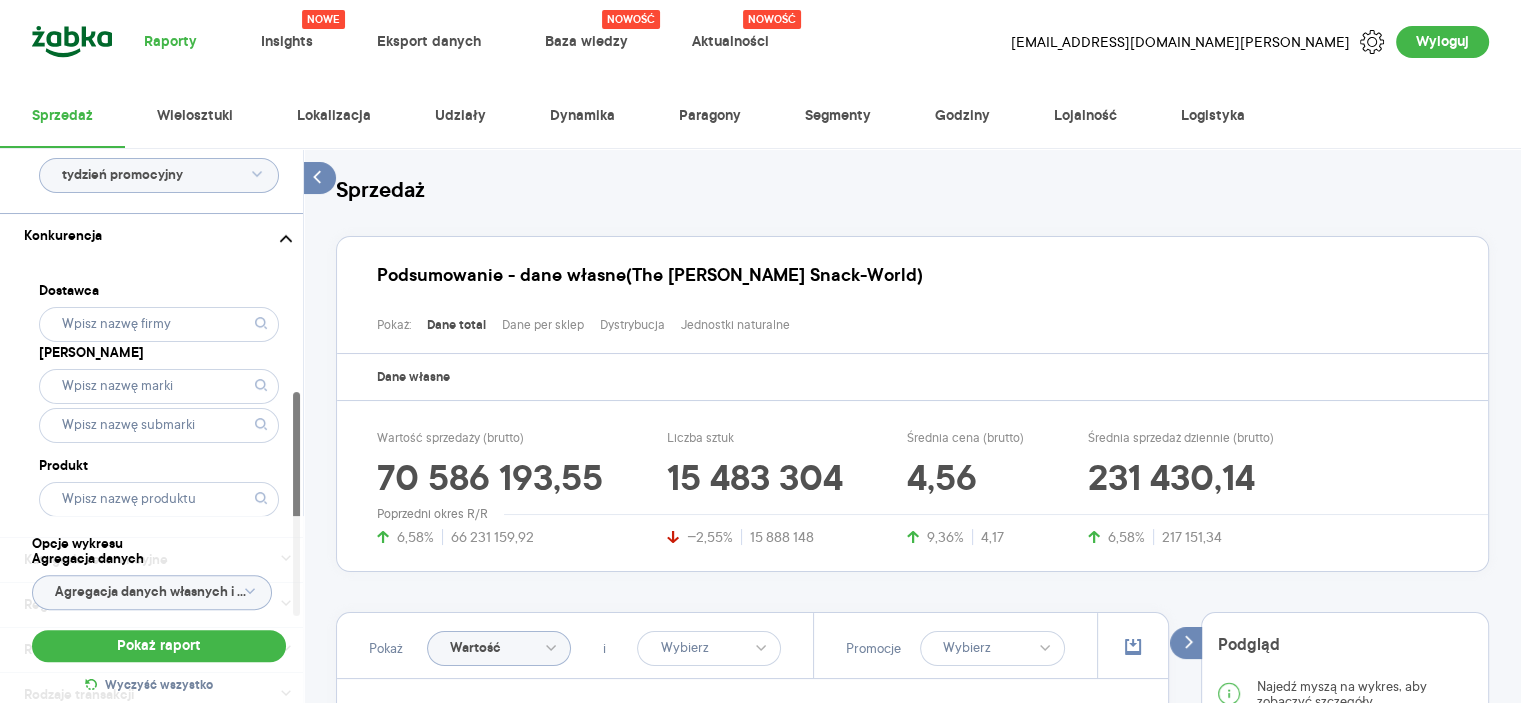 scroll, scrollTop: 600, scrollLeft: 0, axis: vertical 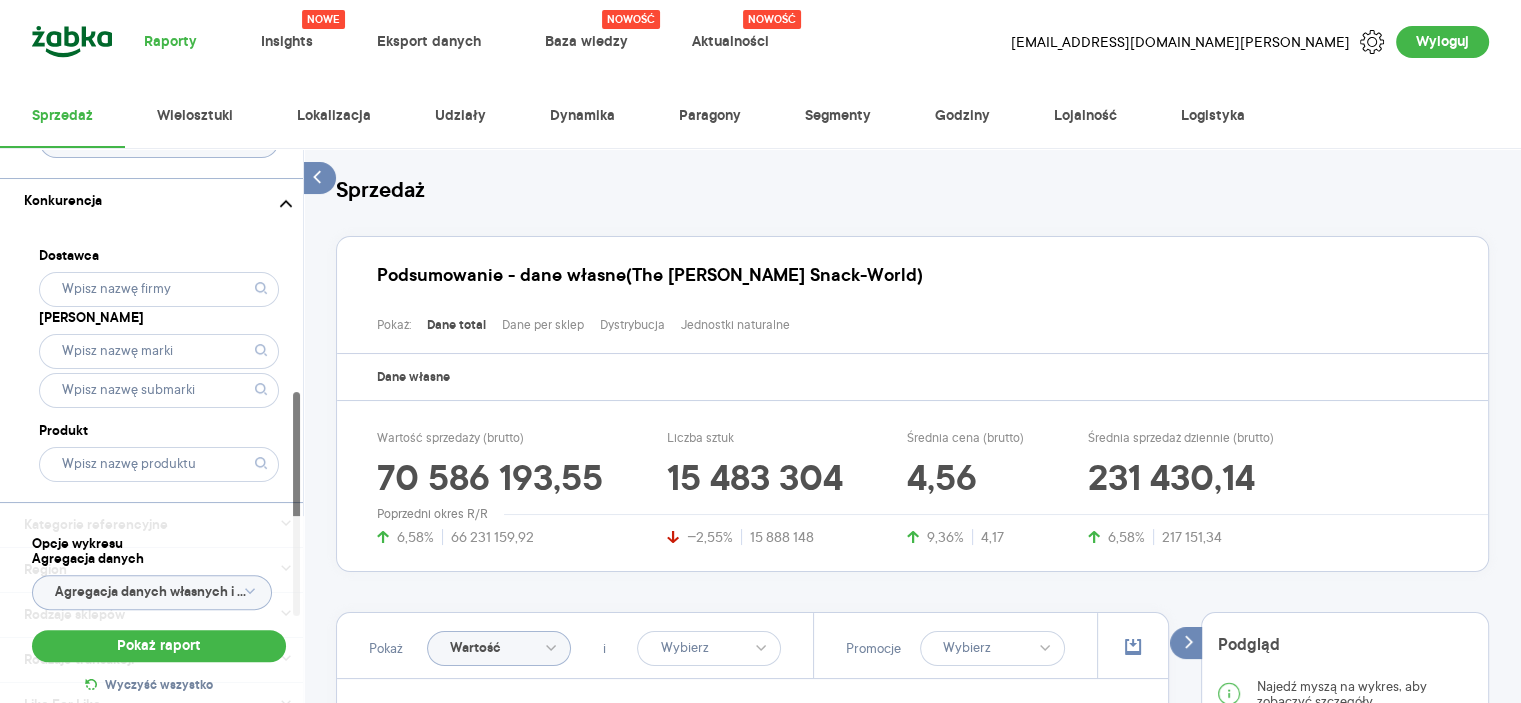 click on "Produkt" at bounding box center [159, 431] 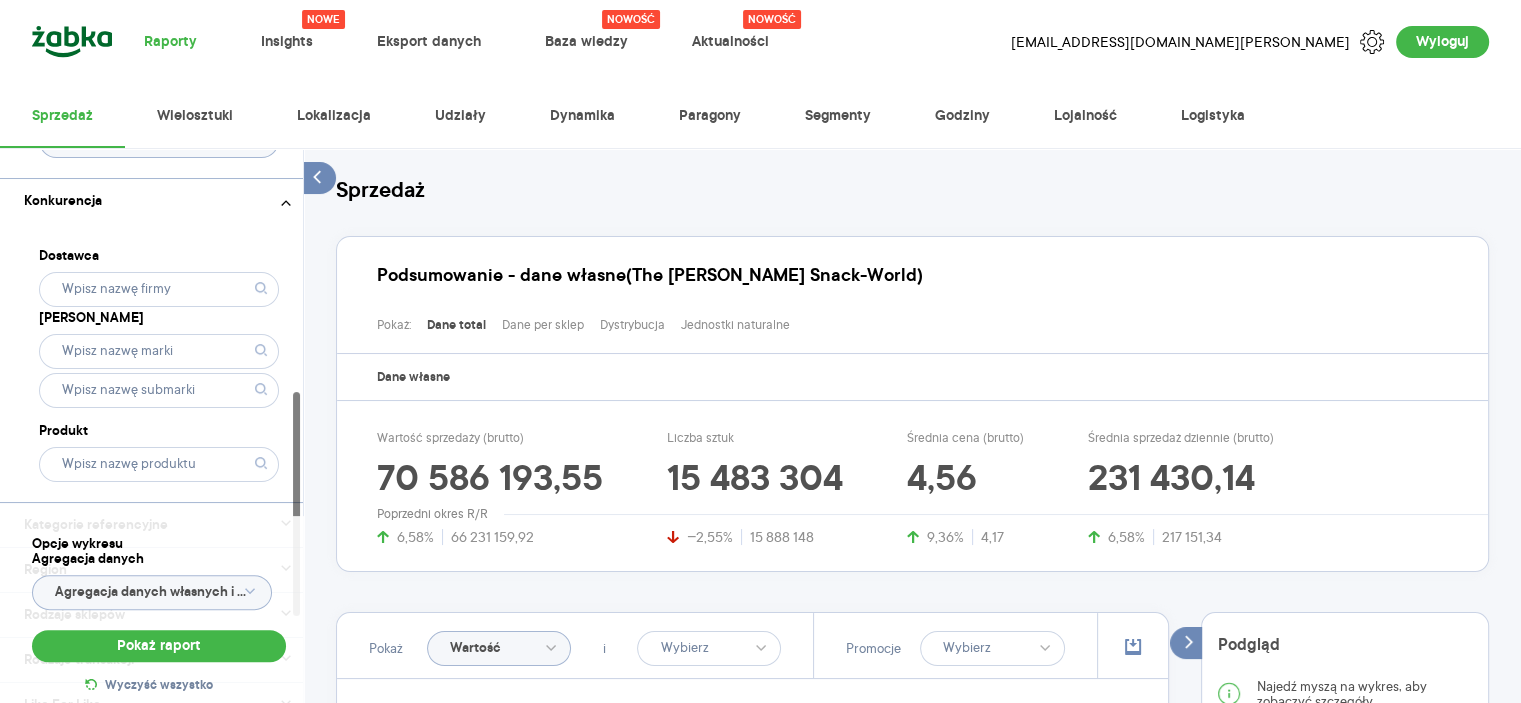 click 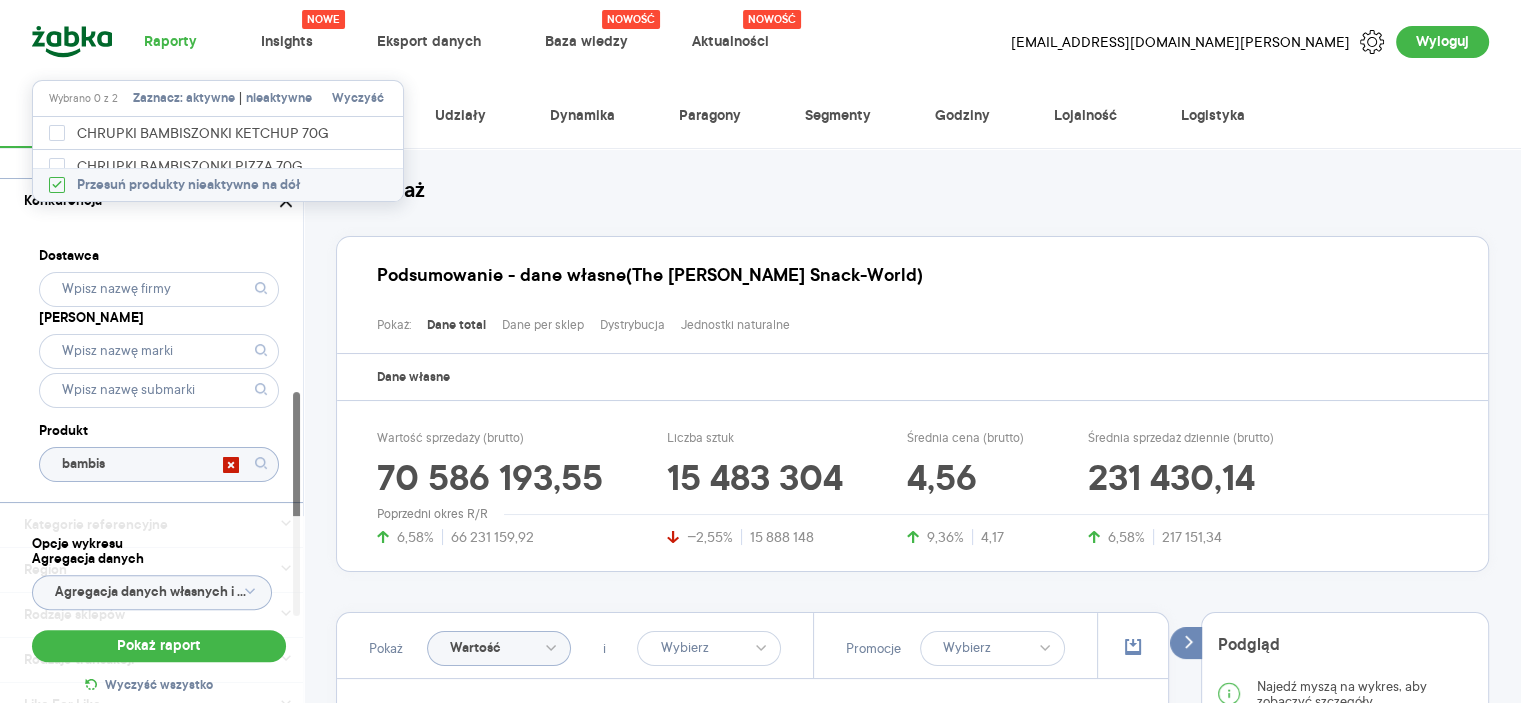 type on "bambisz" 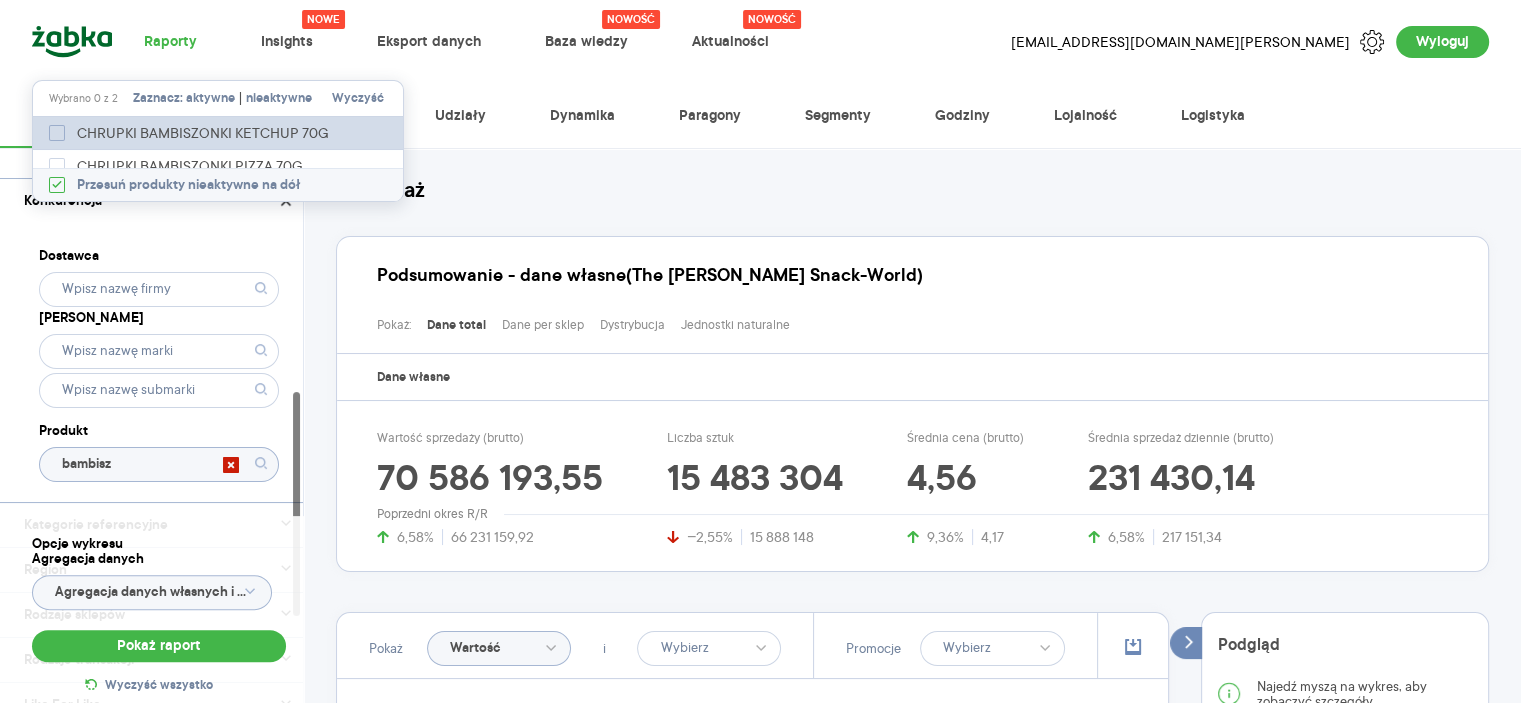 click on "CHRUPKI BAMBISZONKI KETCHUP 70G" at bounding box center (206, 133) 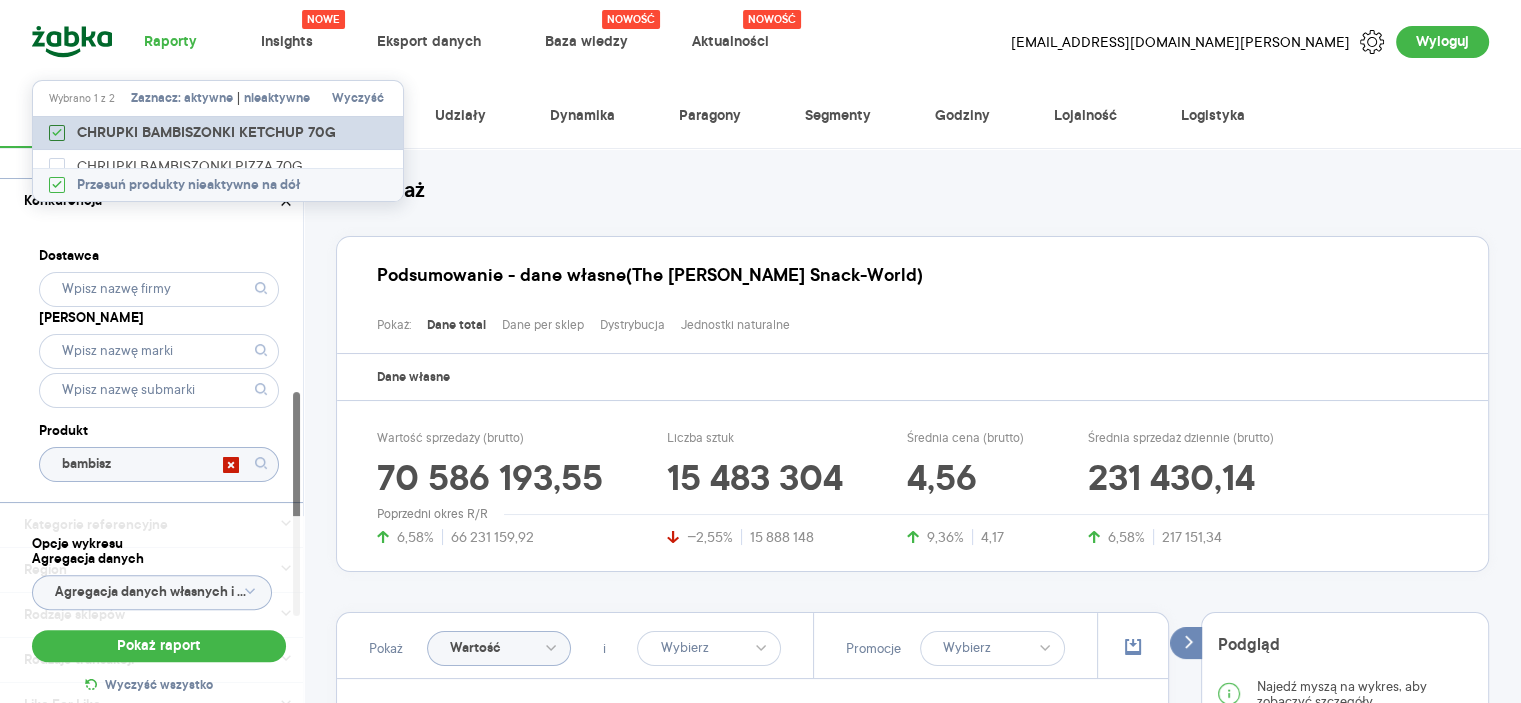 checkbox on "true" 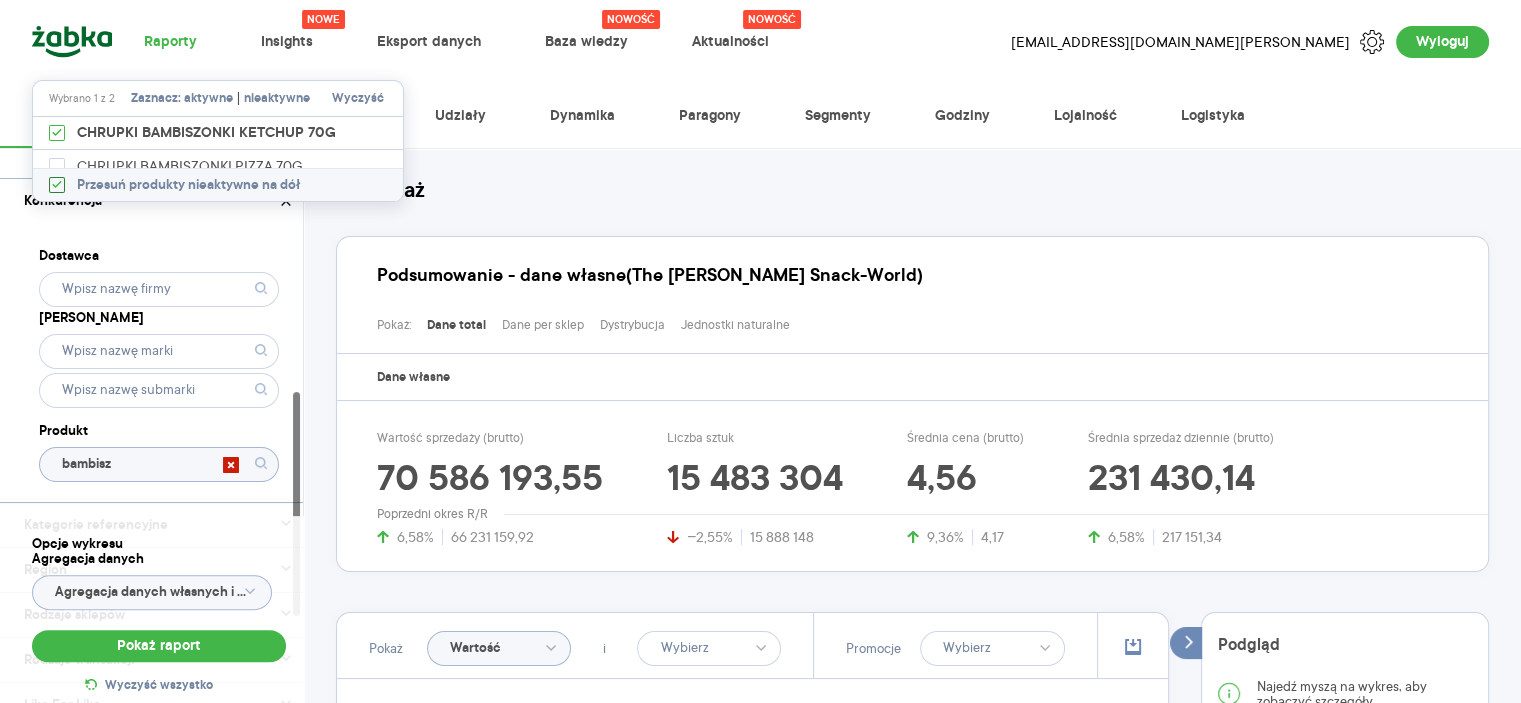 type on "bambisz" 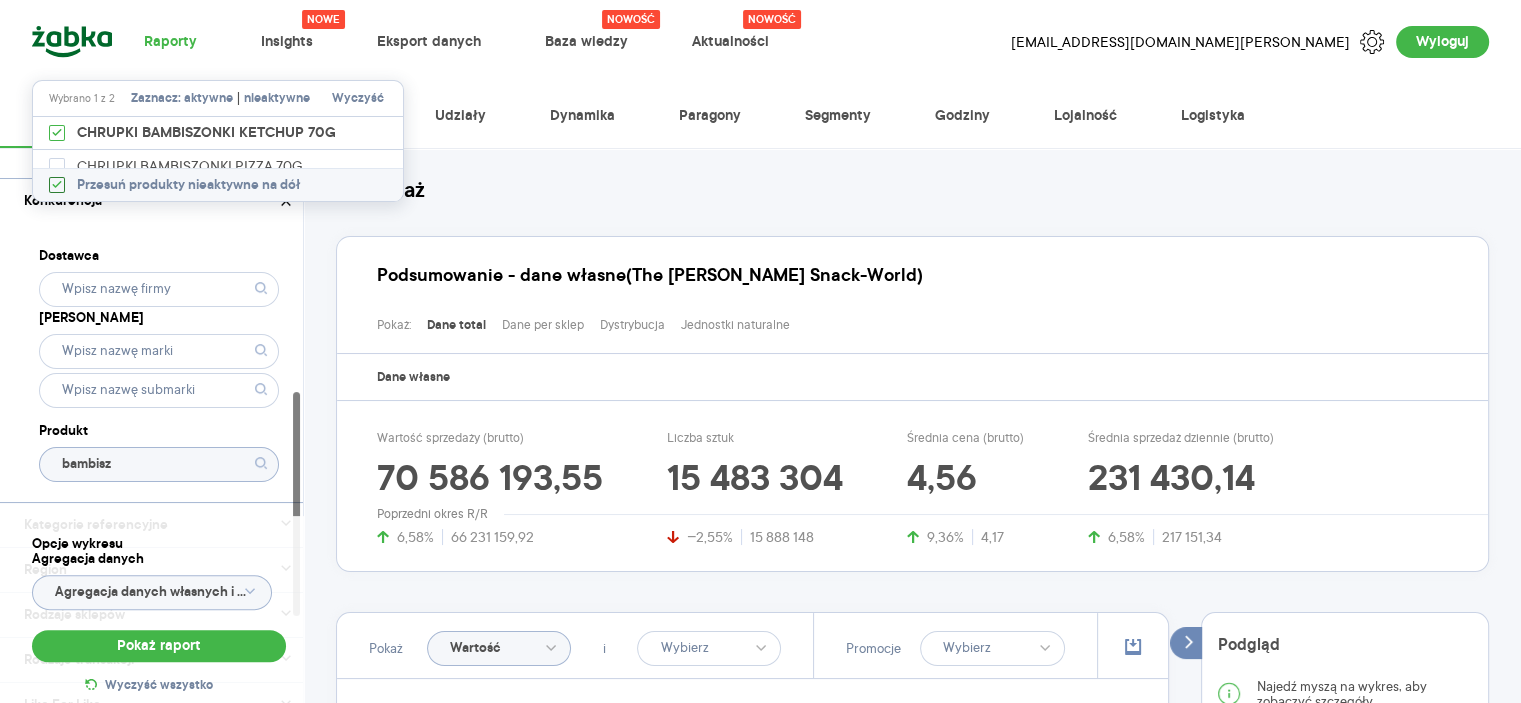 click on "Przesuń produkty nieaktywne na dół" at bounding box center [218, 184] 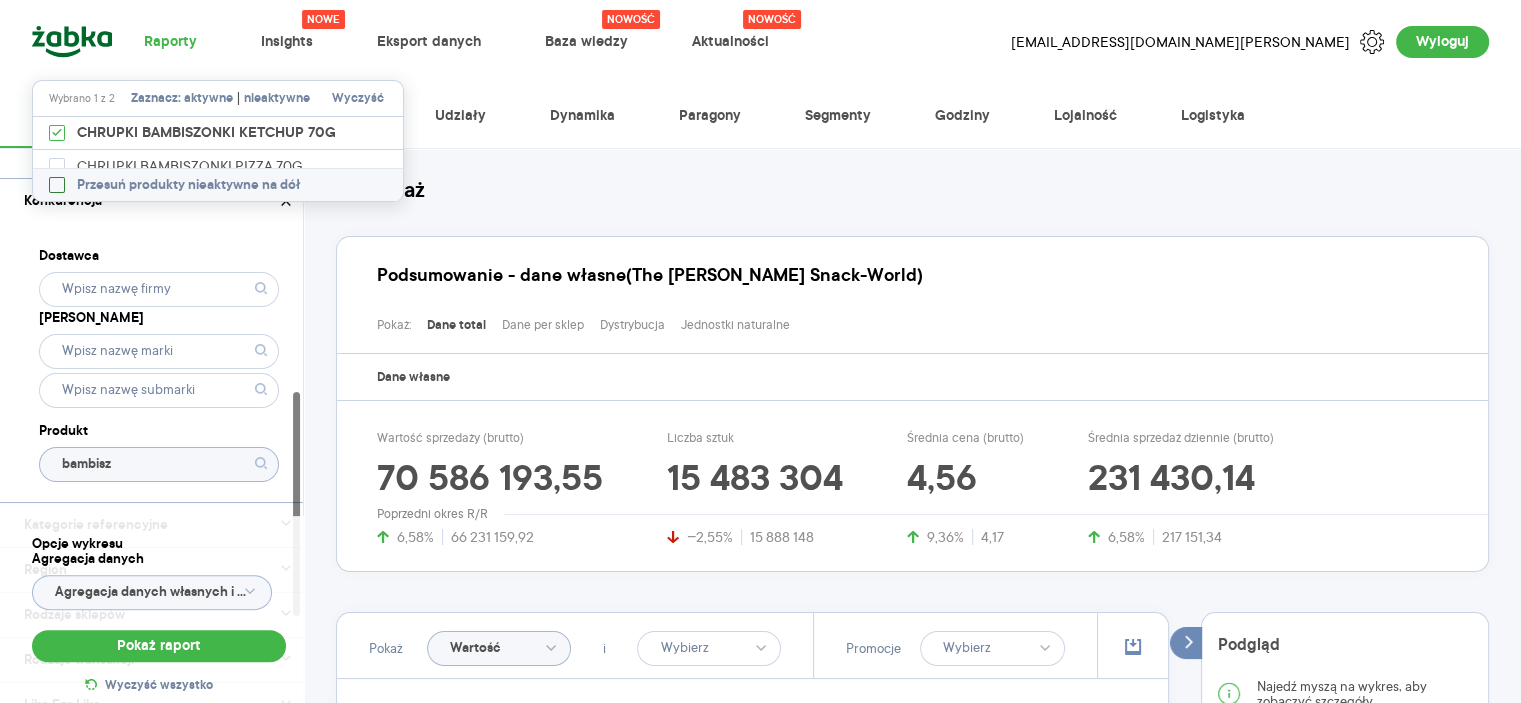checkbox on "false" 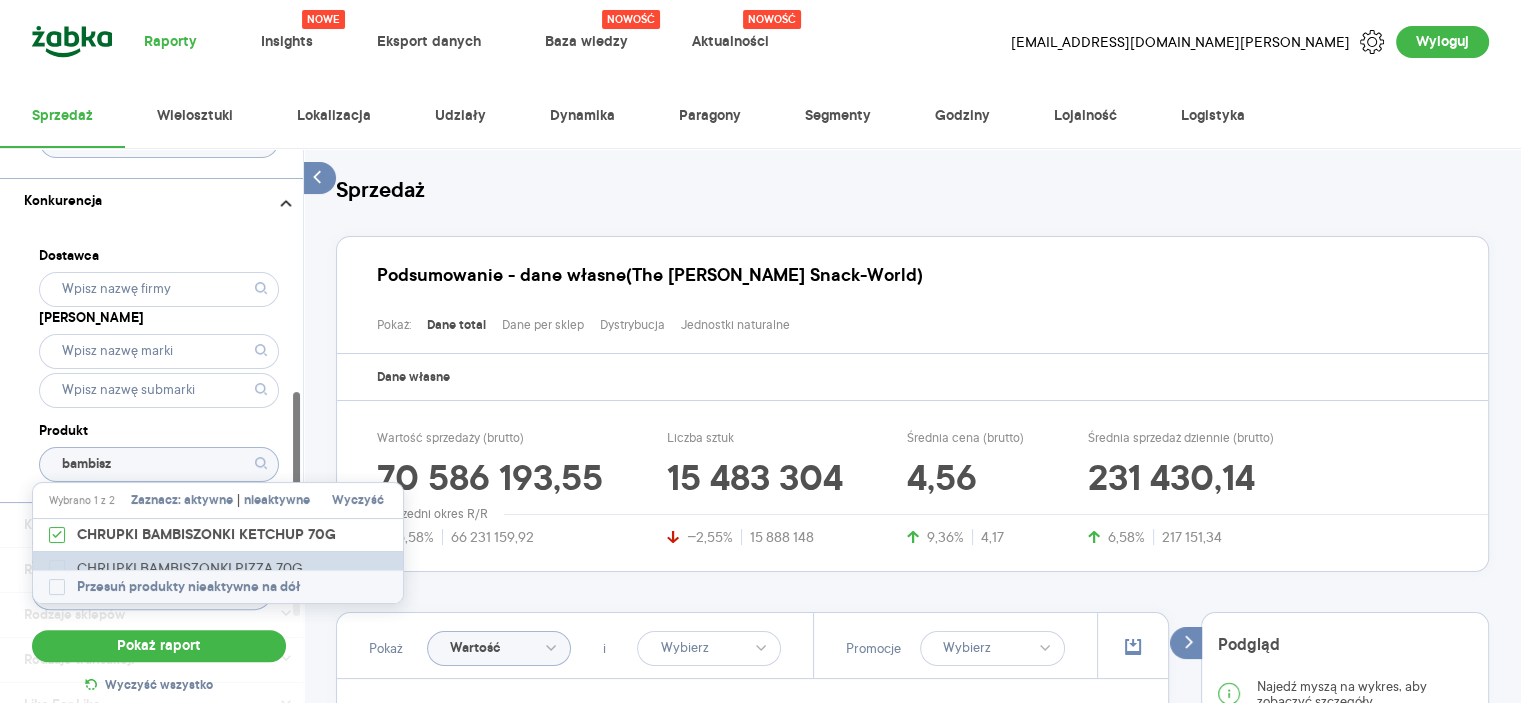 click on "Konkurencja" at bounding box center [159, 201] 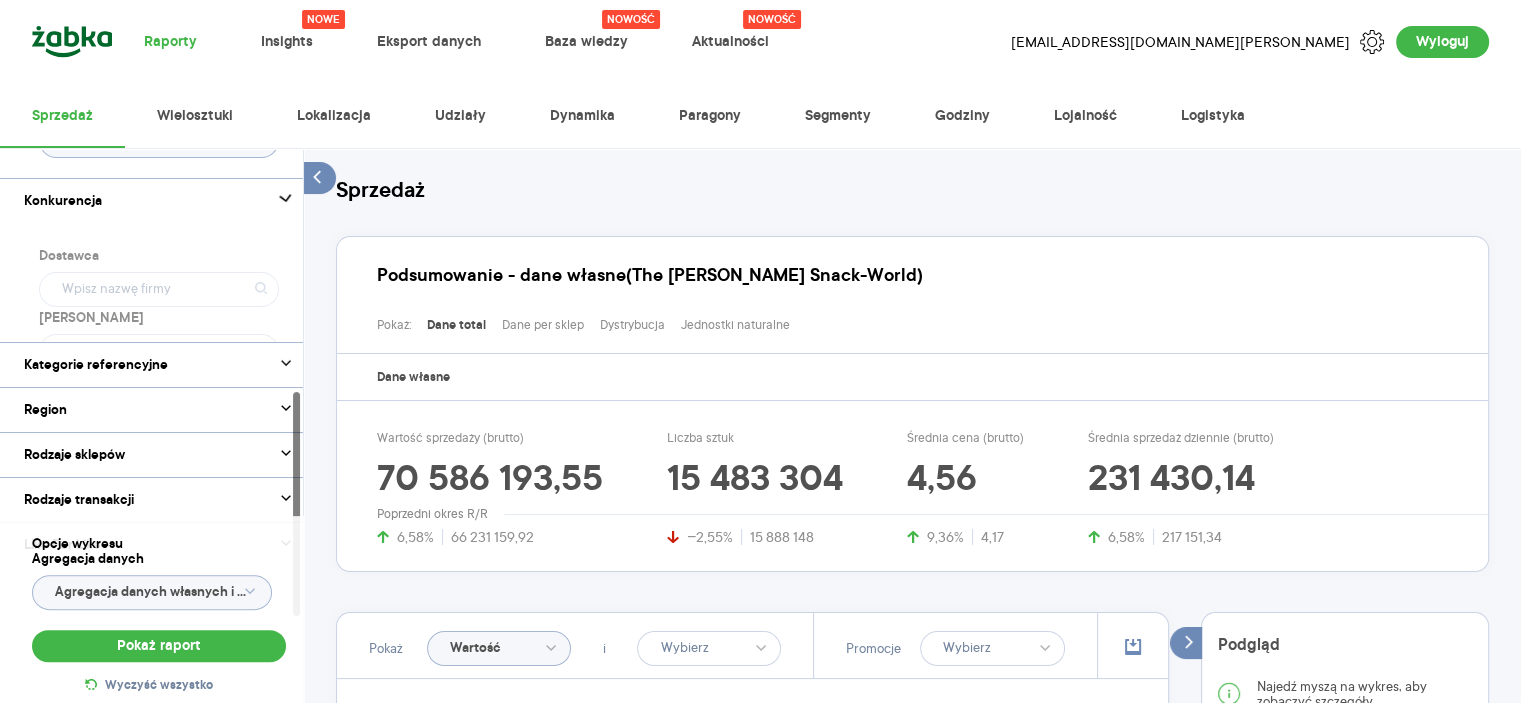 scroll, scrollTop: 539, scrollLeft: 0, axis: vertical 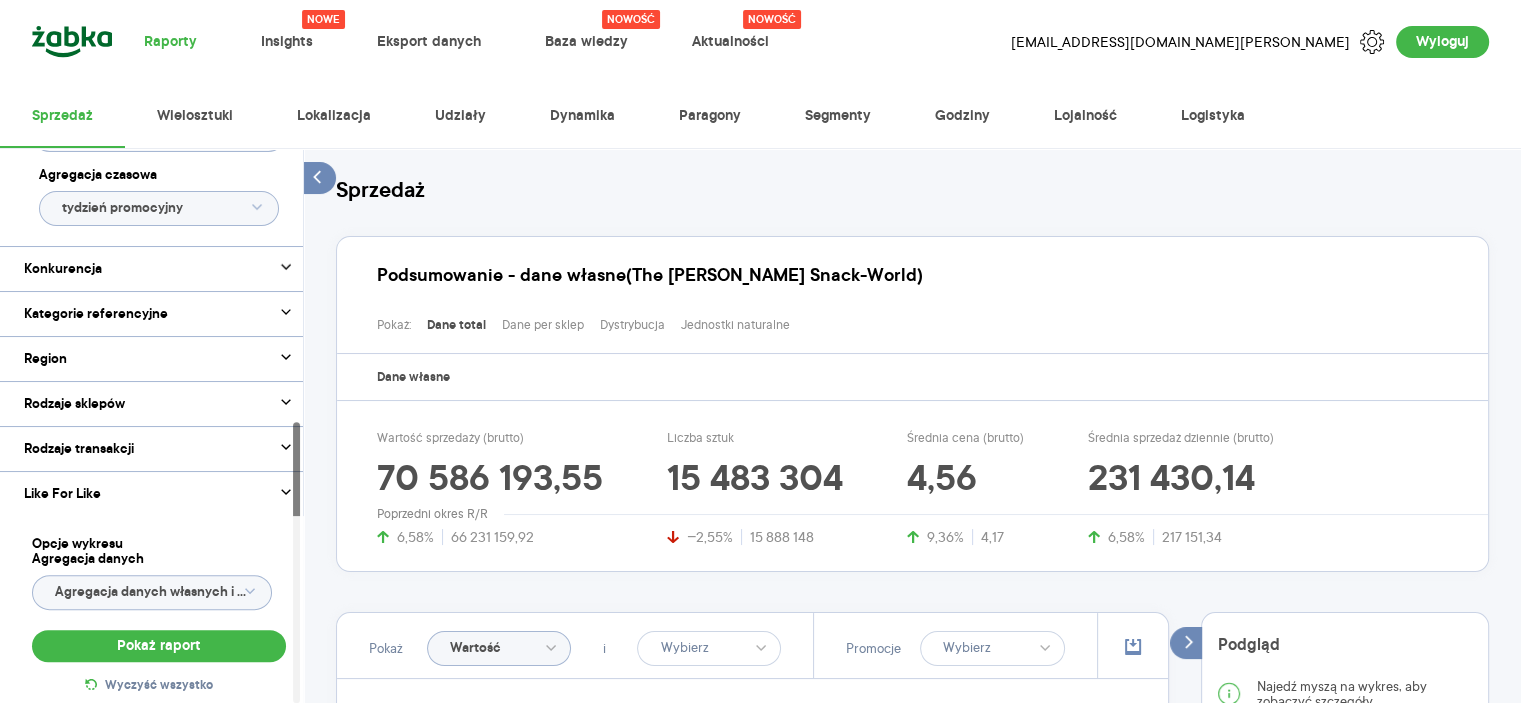 click on "Konkurencja" at bounding box center [159, 269] 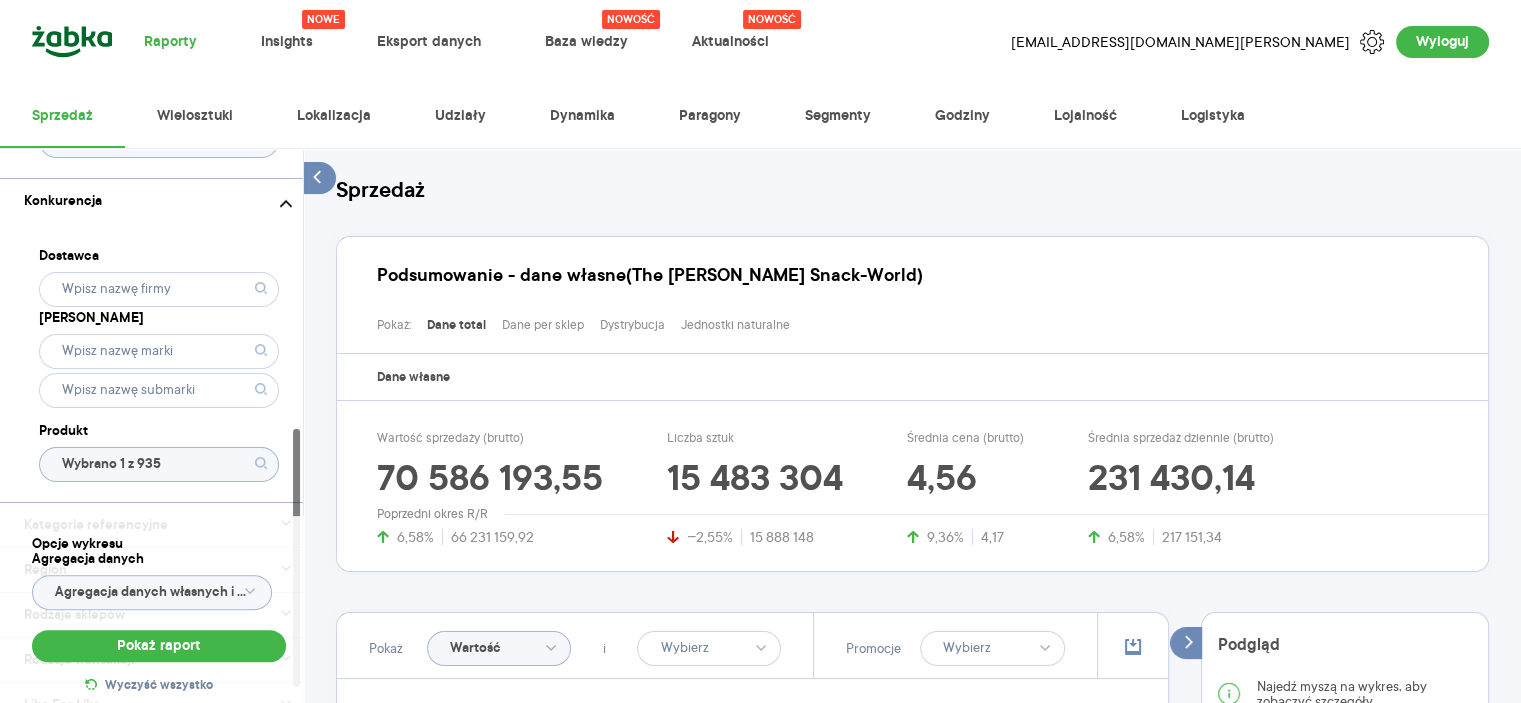 click on "Wybrano 1 z 935" 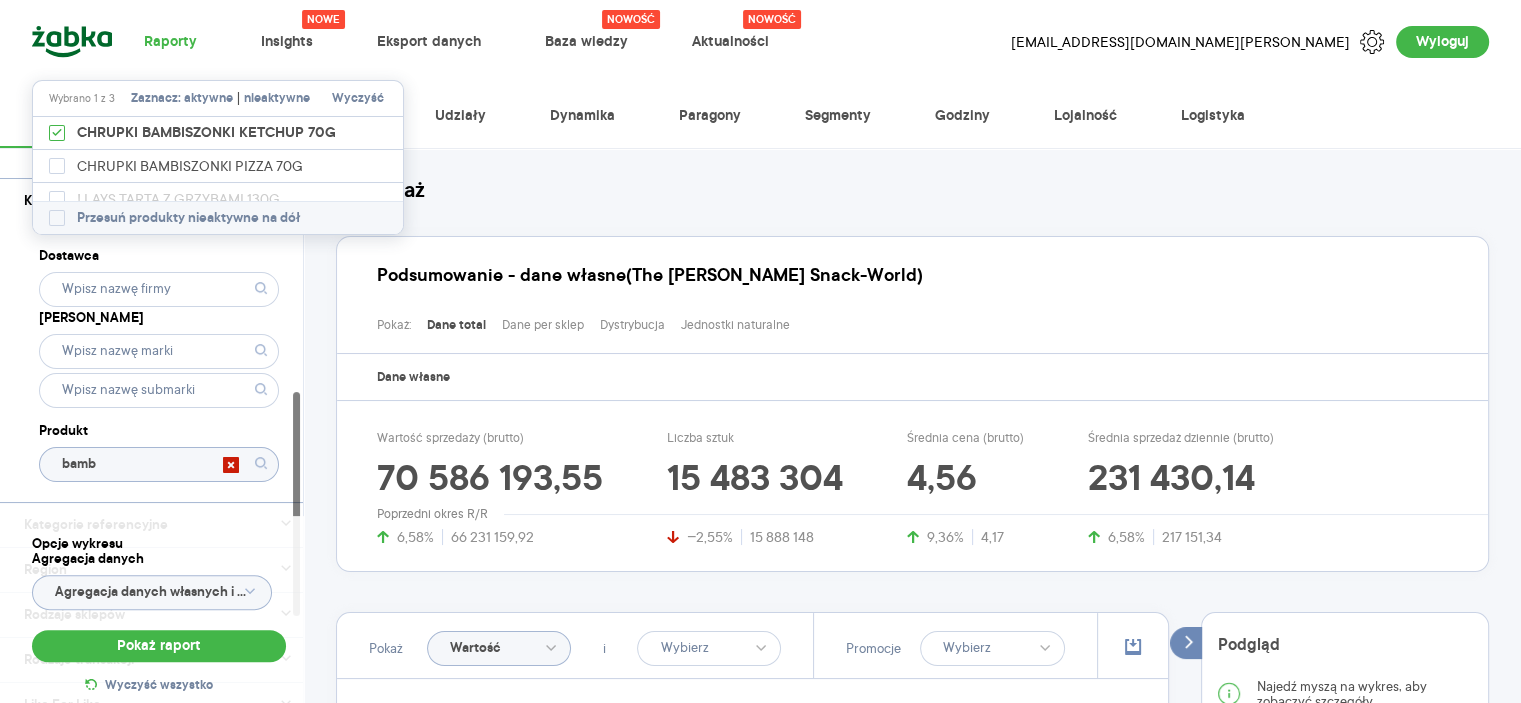 type on "bambi" 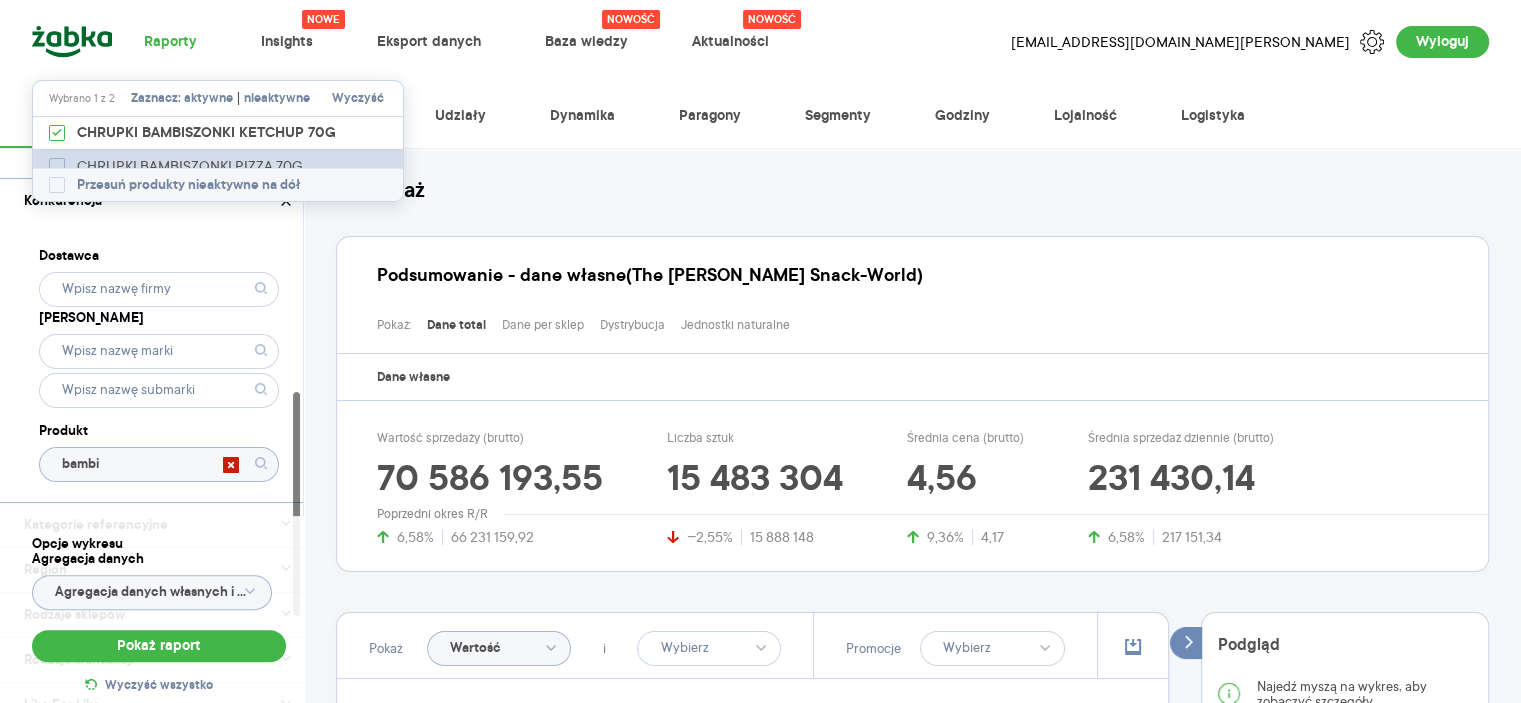 click on "CHRUPKI BAMBISZONKI PIZZA 70G" at bounding box center (193, 166) 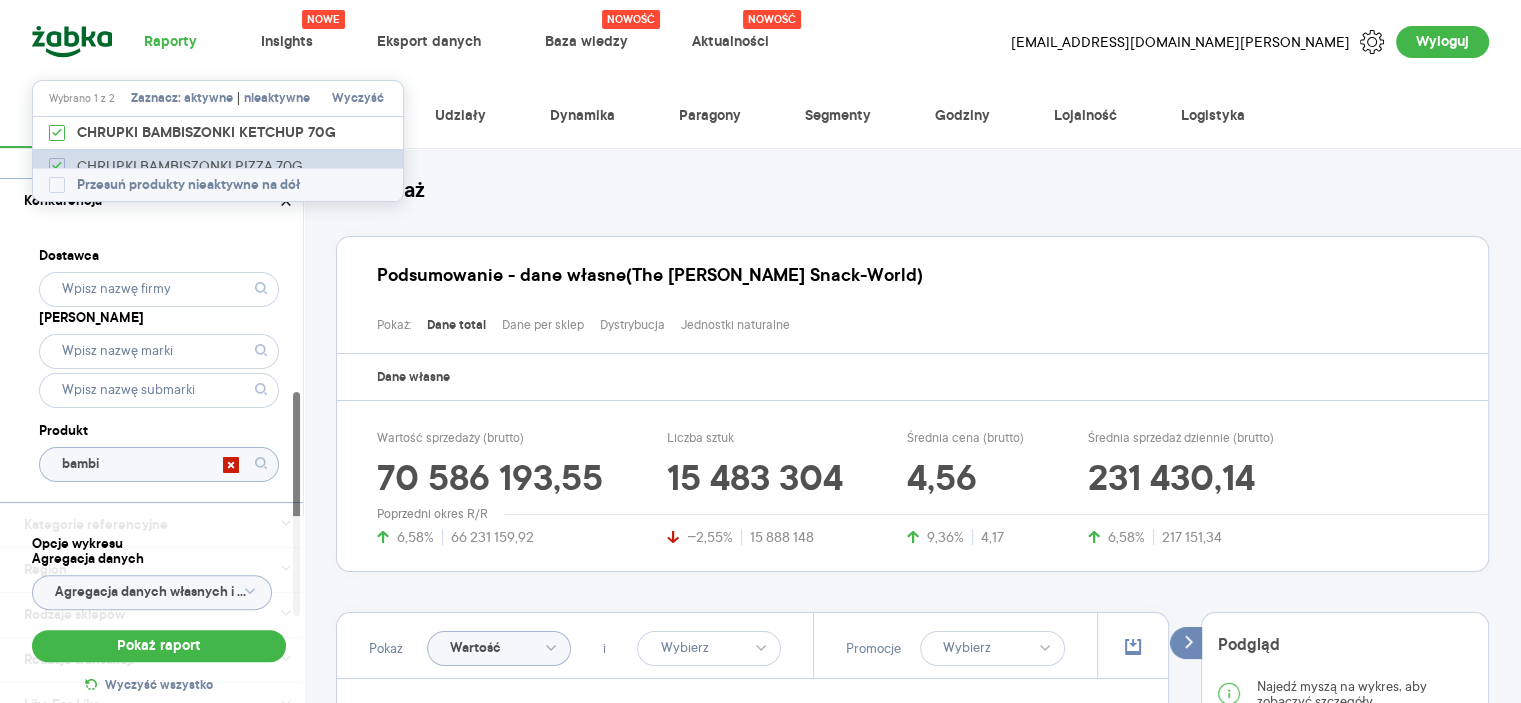 checkbox on "true" 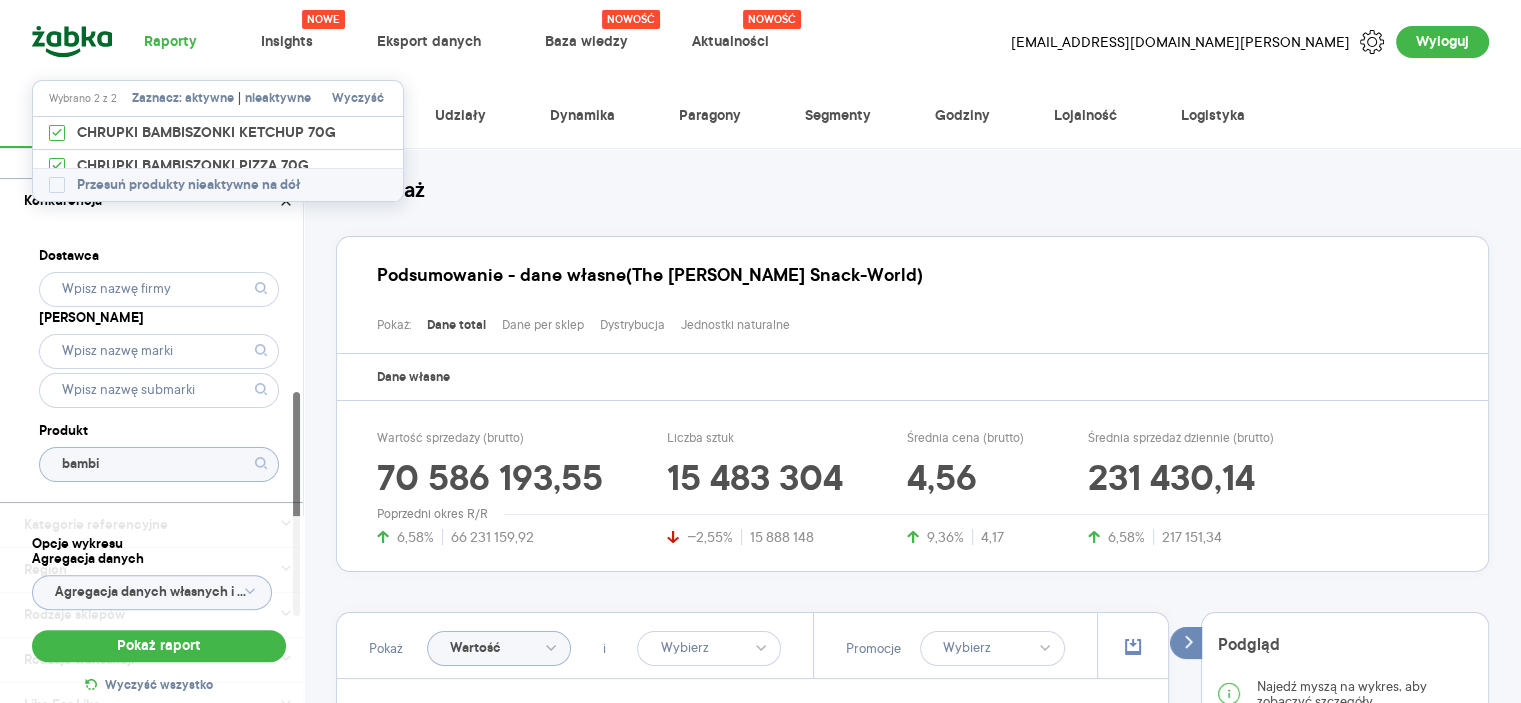 click on "Dostawca Marka Produkt bambi" at bounding box center [159, 362] 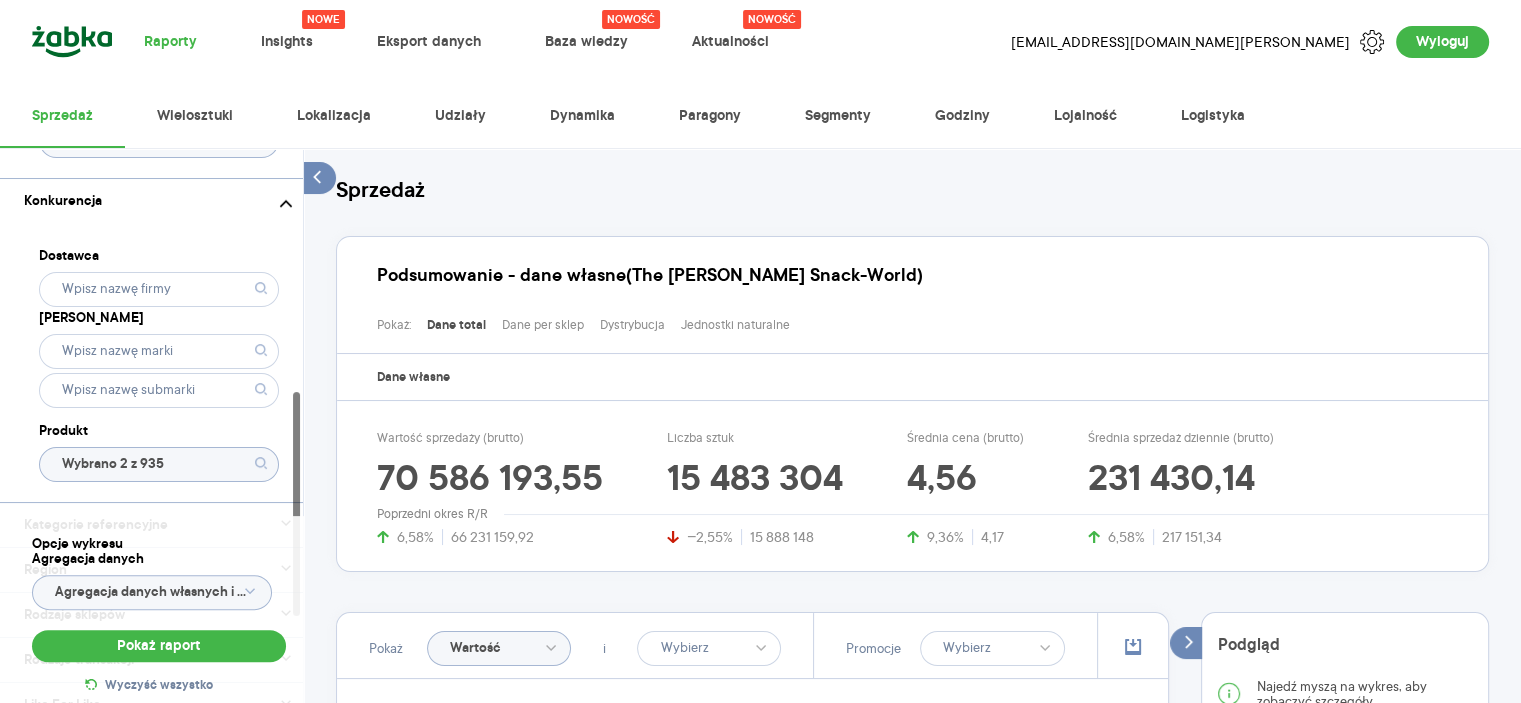 click on "Wybrano 2 z 935" 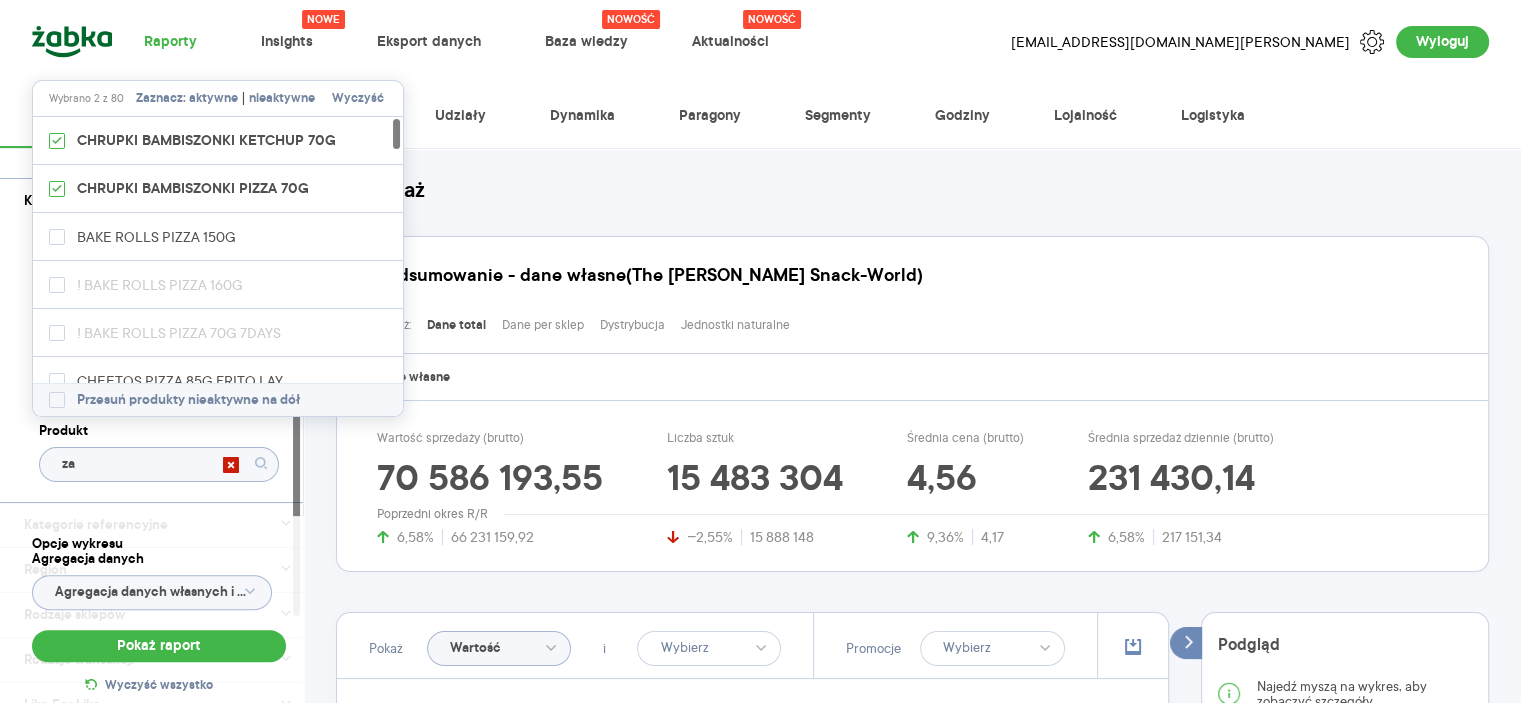 type on "z" 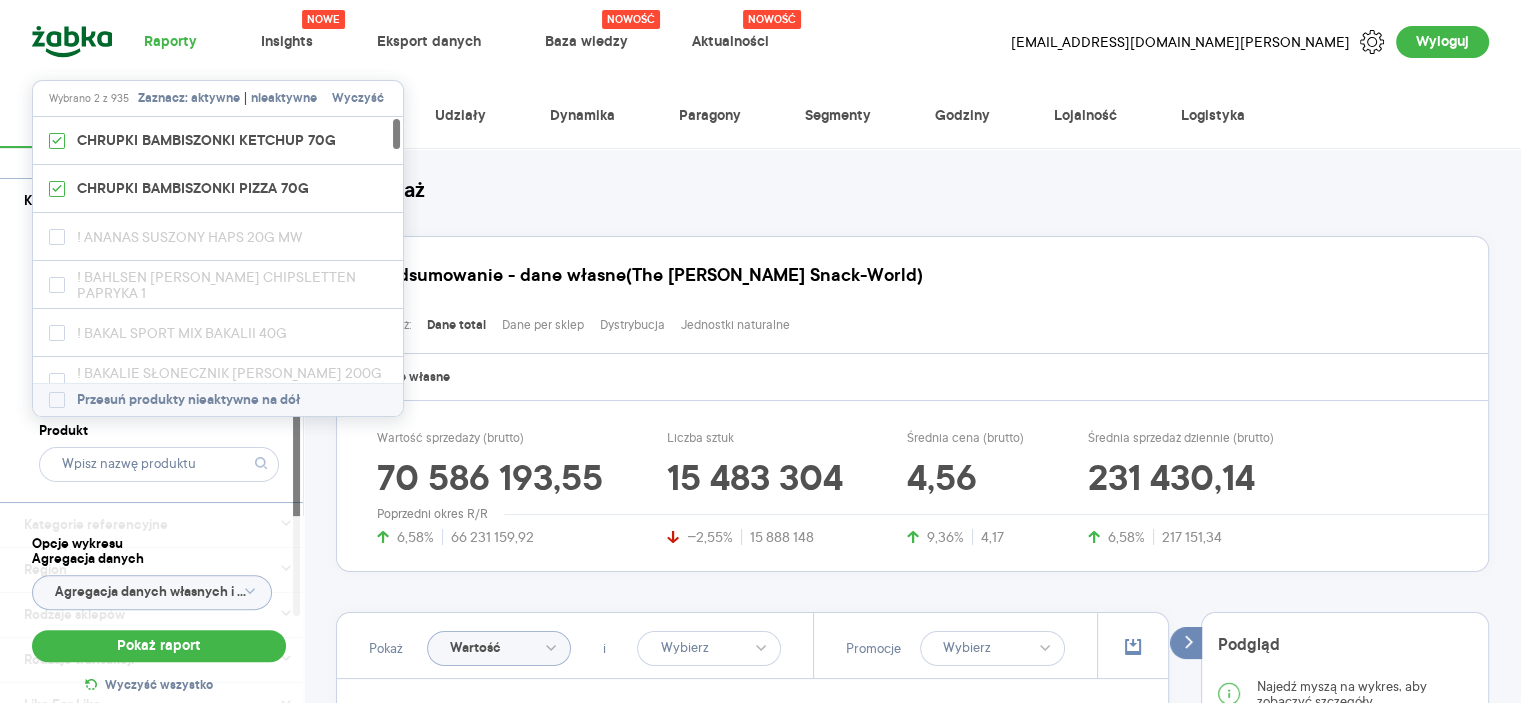 click on "Wartość sprzedaży (brutto) 70 586 193,55 6,58% 66 231 159,92 Liczba sztuk 15 483 304 −2,55% 15 888 148 Średnia cena (brutto) 4,56 9,36% 4,17 Średnia sprzedaż dziennie (brutto) 231 430,14 6,58% 217 151,34" at bounding box center [857, 488] 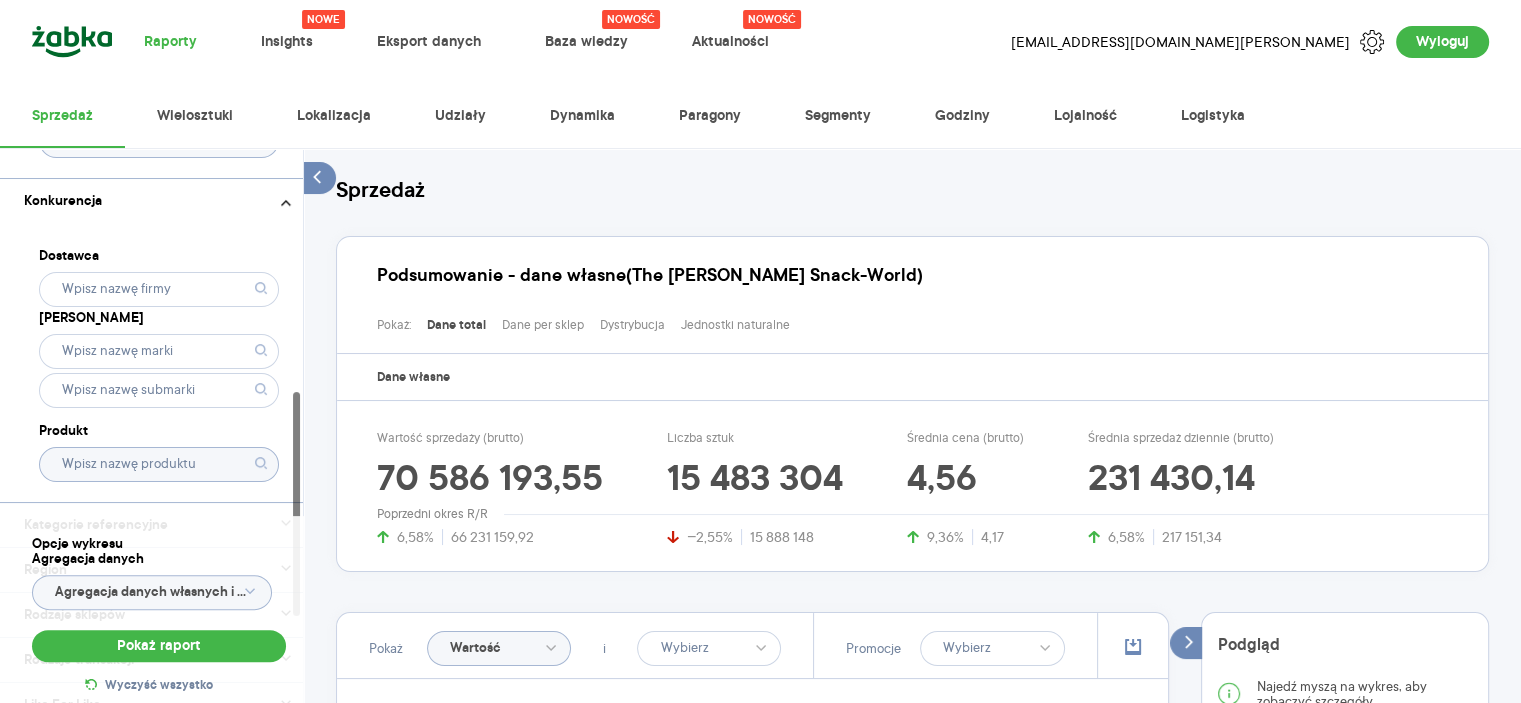 type on "Wybrano 2 z 935" 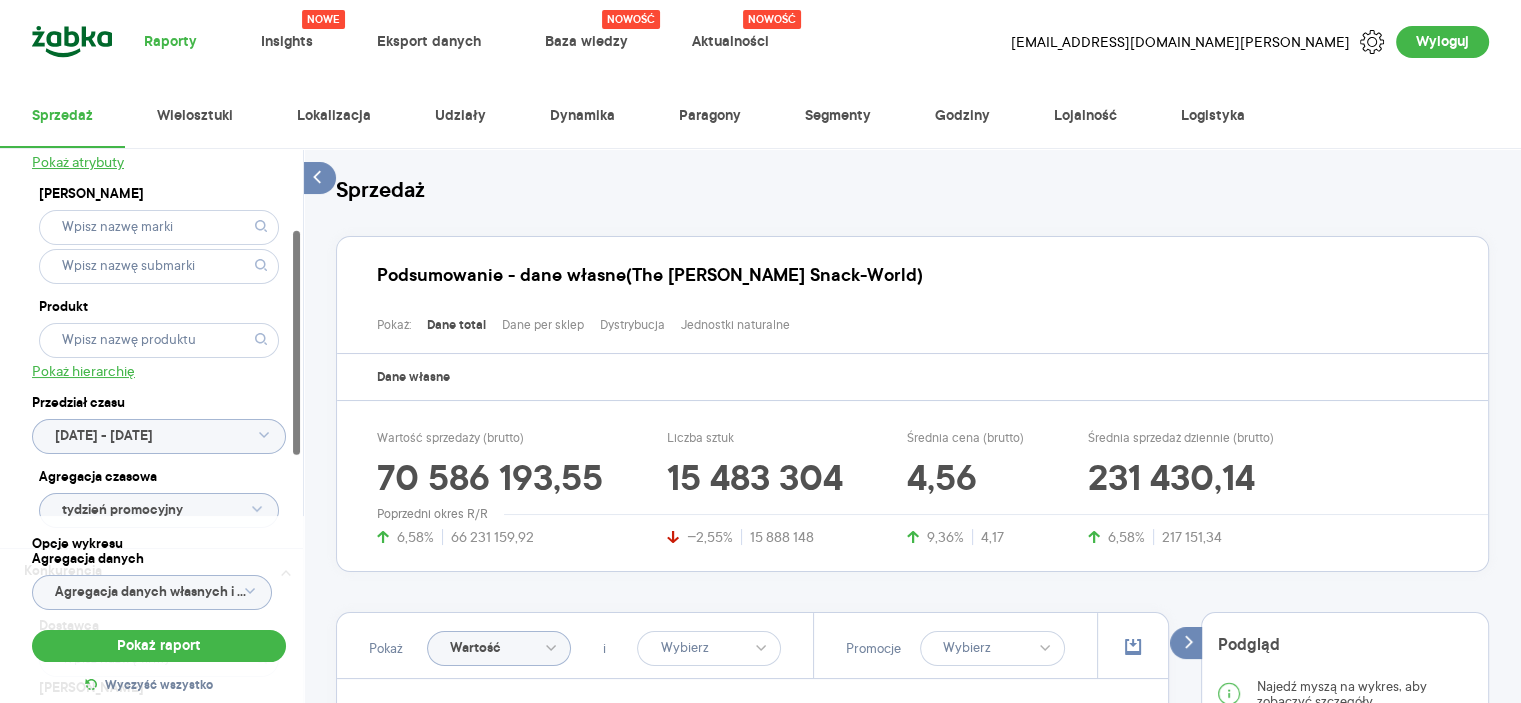 scroll, scrollTop: 200, scrollLeft: 0, axis: vertical 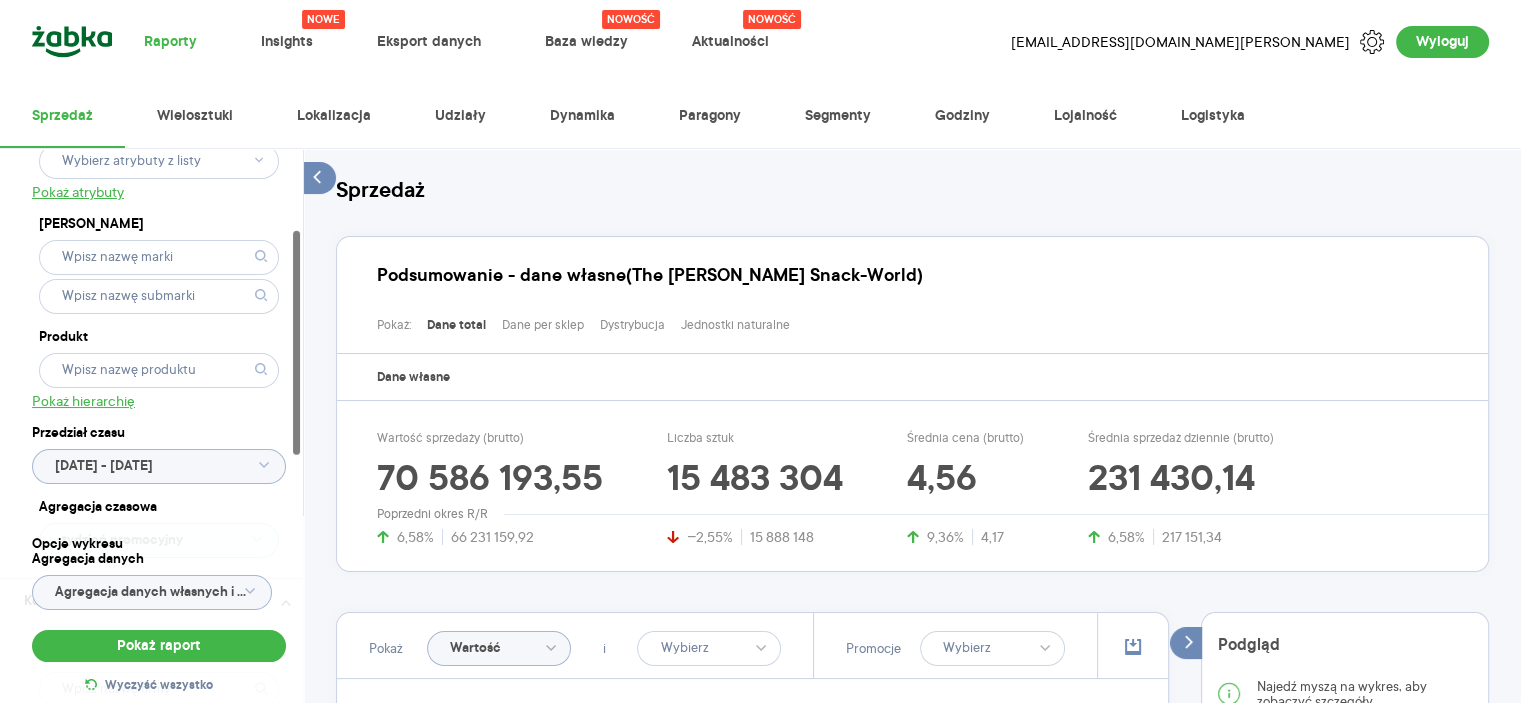 click 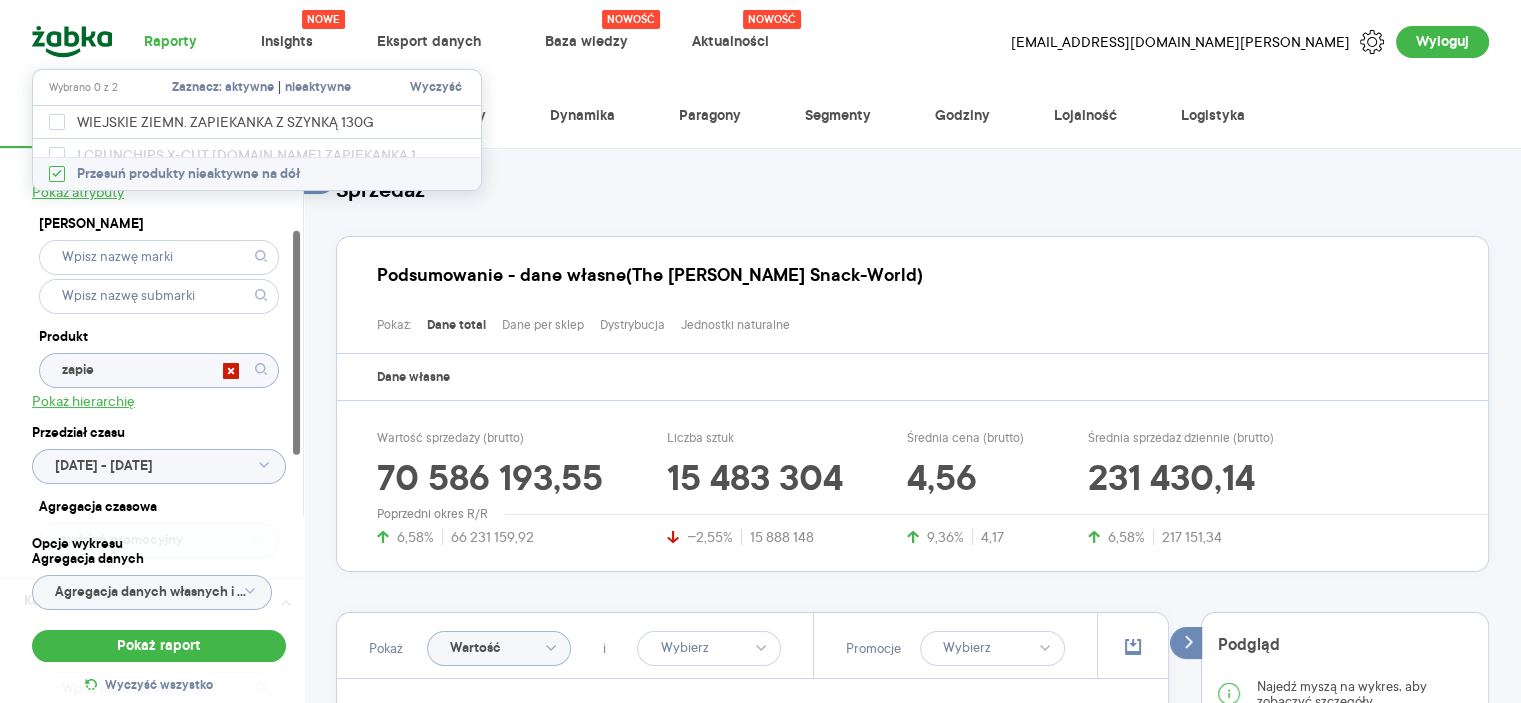 type on "zapie" 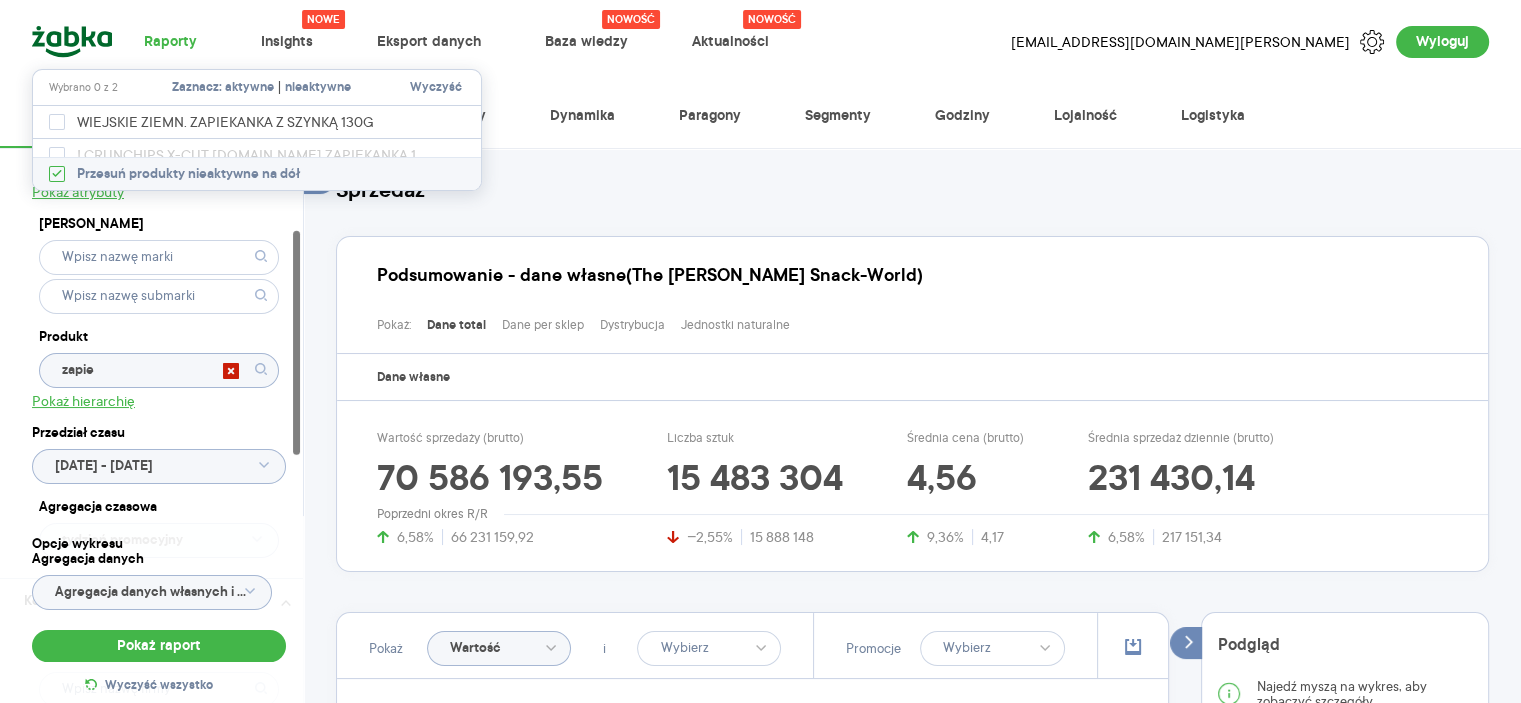 click on "Wybrano 0 z 2 Zaznacz: aktywne | nieaktywne Wyczyść" at bounding box center [257, 88] 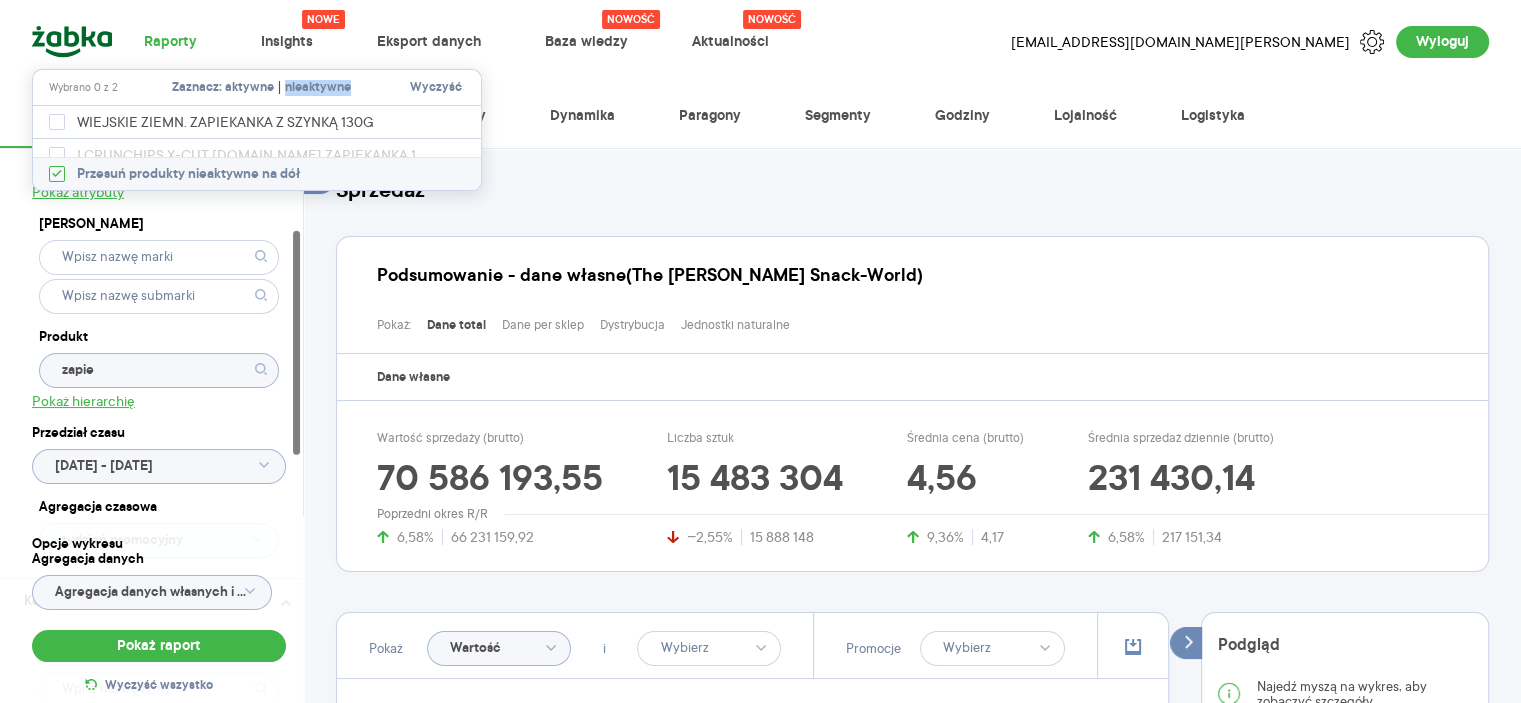 click on "Wybrano 0 z 2 Zaznacz: aktywne | nieaktywne Wyczyść" at bounding box center [257, 88] 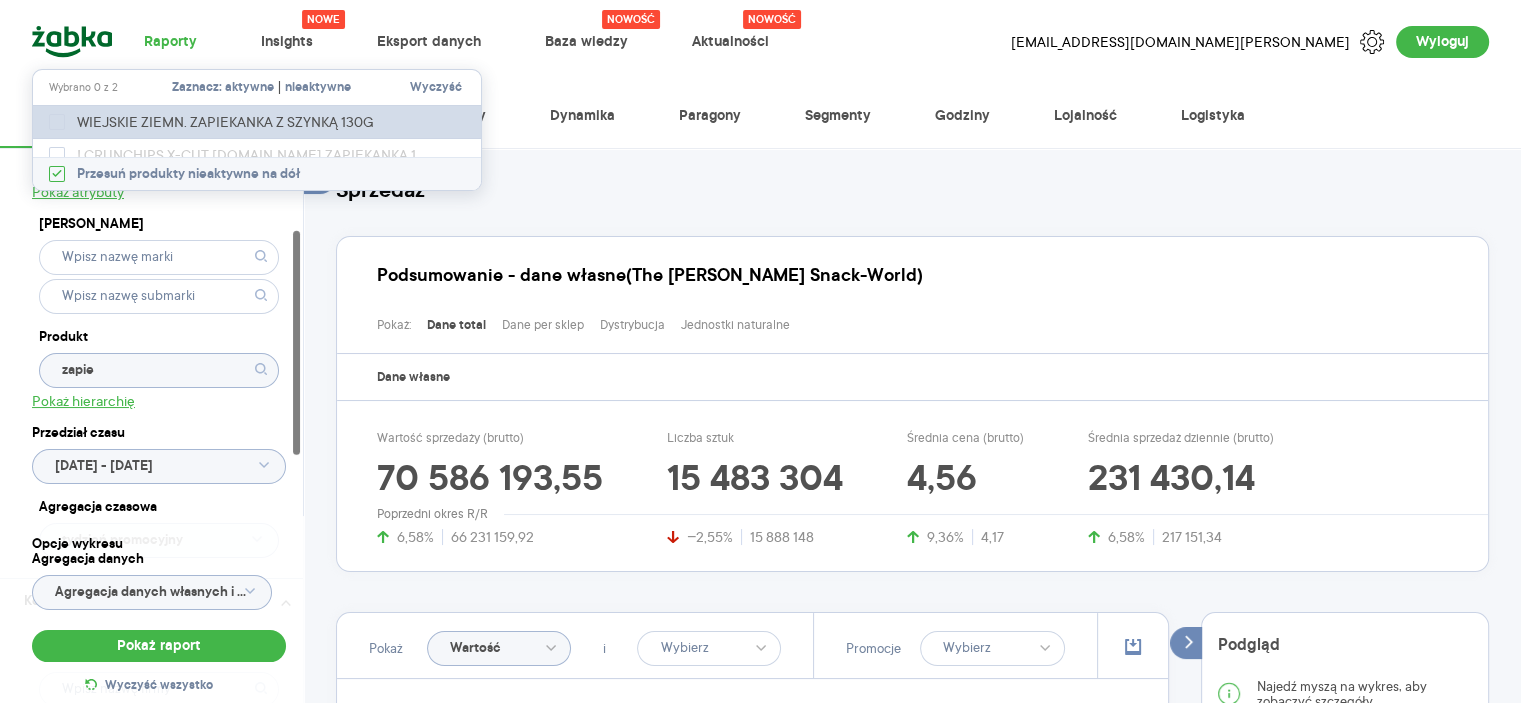 click on "WIEJSKIE ZIEMN. ZAPIEKANKA Z SZYNKĄ 130G" at bounding box center [258, 122] 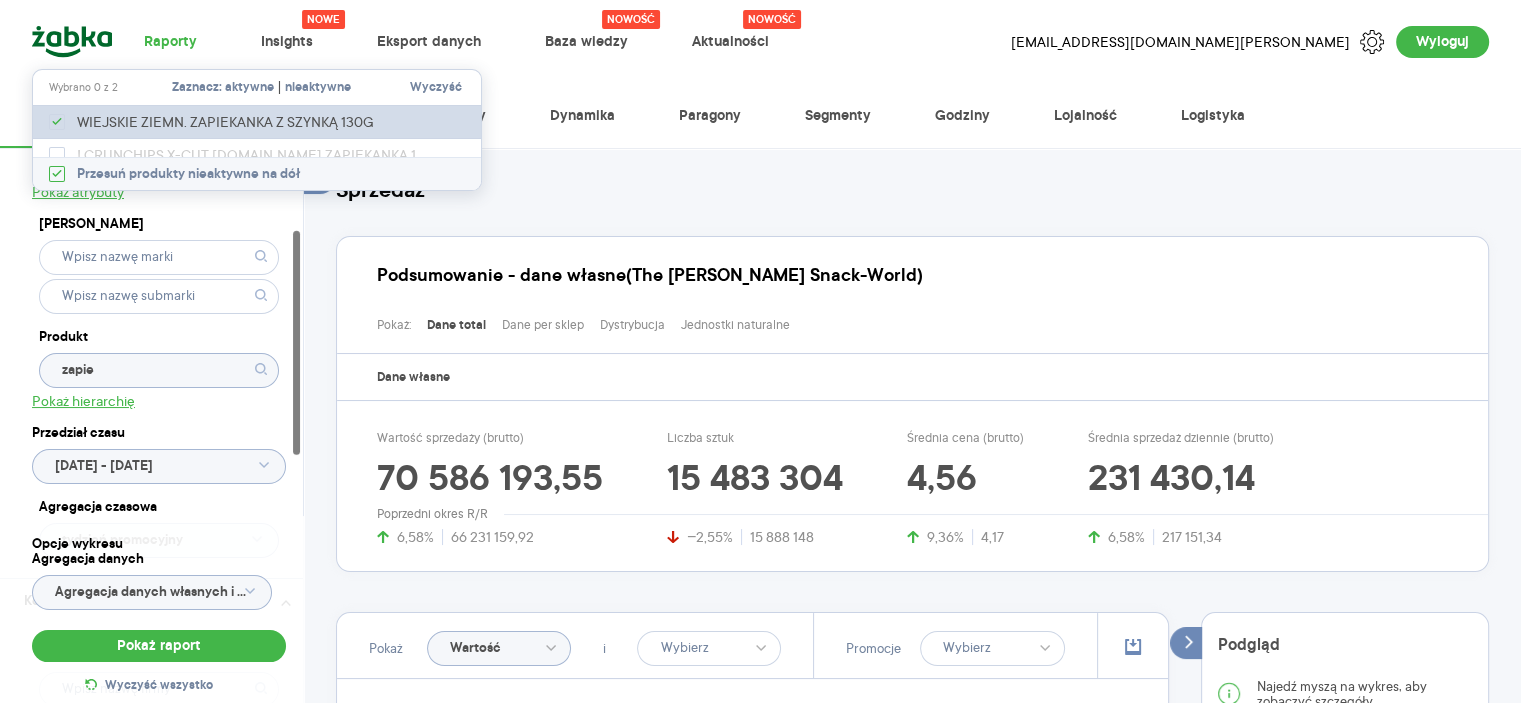 checkbox on "true" 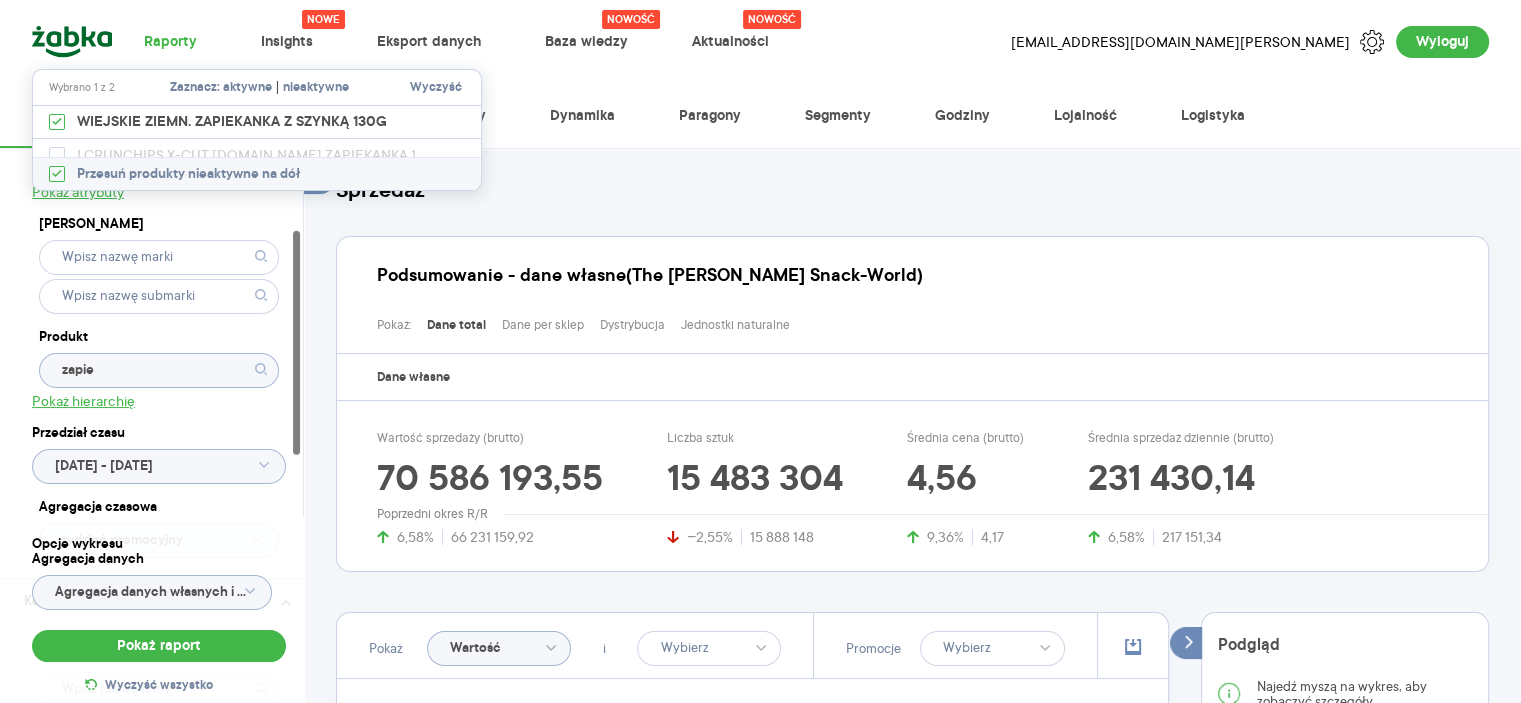 click on "Pokaż: Dane total Dane per sklep Dystrybucja Jednostki naturalne" at bounding box center (920, 320) 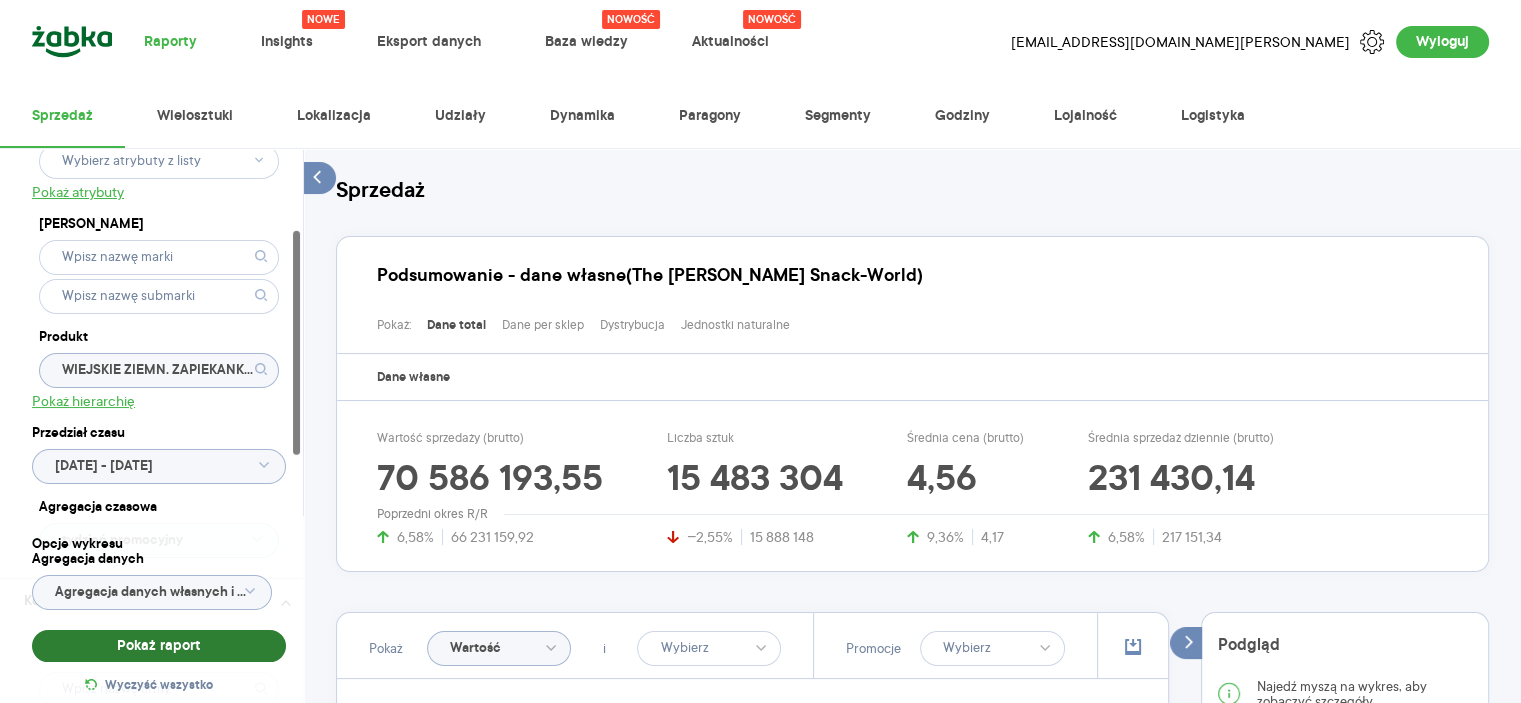 click on "Pokaż raport" at bounding box center [159, 646] 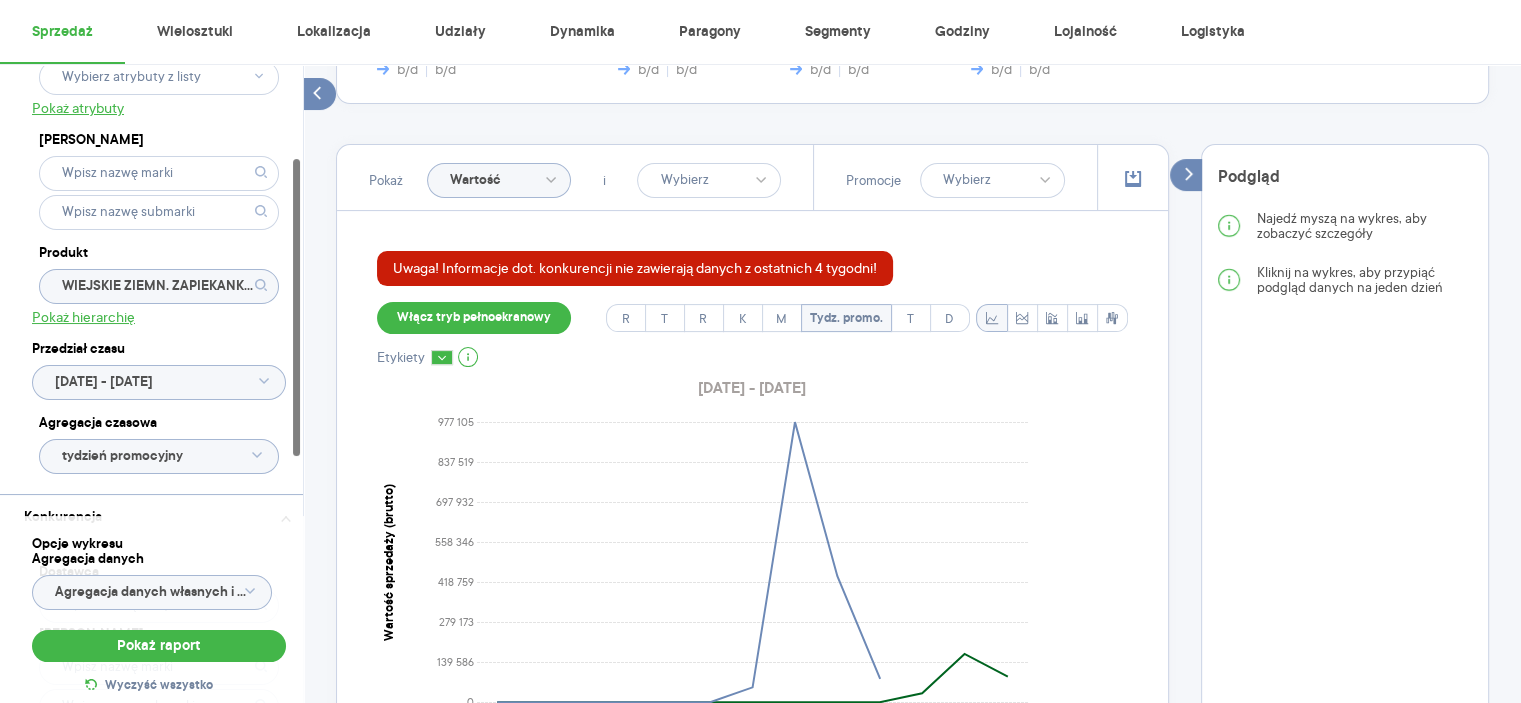 scroll, scrollTop: 400, scrollLeft: 0, axis: vertical 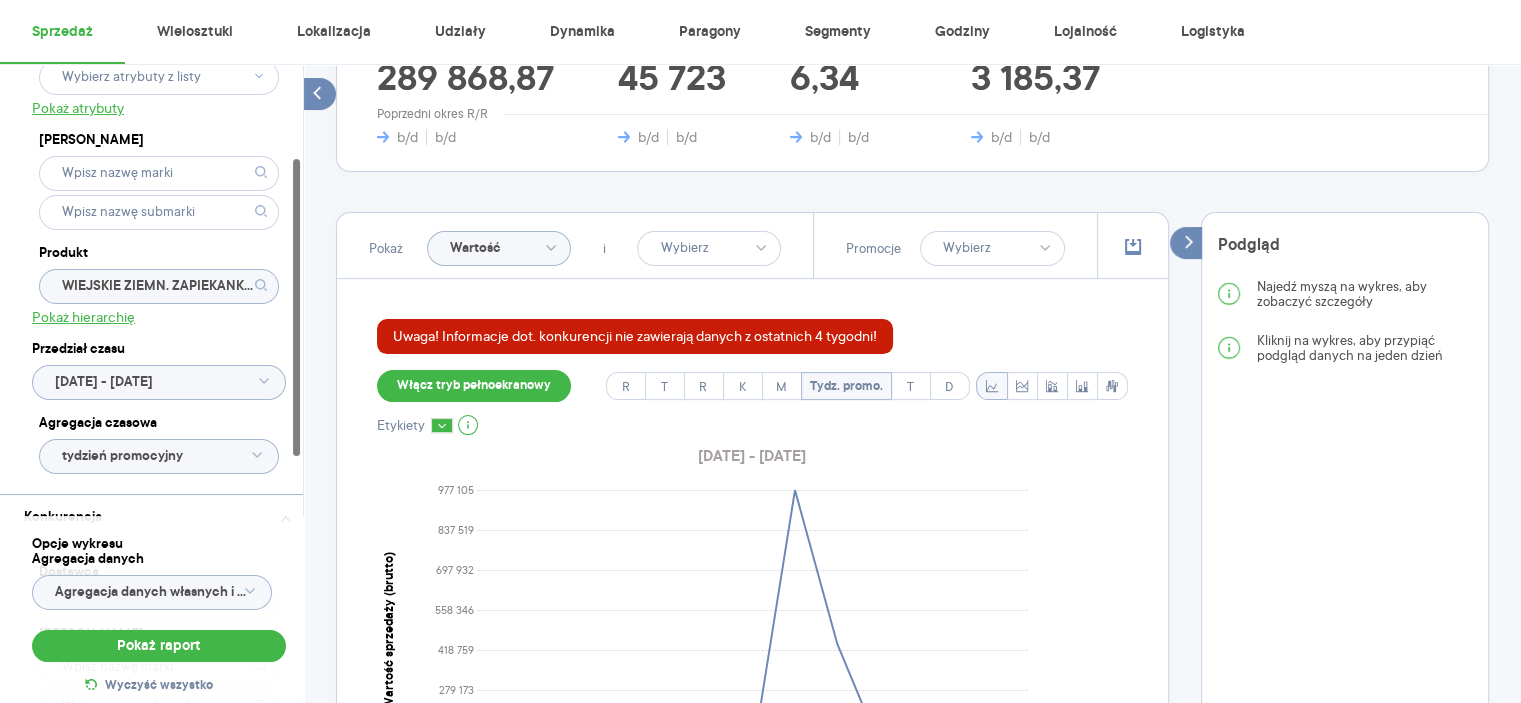 click 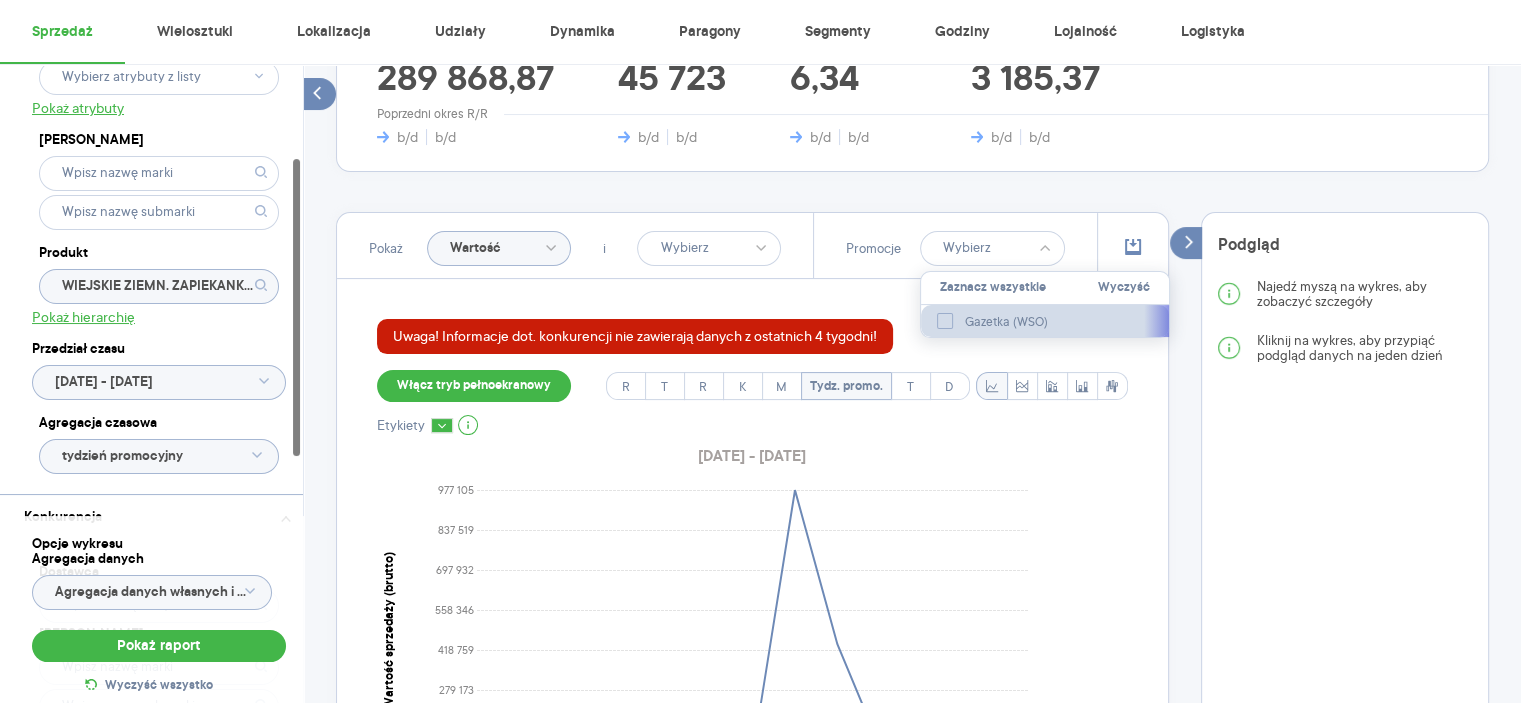 click on "Gazetka (WSO)" at bounding box center [1008, 322] 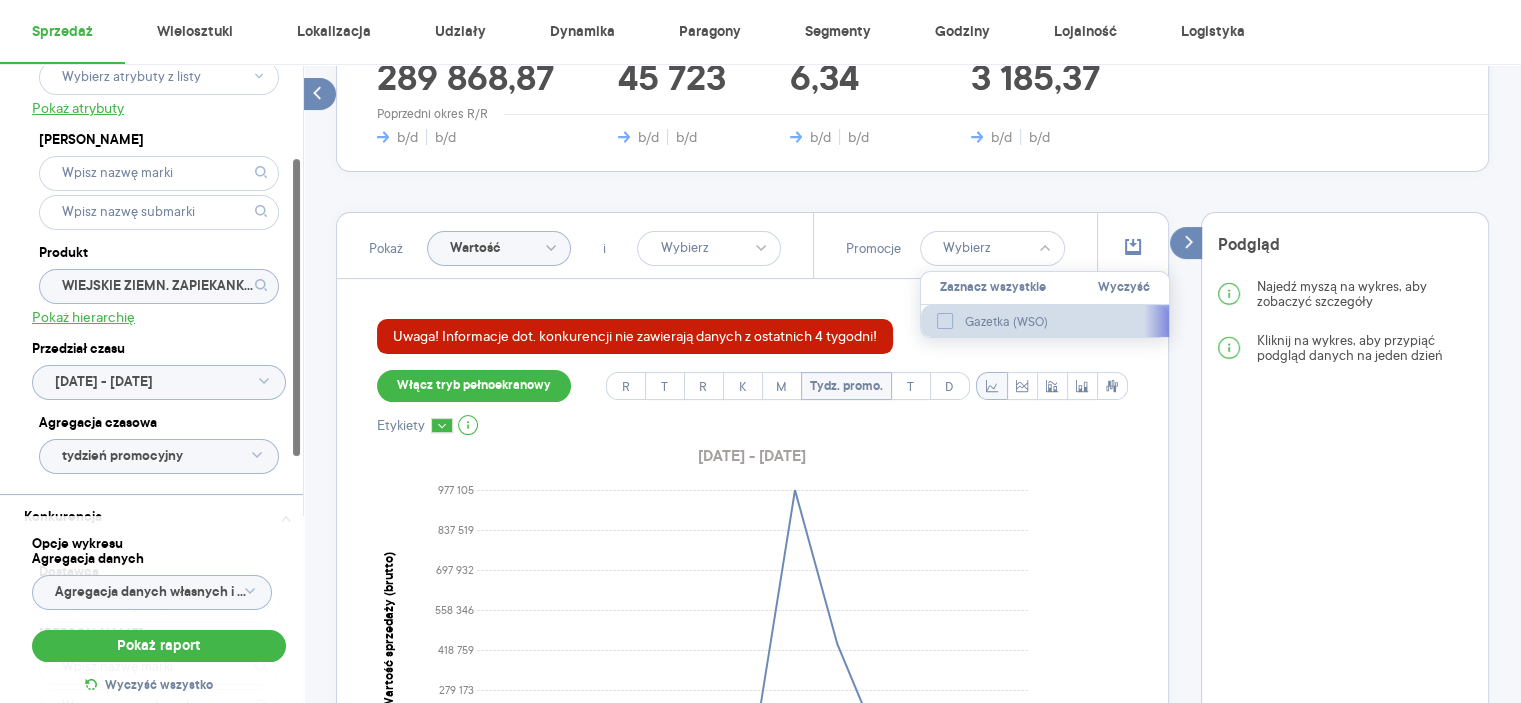click on "Gazetka (WSO)" at bounding box center (948, 323) 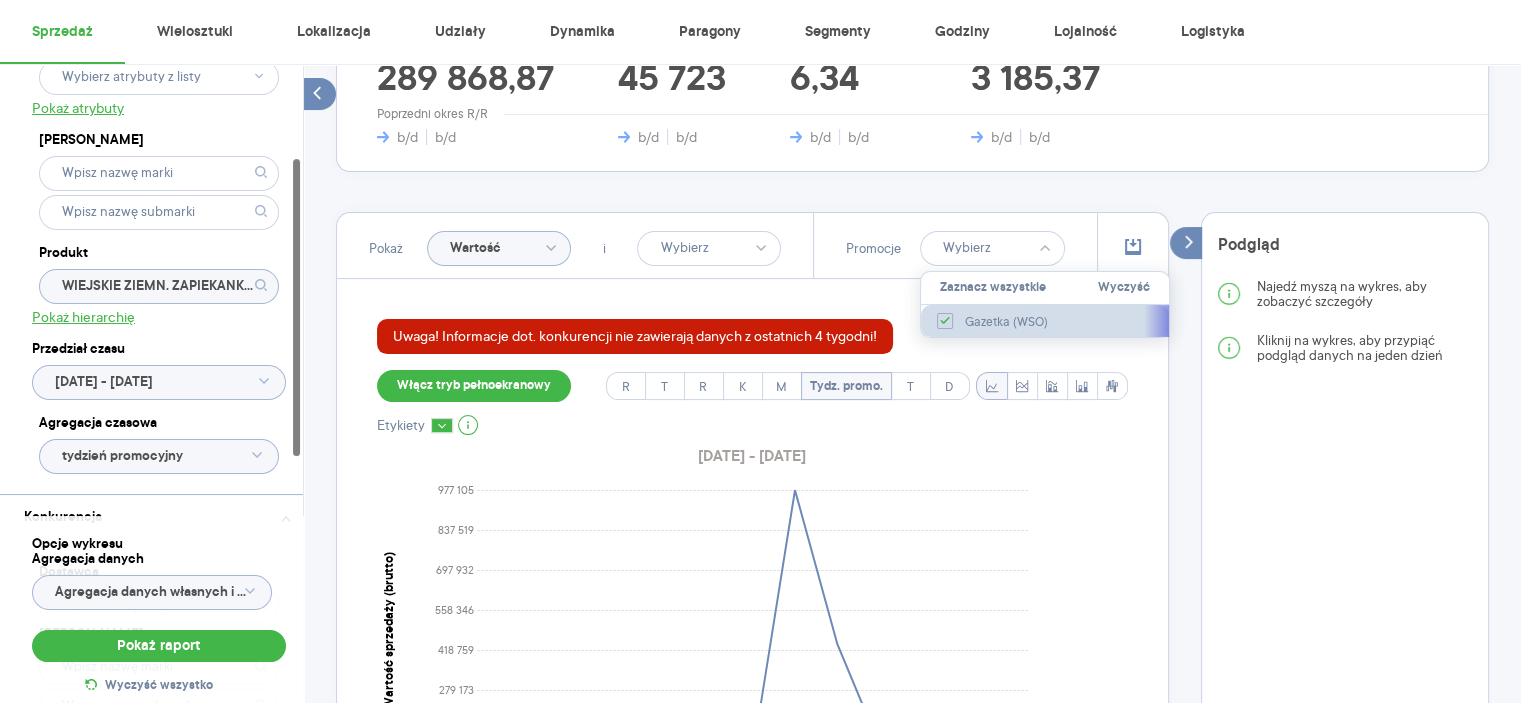 checkbox on "true" 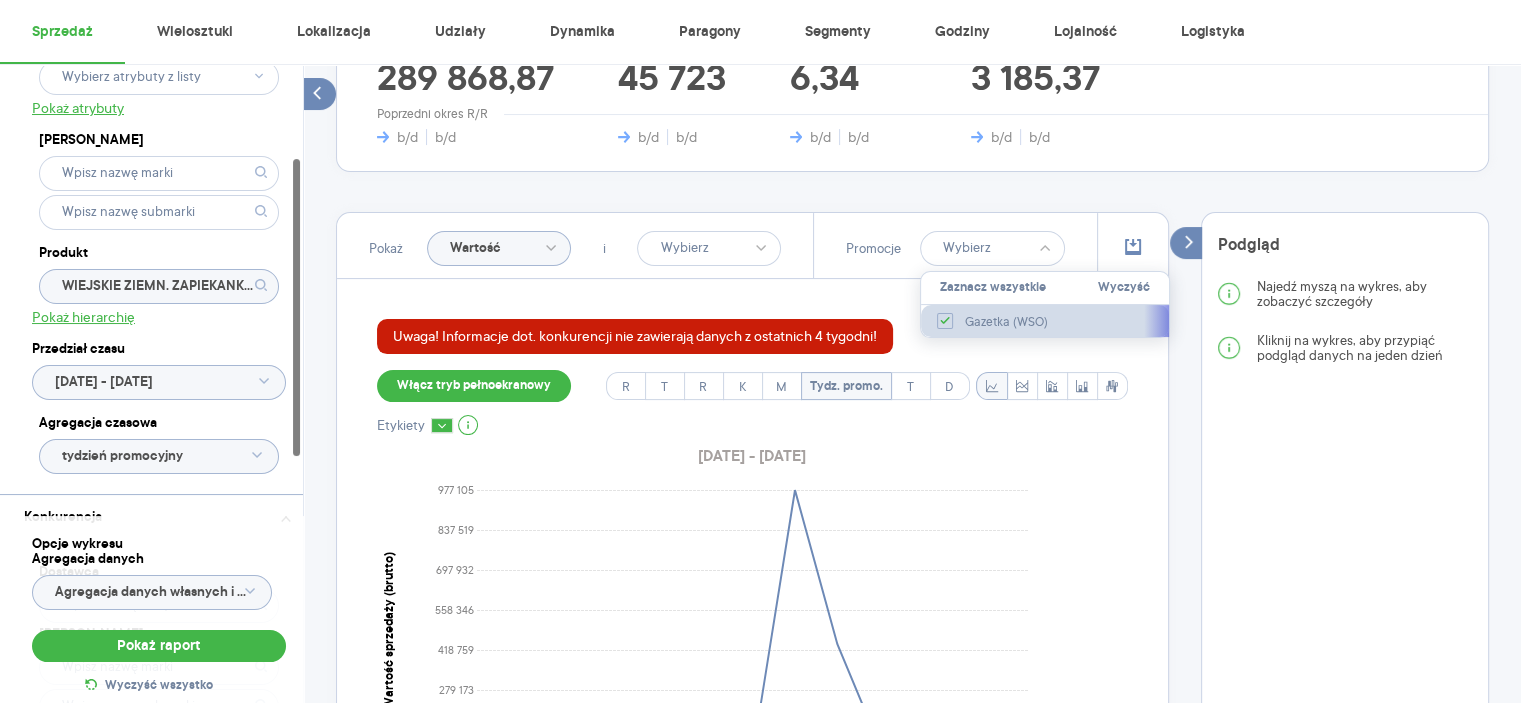 type on "Wybrano 1 z 1" 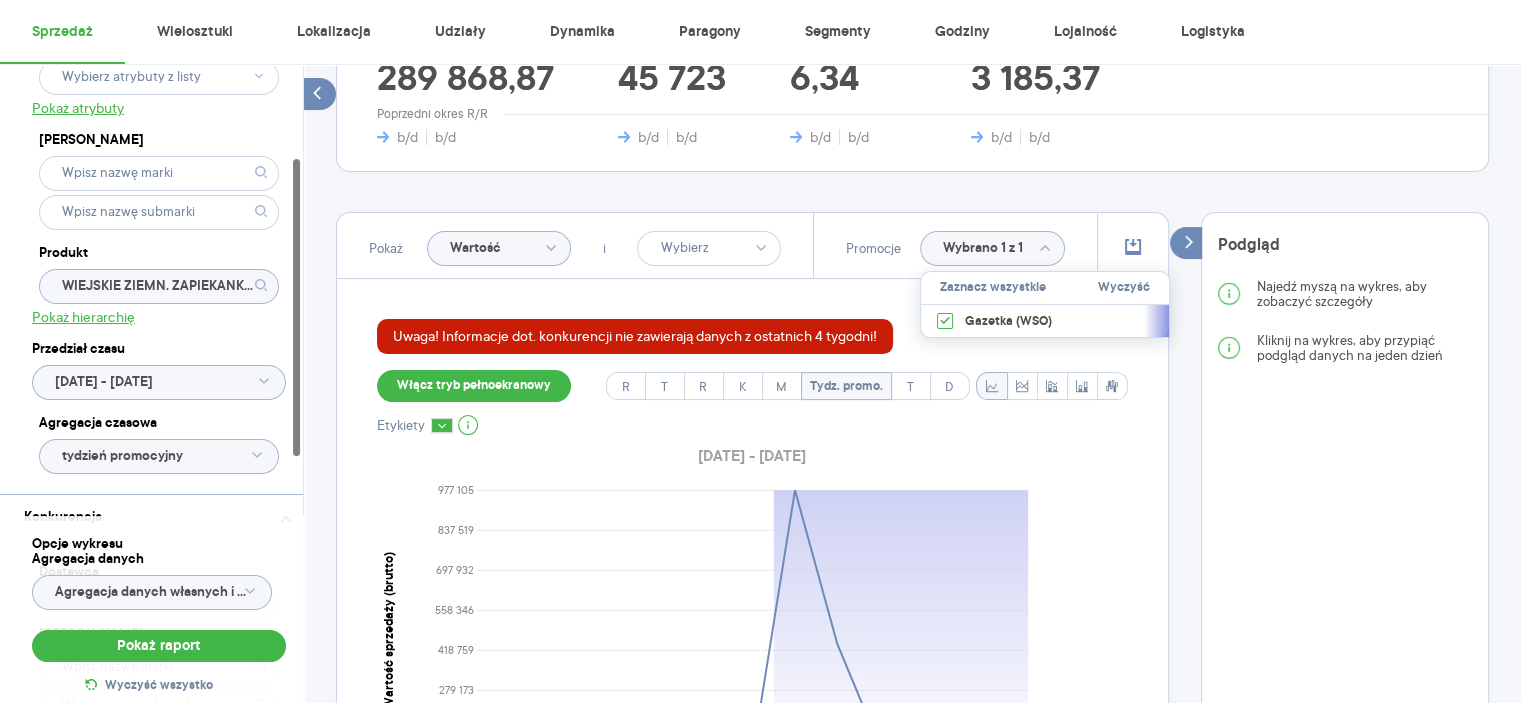 click on "Wartość" 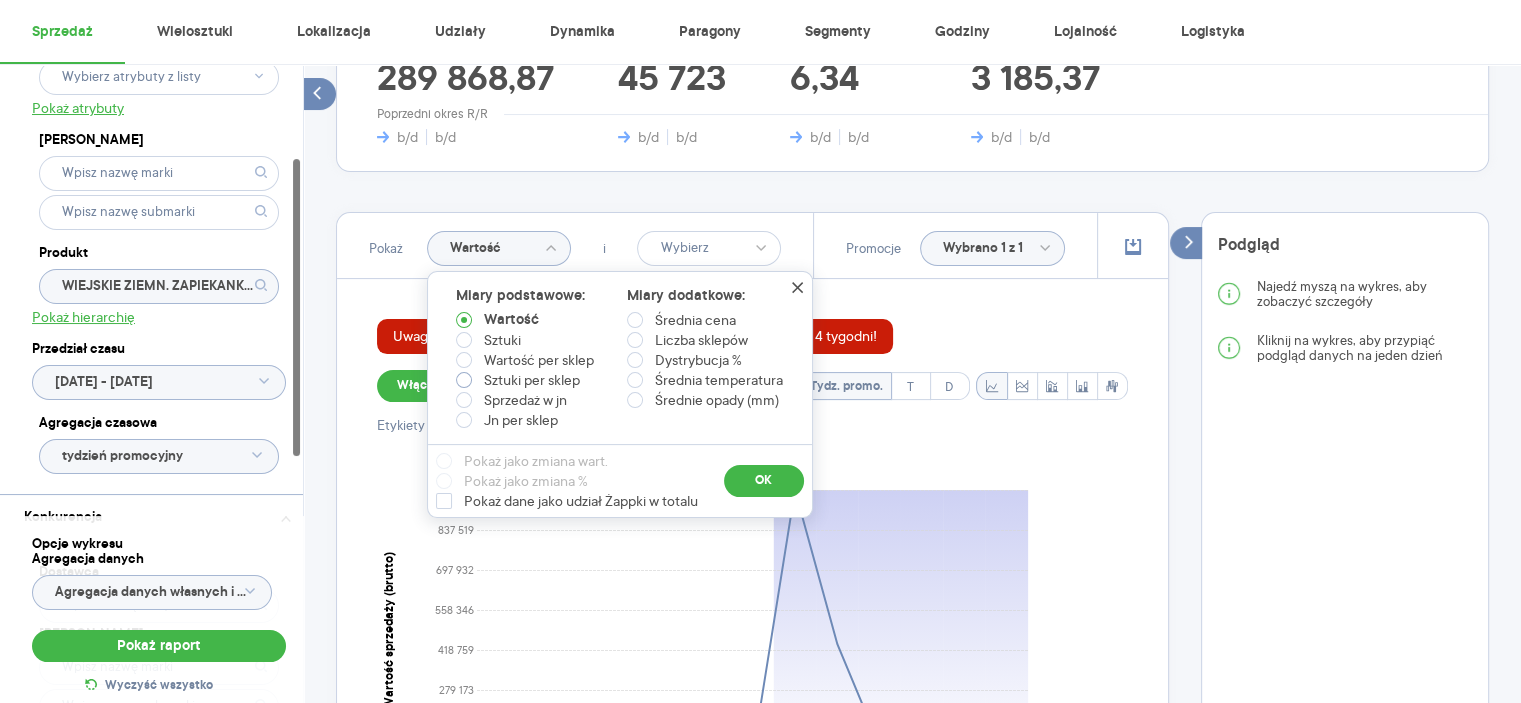 click on "Sztuki per sklep" at bounding box center [532, 380] 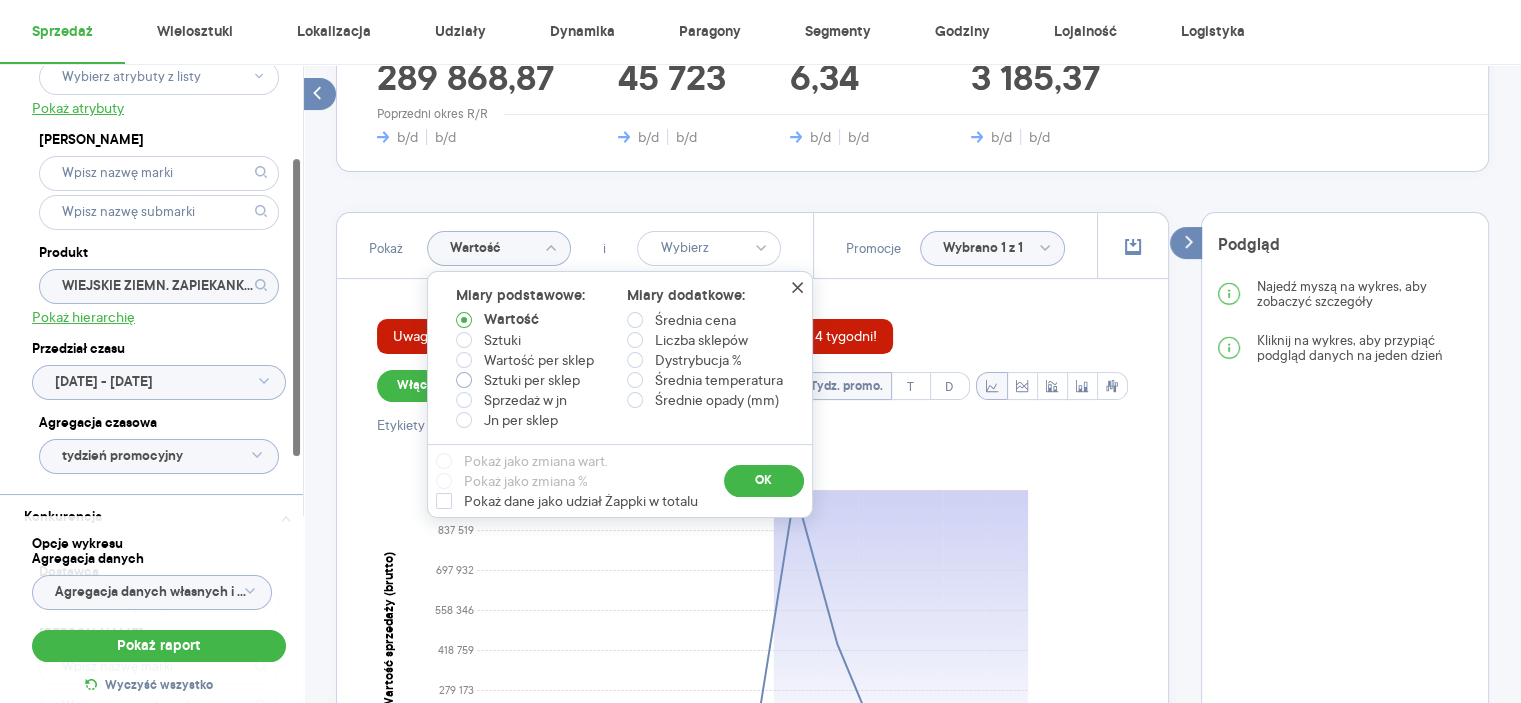 click on "Sztuki per sklep" at bounding box center [468, 382] 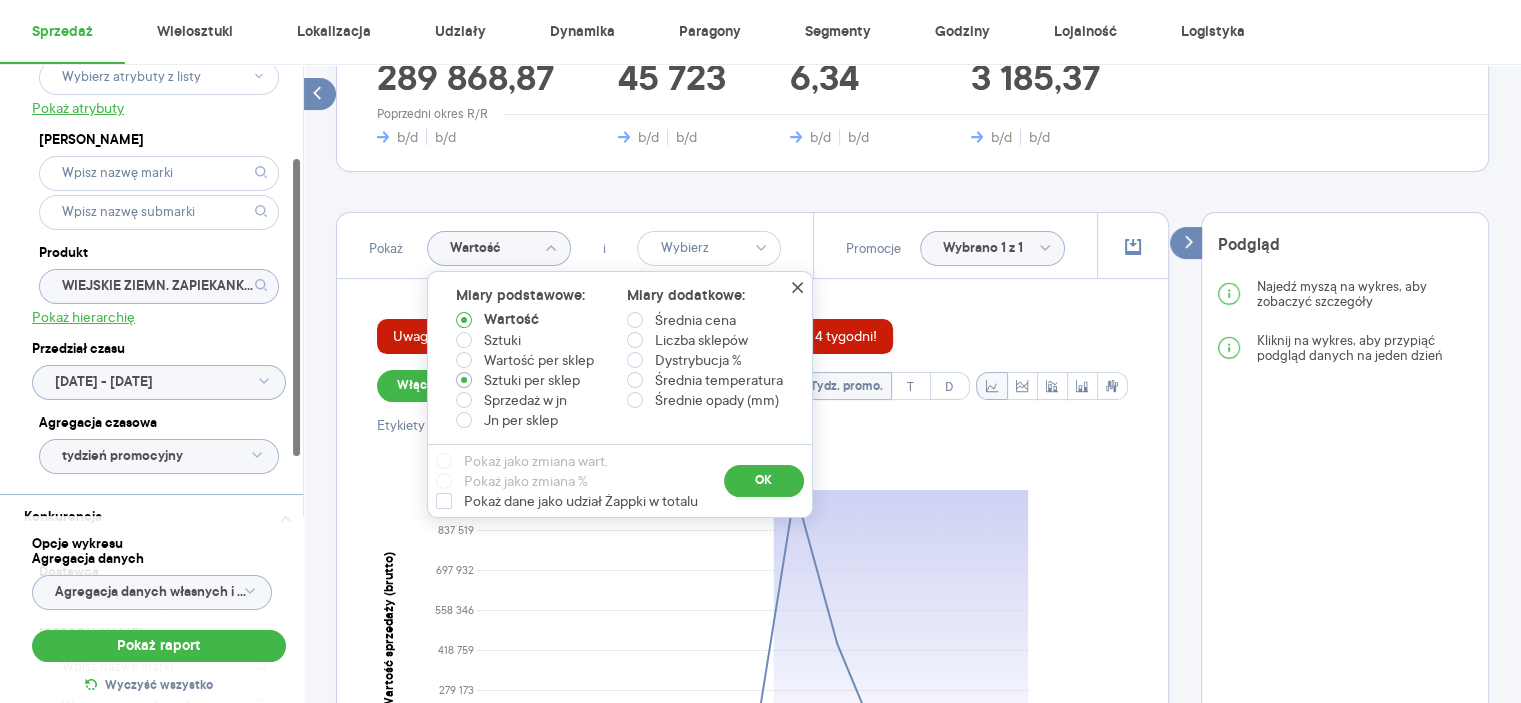 radio on "true" 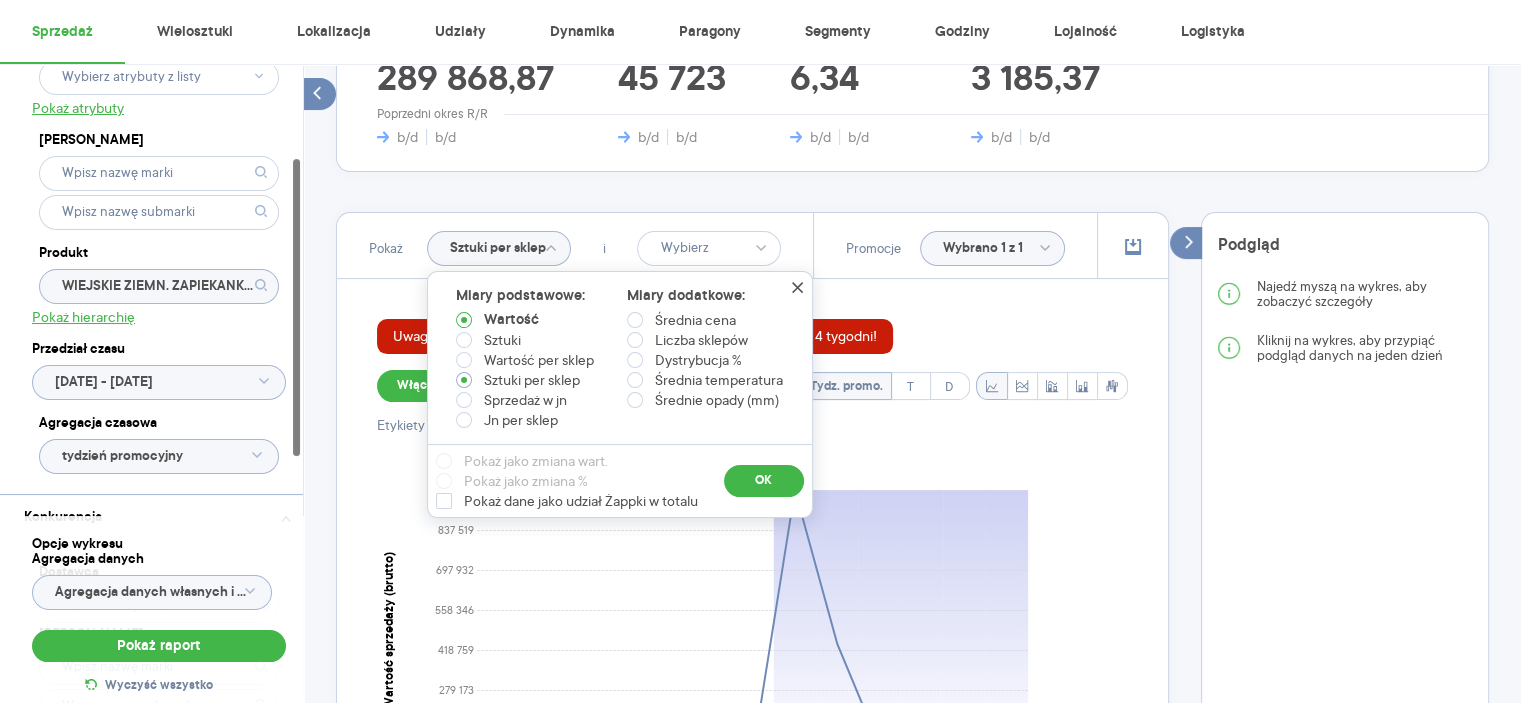 radio on "false" 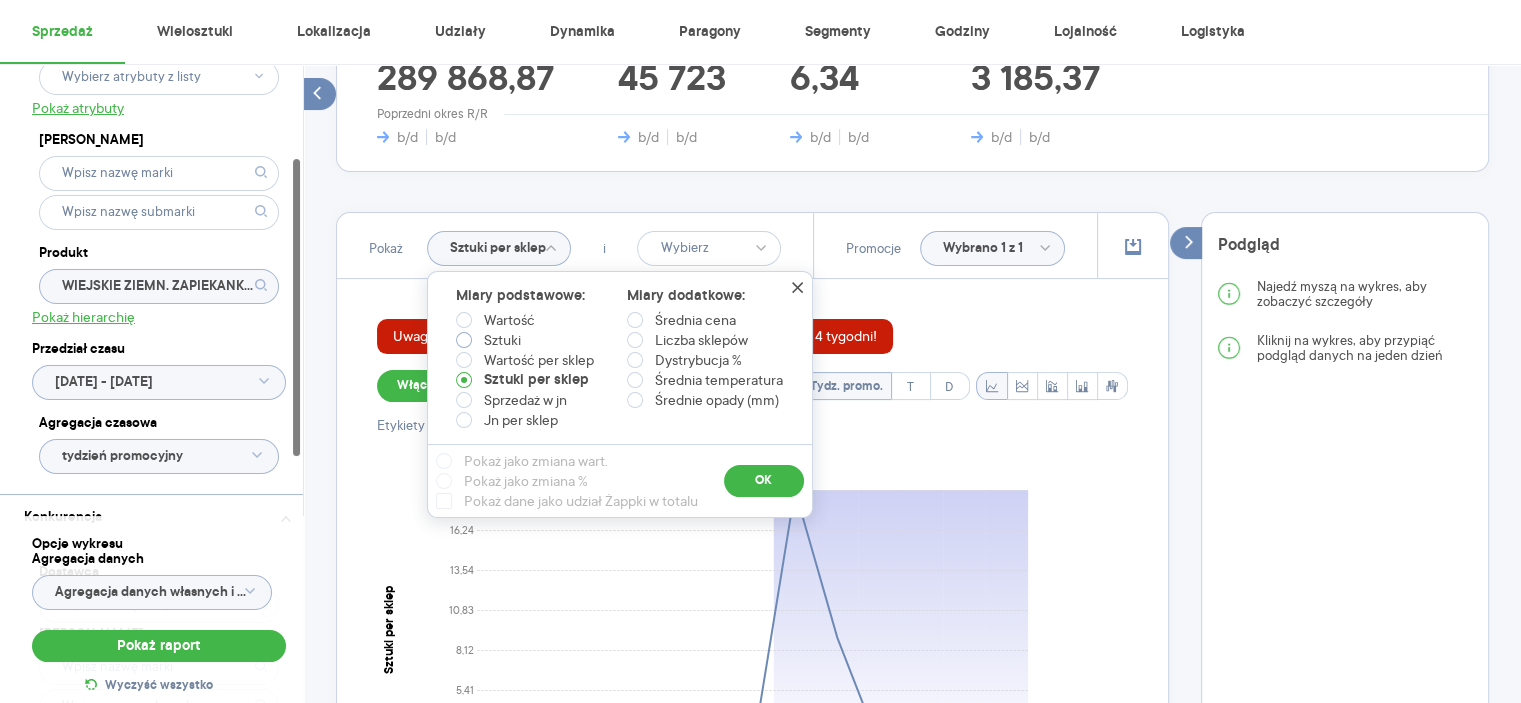 click on "Sztuki" at bounding box center (502, 340) 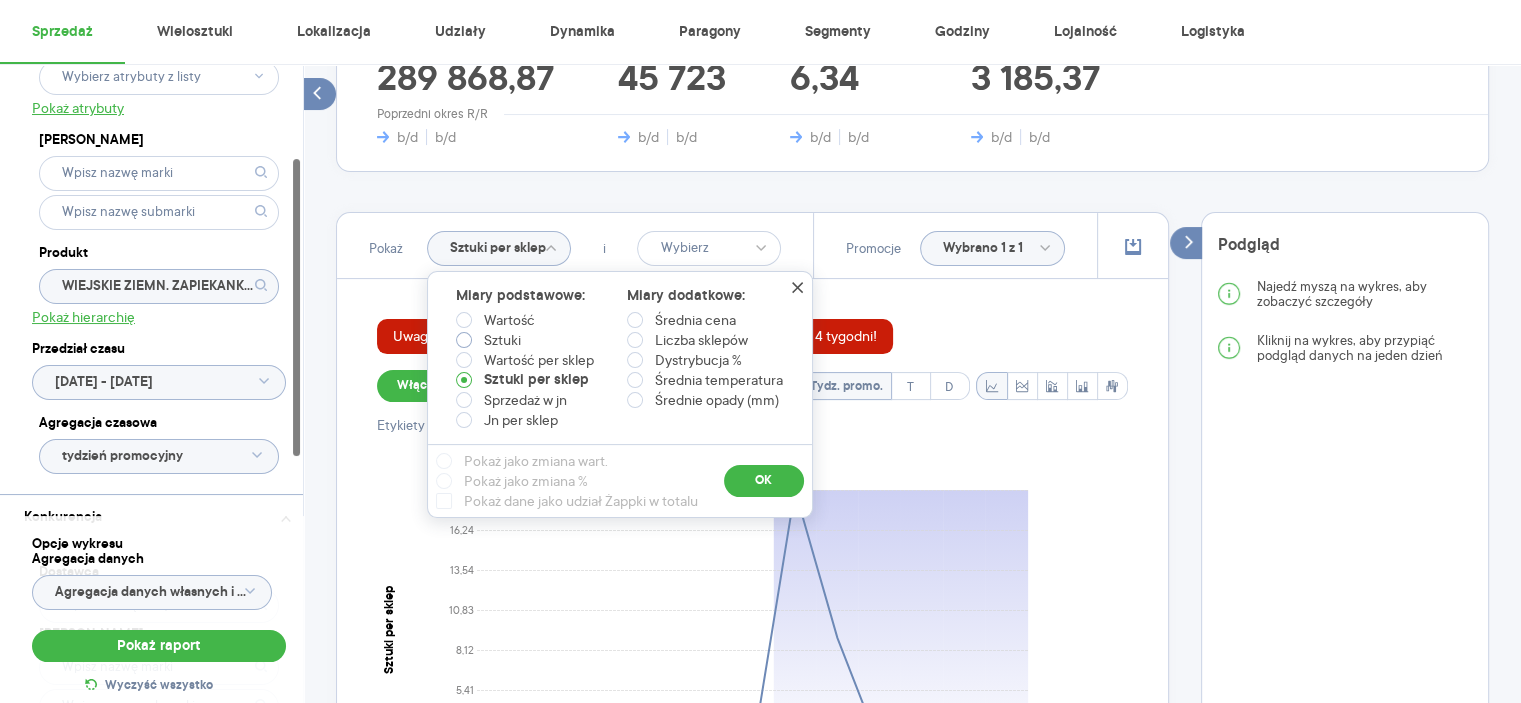 click on "Sztuki" at bounding box center [468, 342] 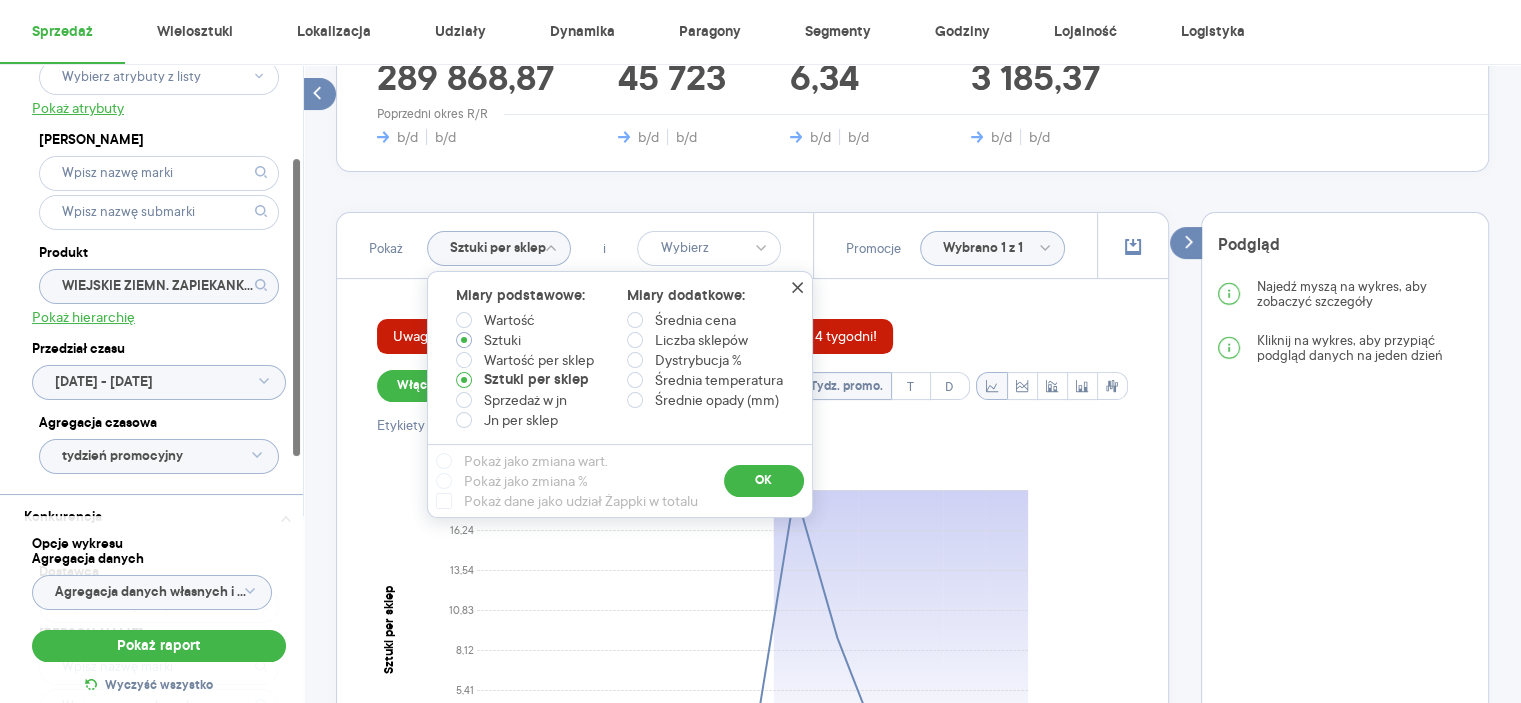 radio on "true" 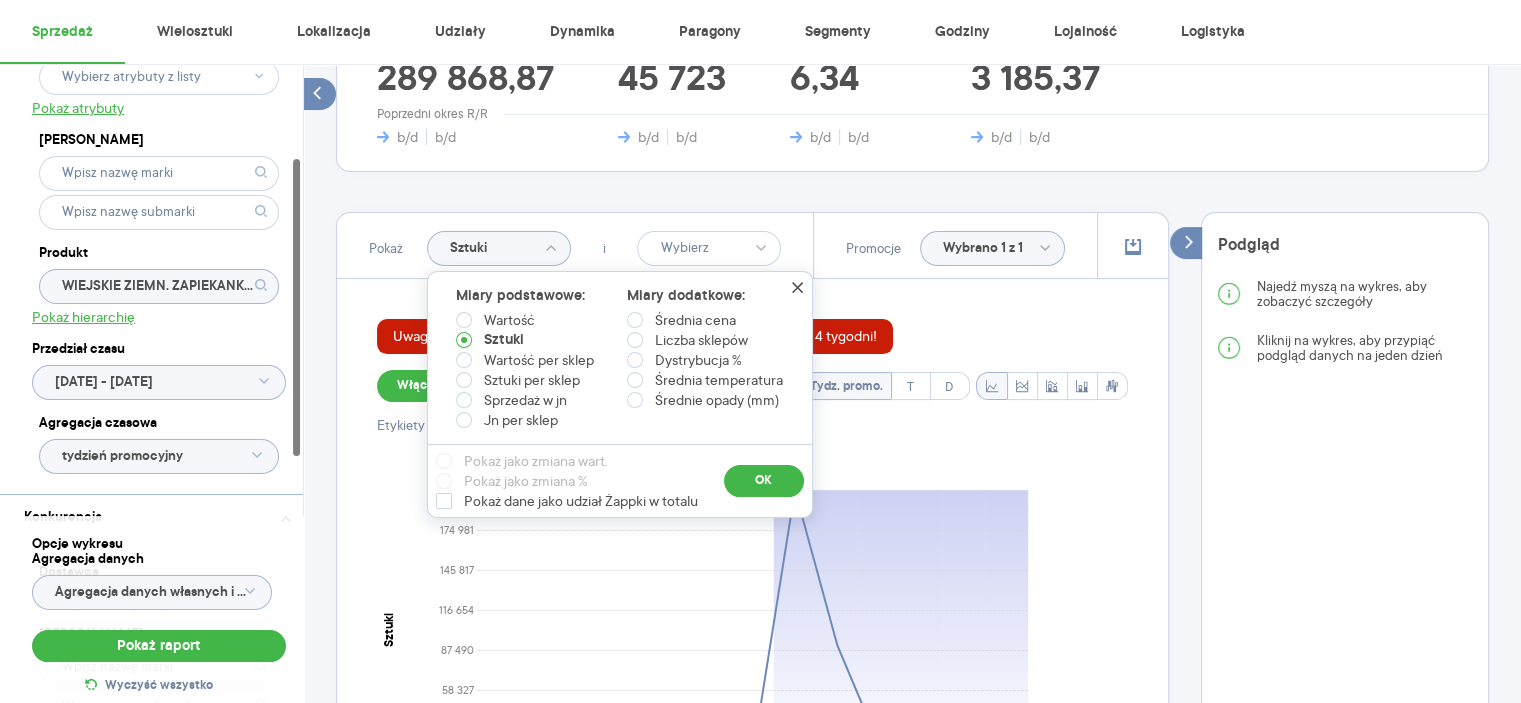 click 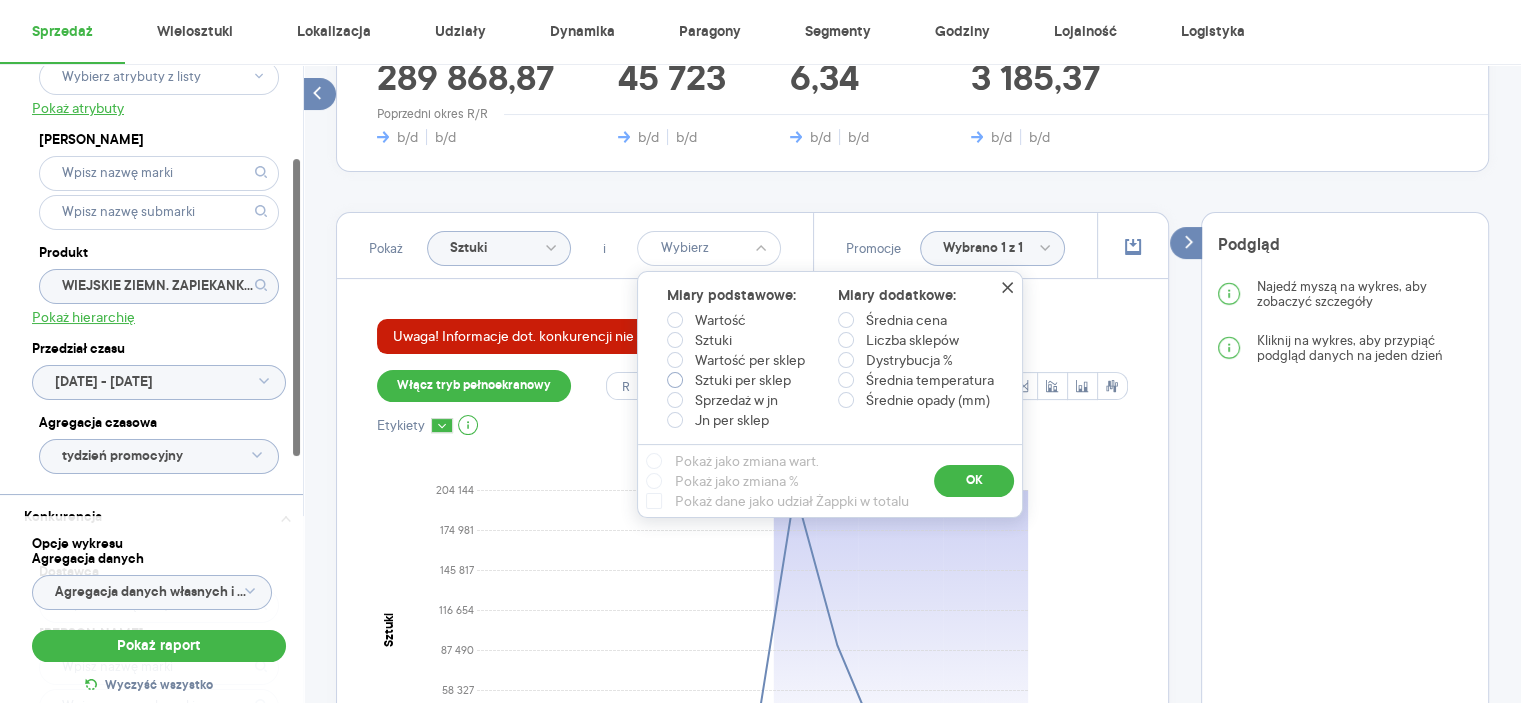 click on "Sztuki per sklep" at bounding box center [743, 380] 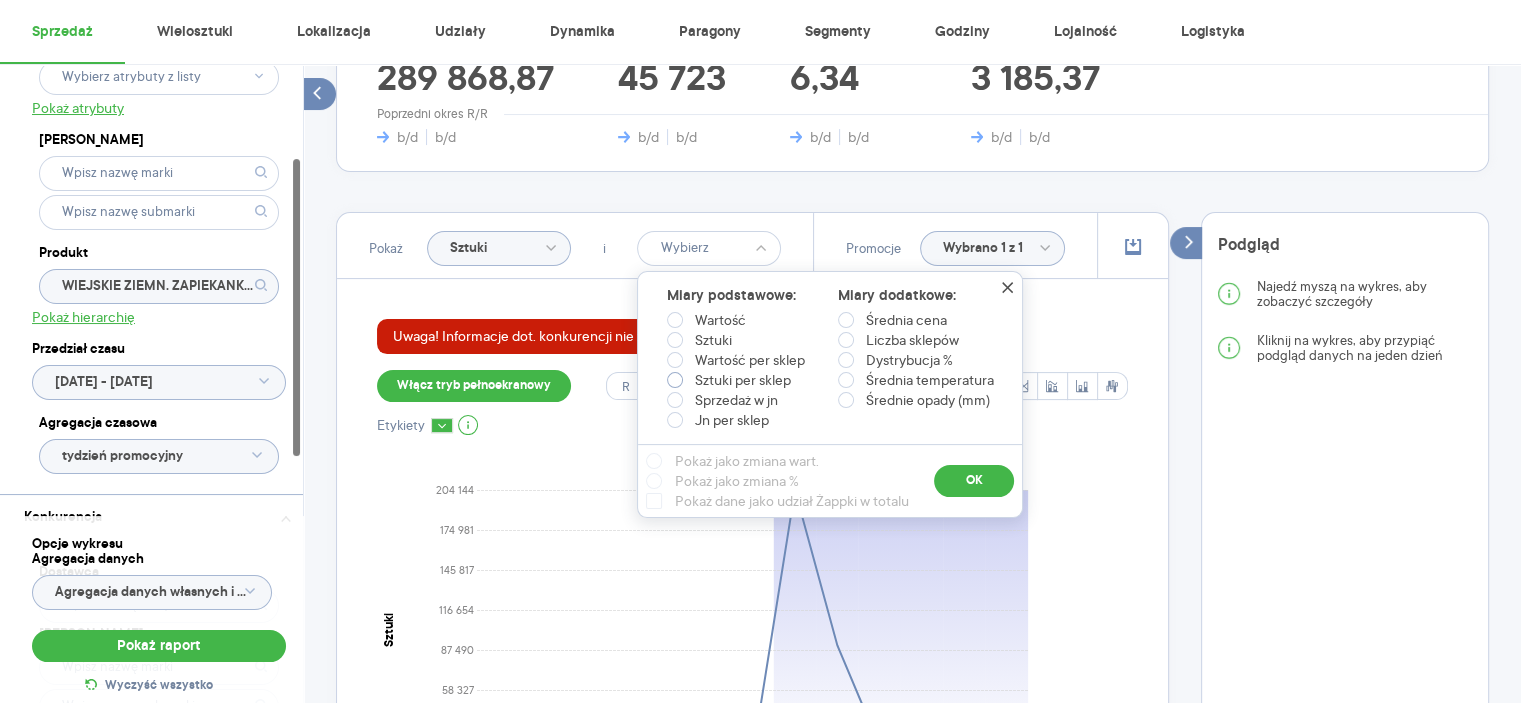 click on "Sztuki per sklep" at bounding box center [679, 382] 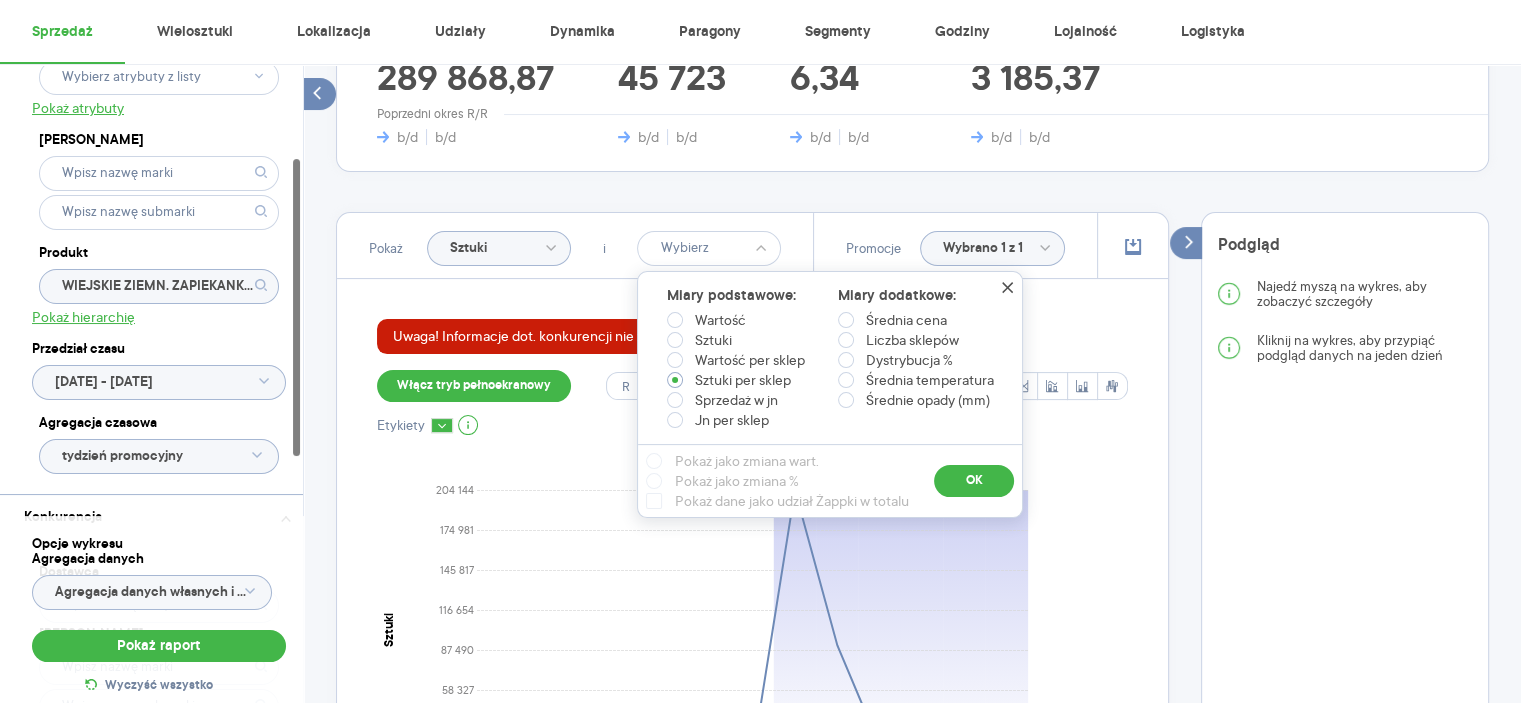 radio on "true" 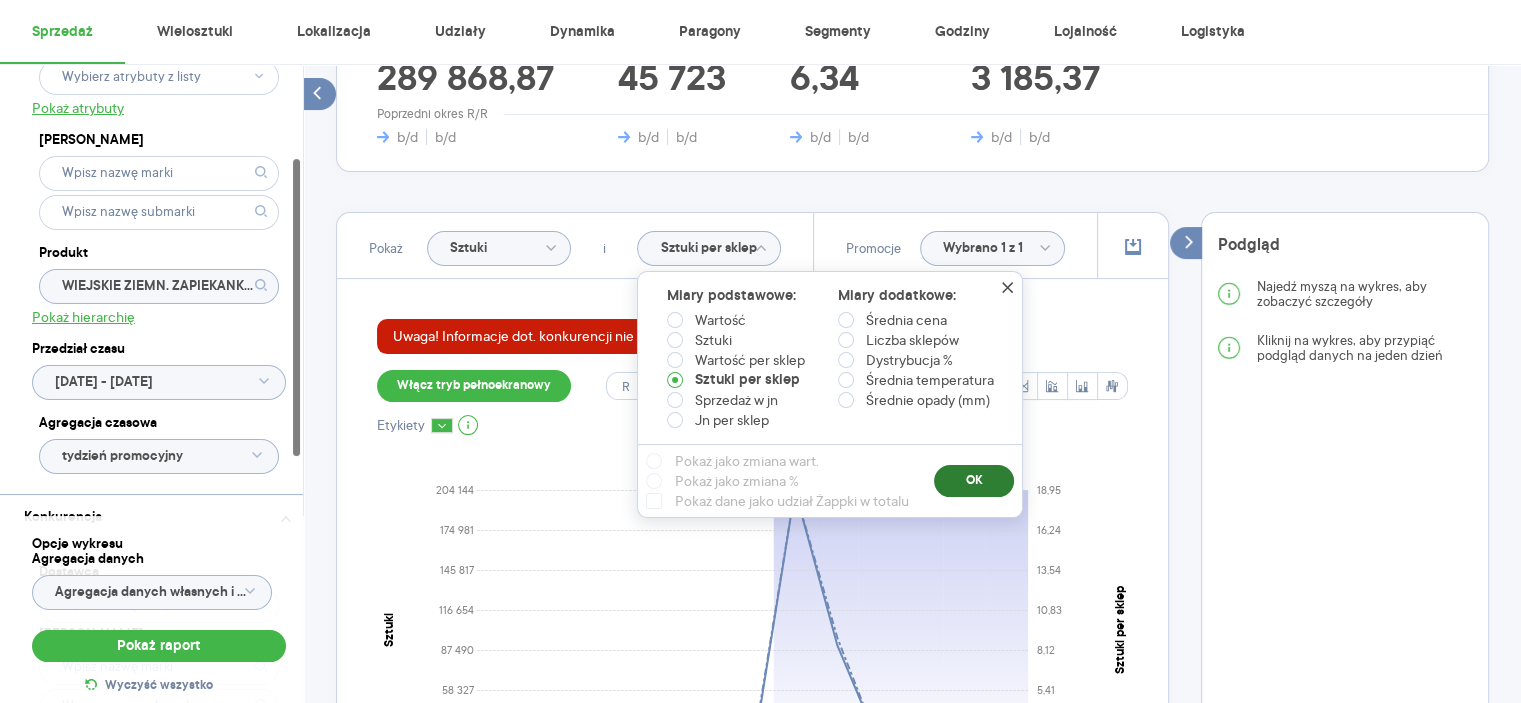click on "OK" at bounding box center [974, 481] 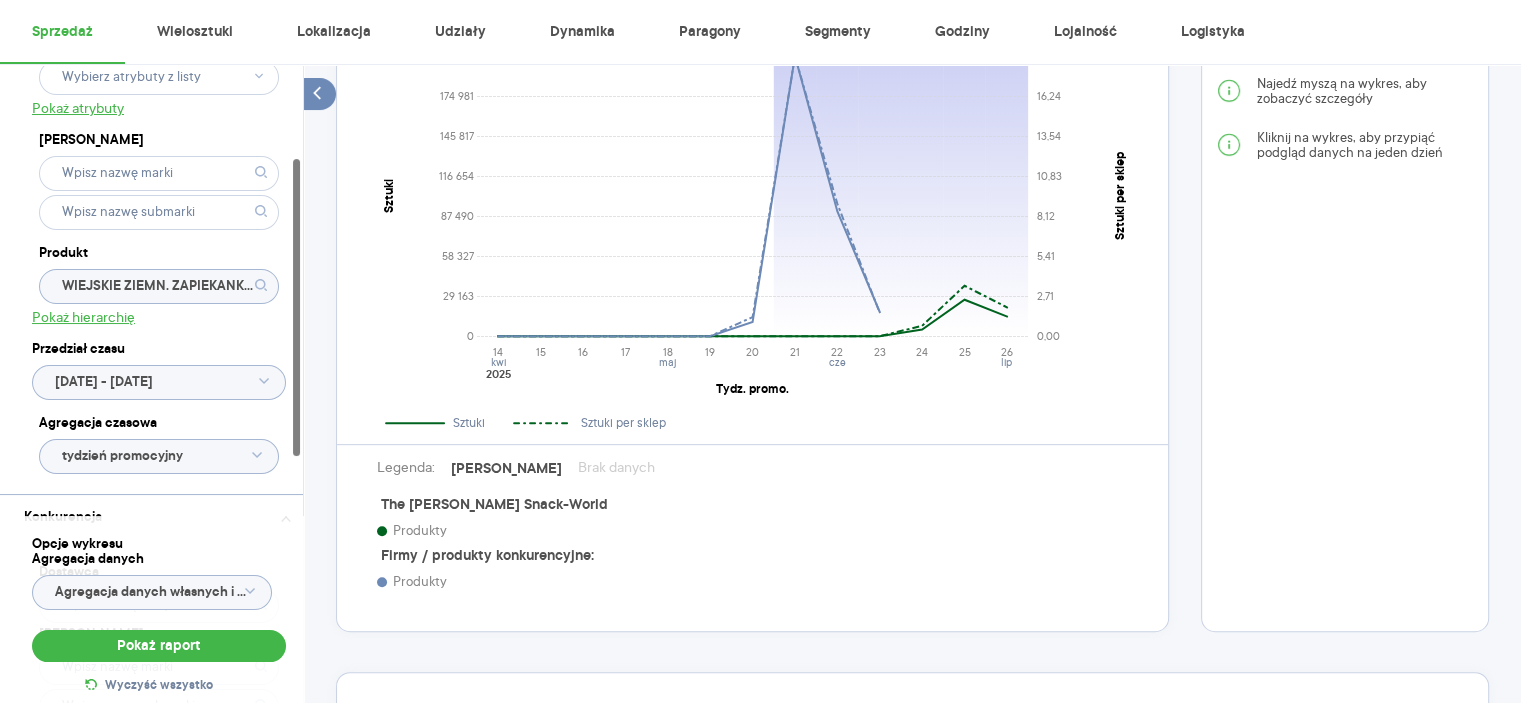 scroll, scrollTop: 800, scrollLeft: 0, axis: vertical 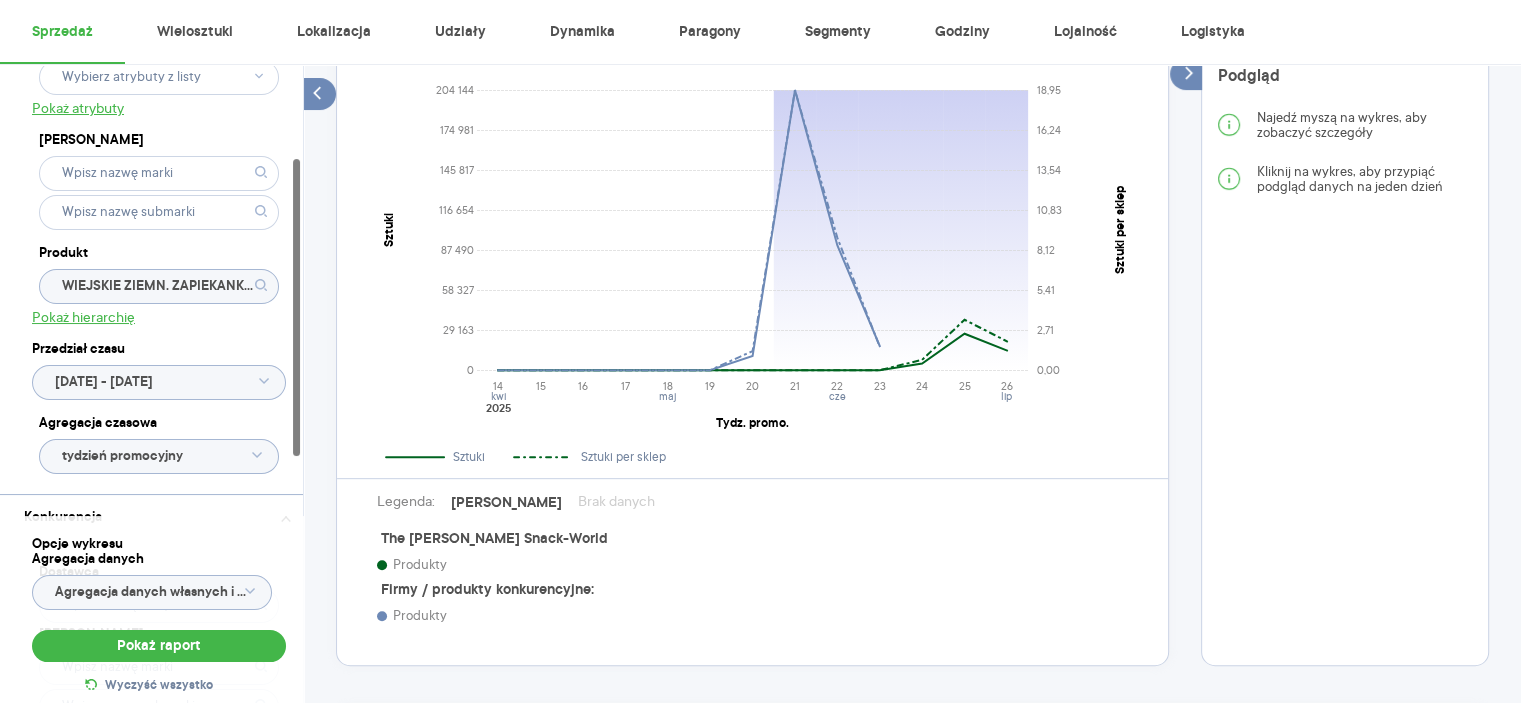 click on "Agregacja danych własnych i total danych konkurencji" 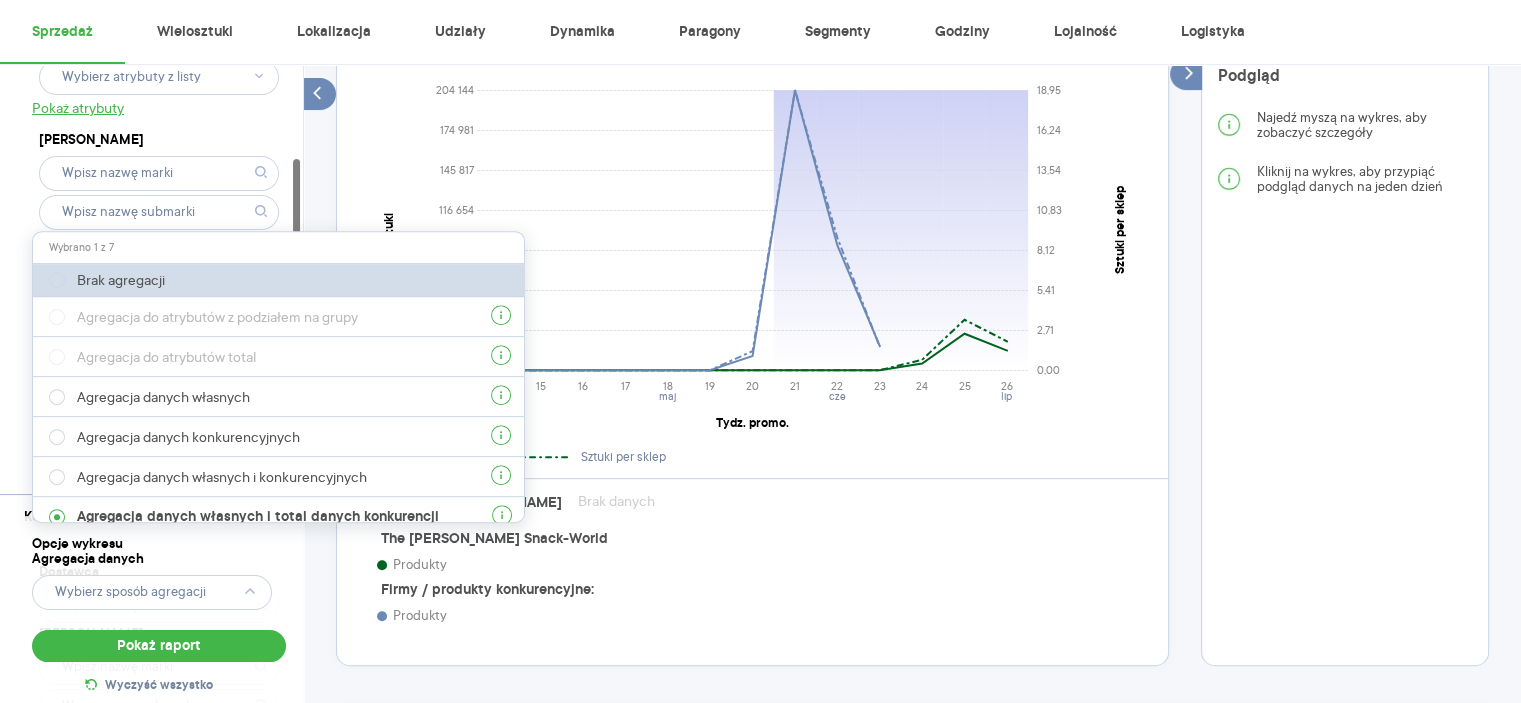click on "Brak agregacji" at bounding box center (280, 280) 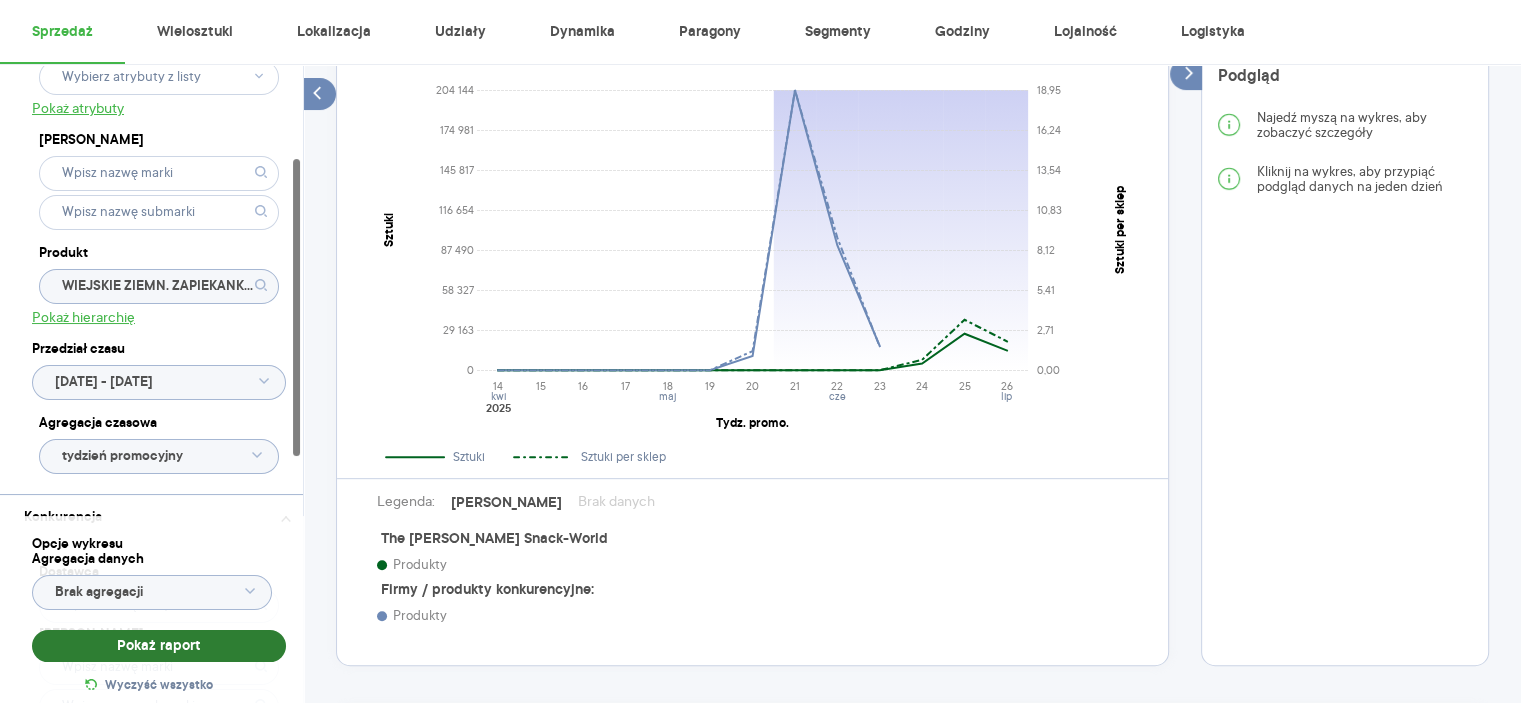 click on "Pokaż raport" at bounding box center (159, 646) 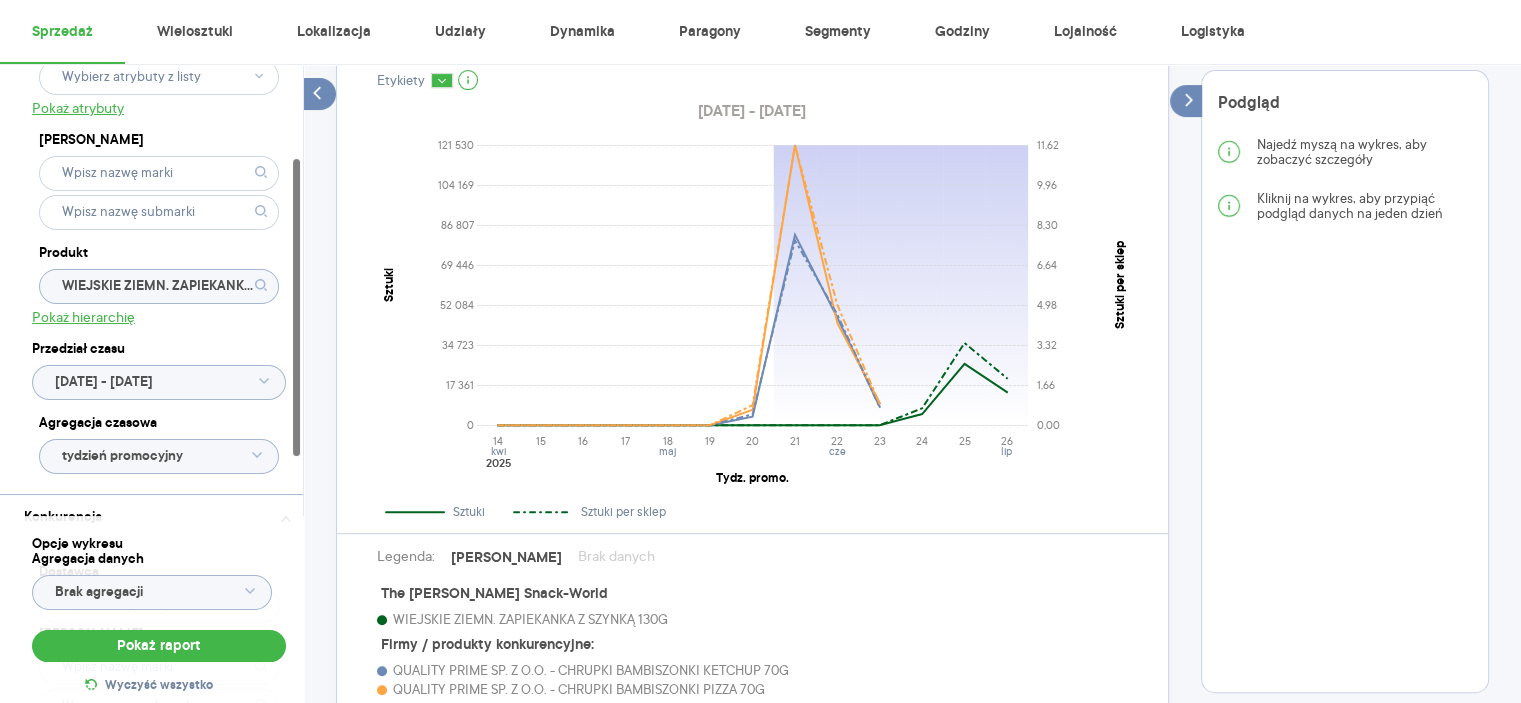 scroll, scrollTop: 800, scrollLeft: 0, axis: vertical 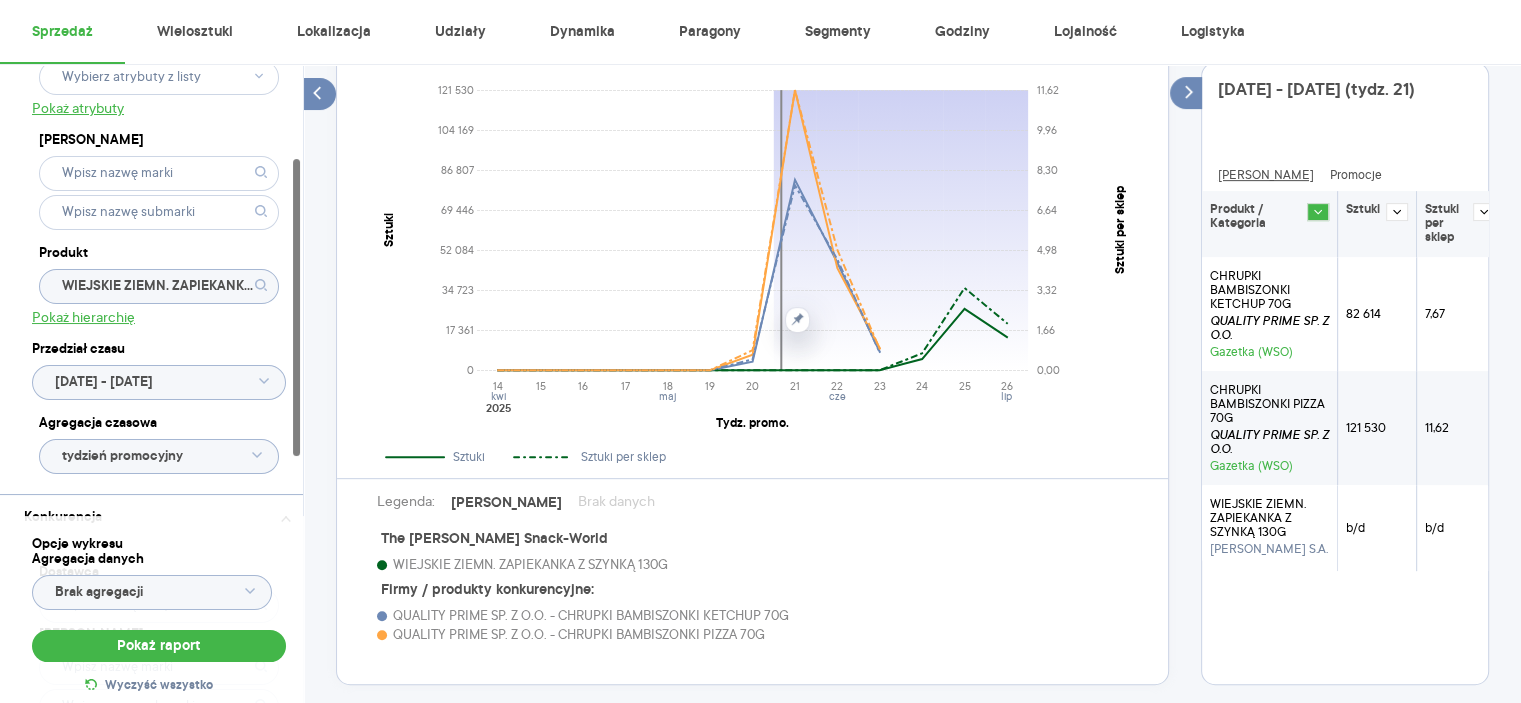 click 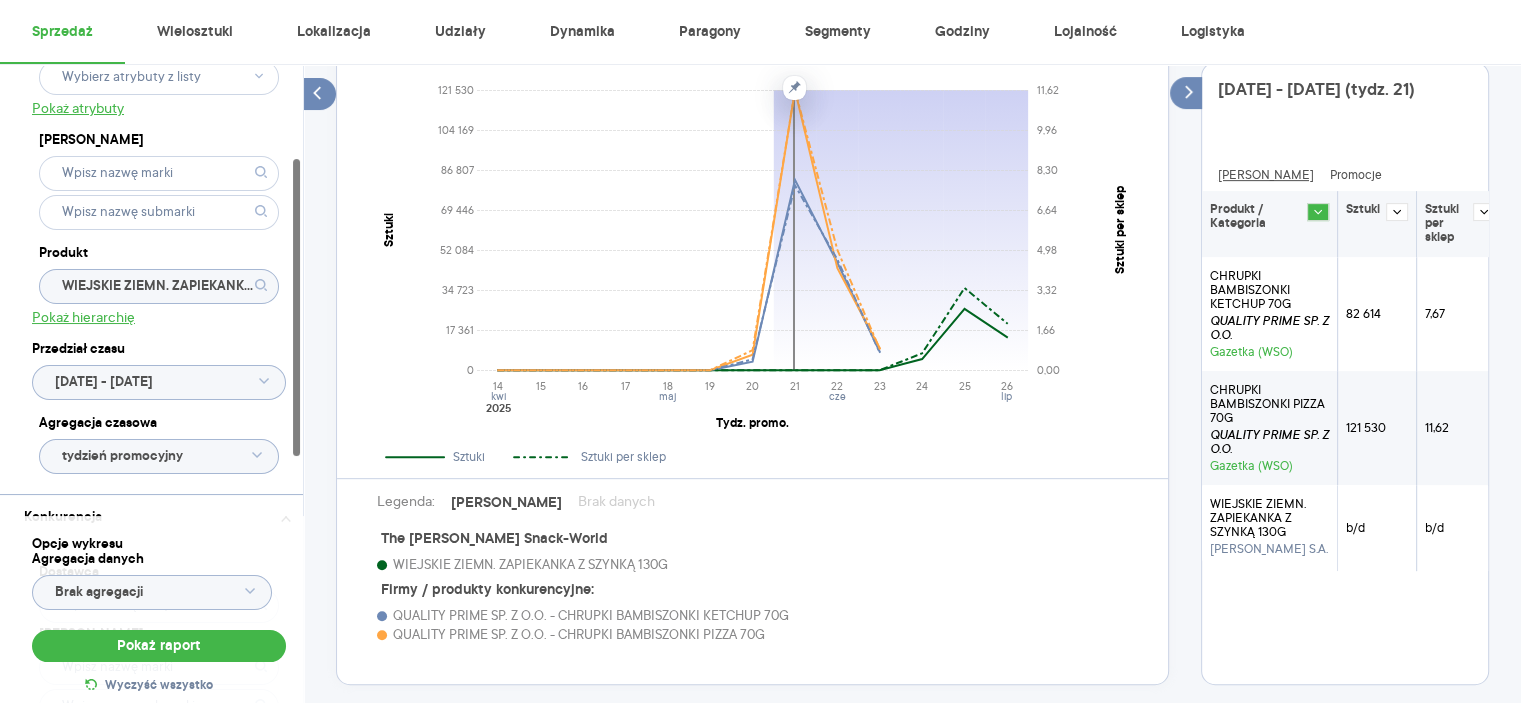 click 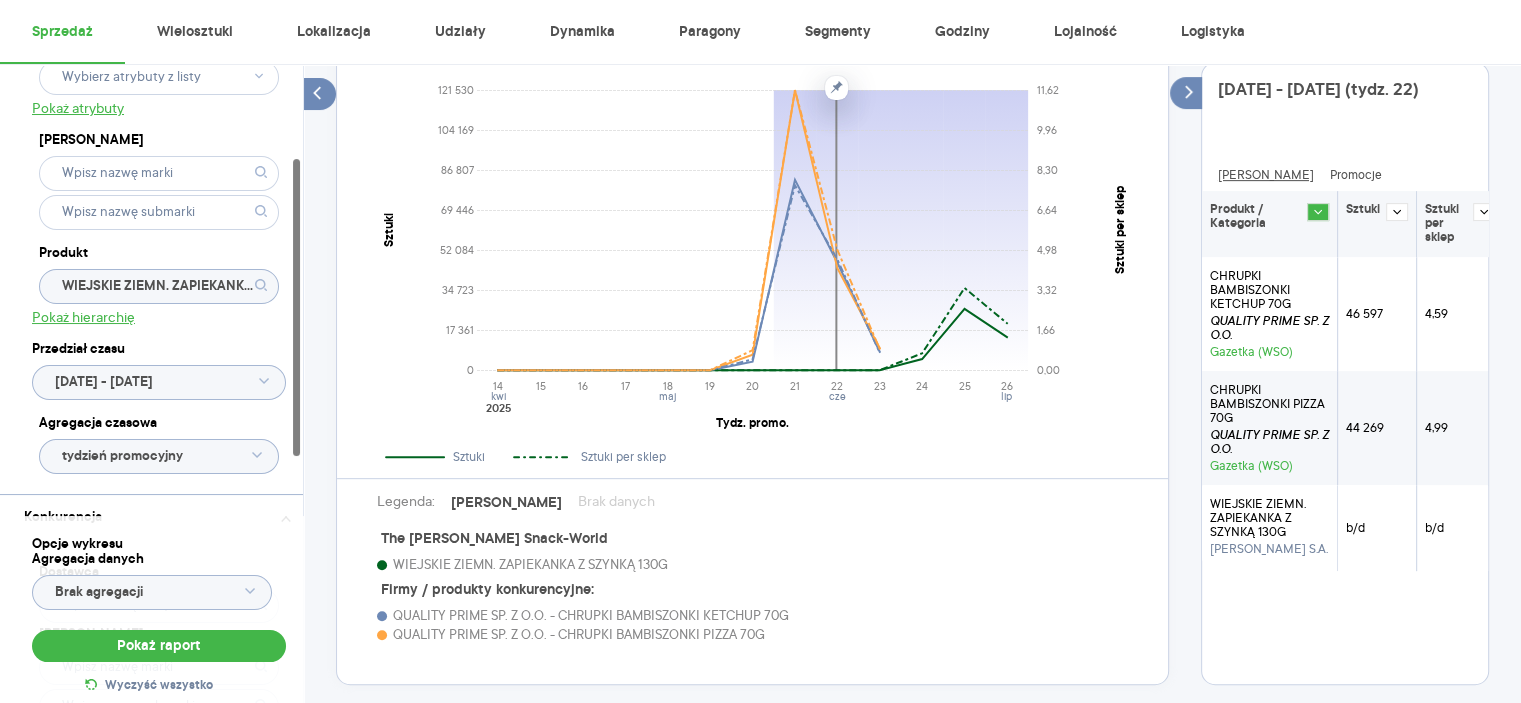 click 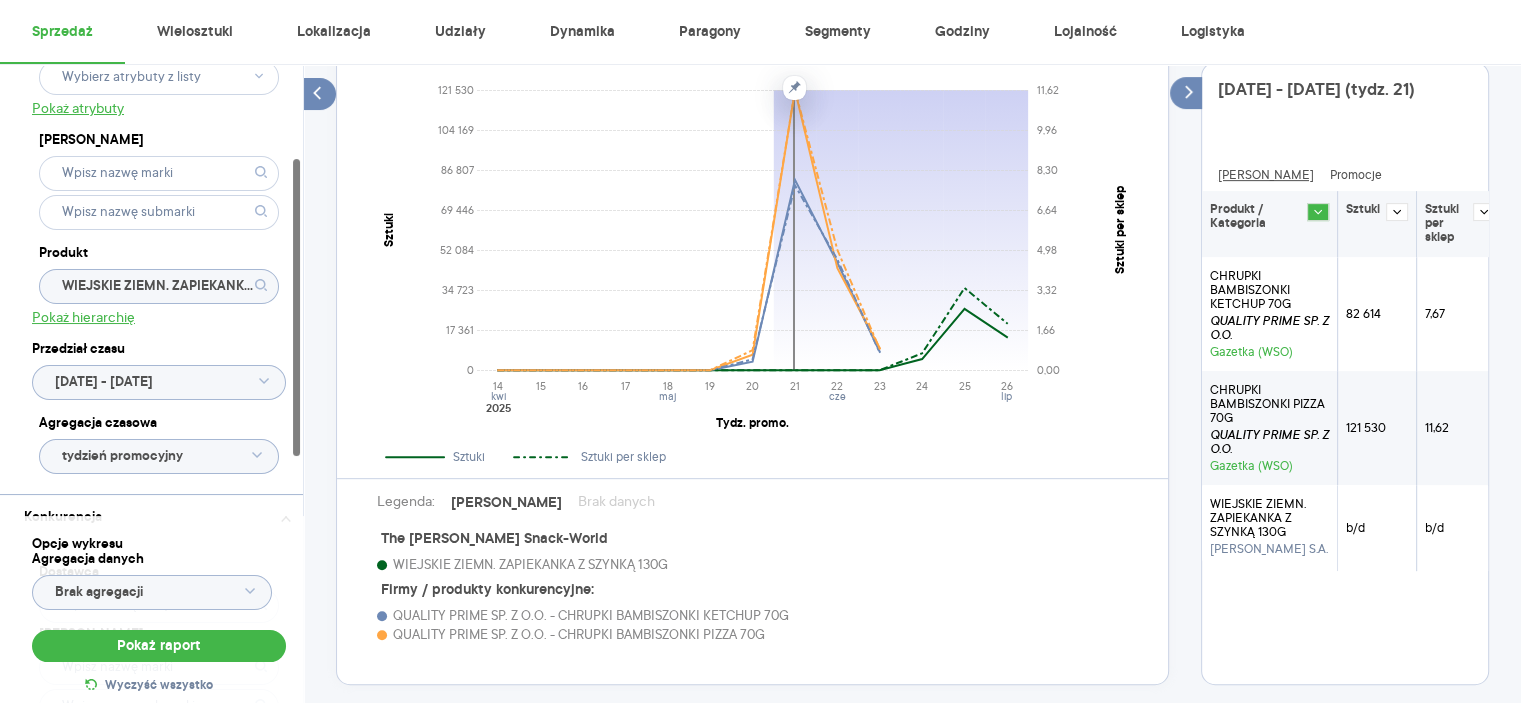 click 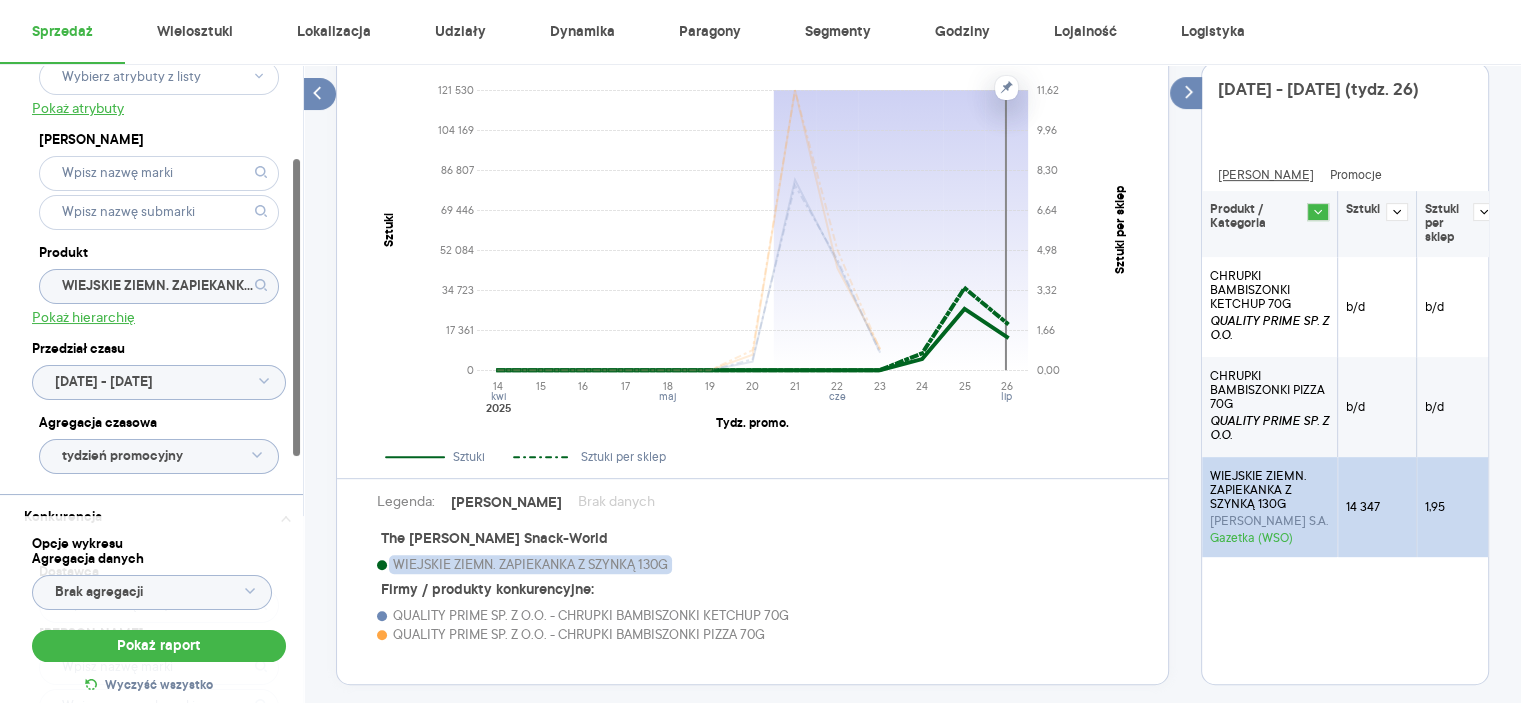 drag, startPoint x: 1371, startPoint y: 523, endPoint x: 1319, endPoint y: 518, distance: 52.23983 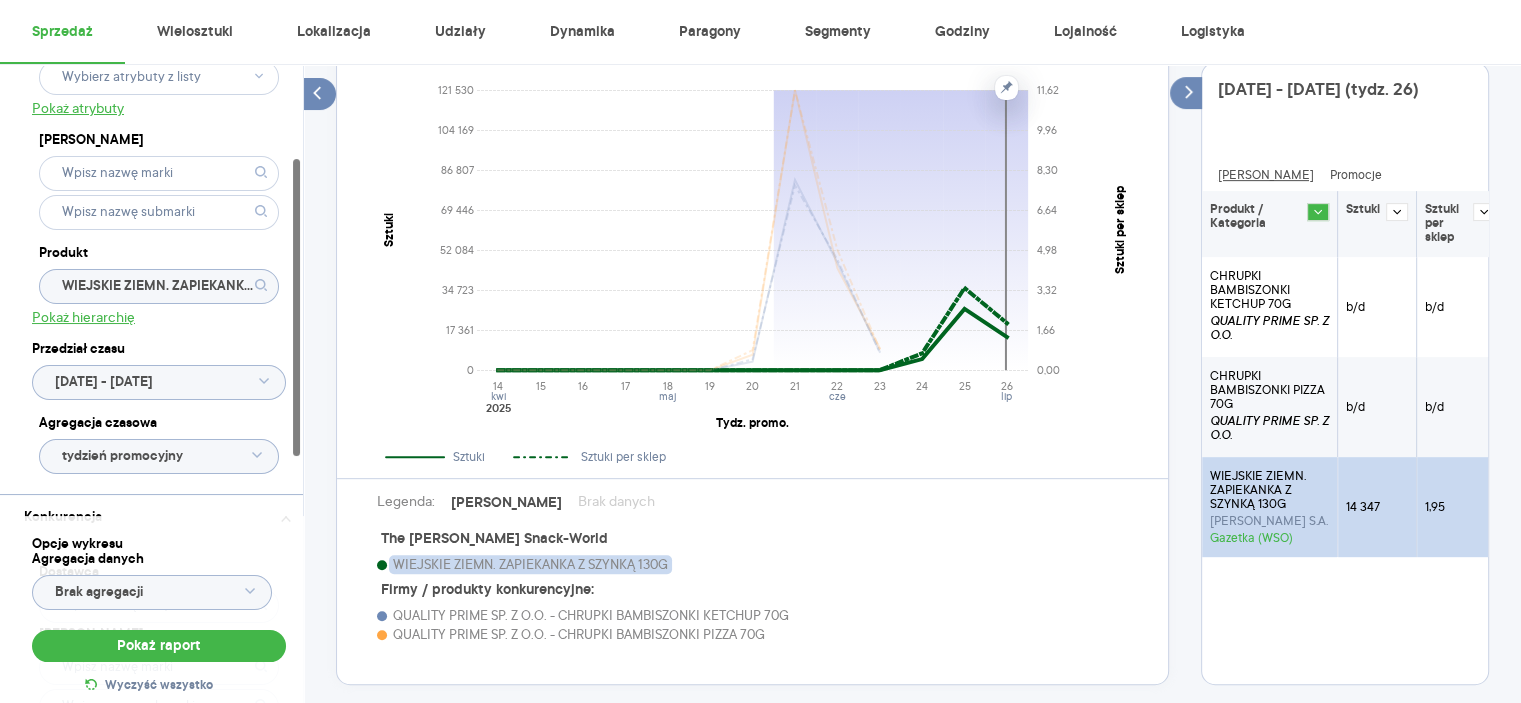 click on "WIEJSKIE ZIEMN. ZAPIEKANKA Z SZYNKĄ 130G [PERSON_NAME] PROSTA [PERSON_NAME] (WSO) 14 347 1,95" at bounding box center (1352, 507) 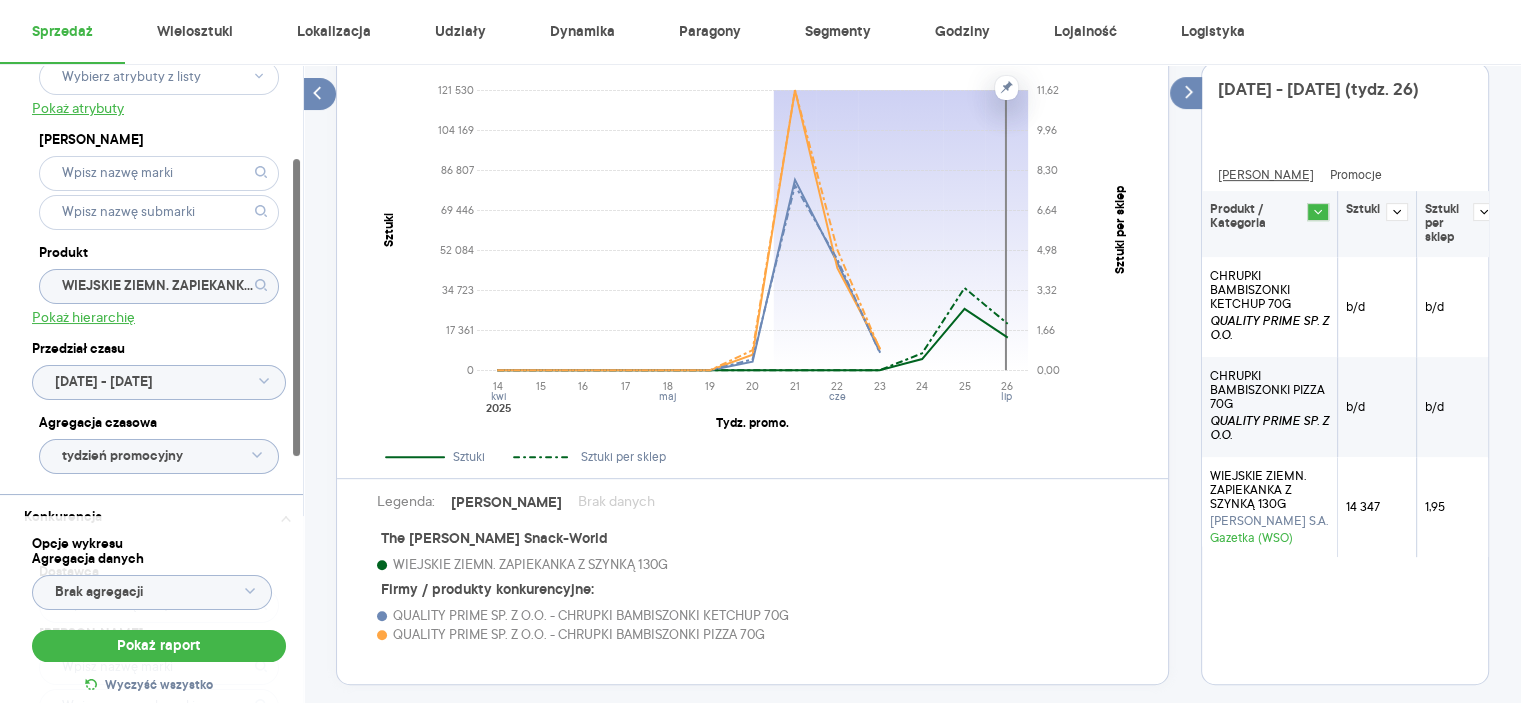 click 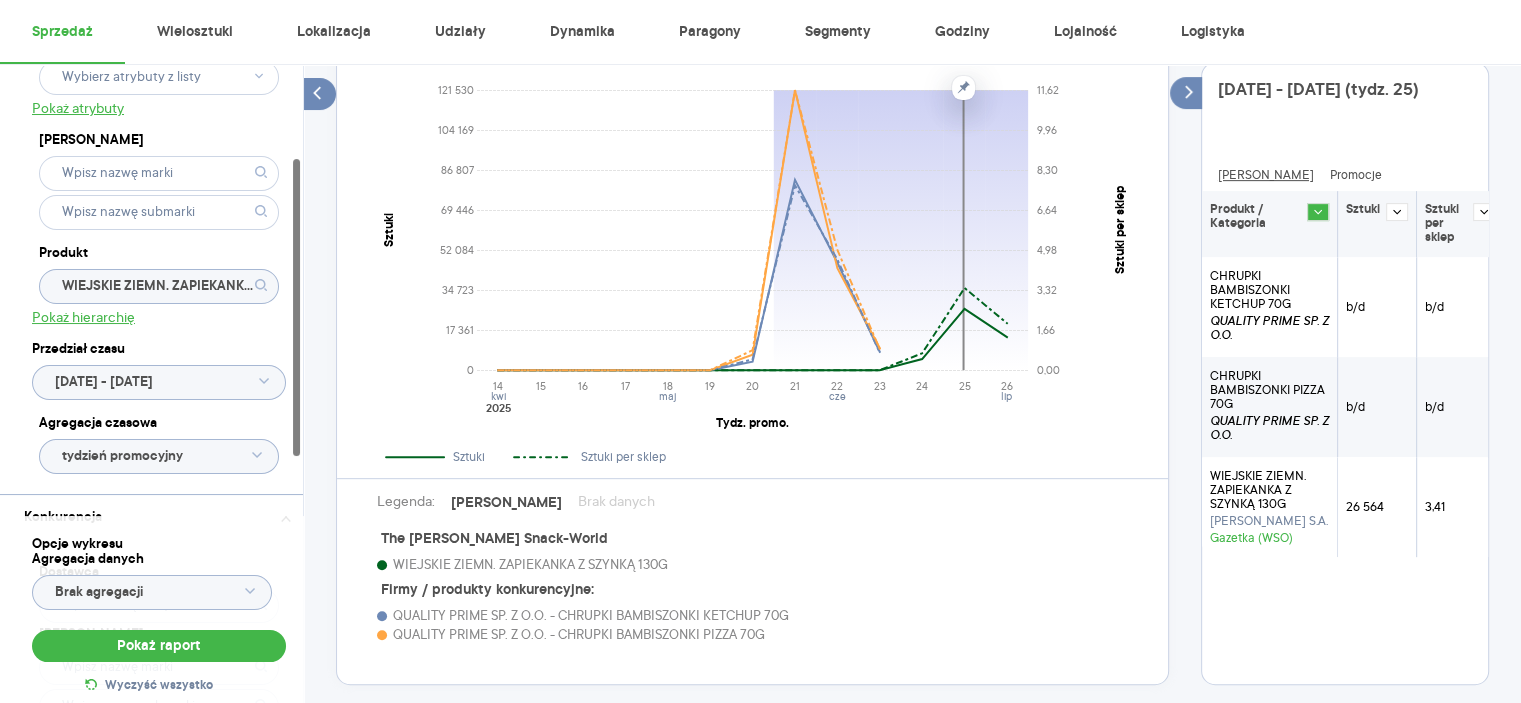 click 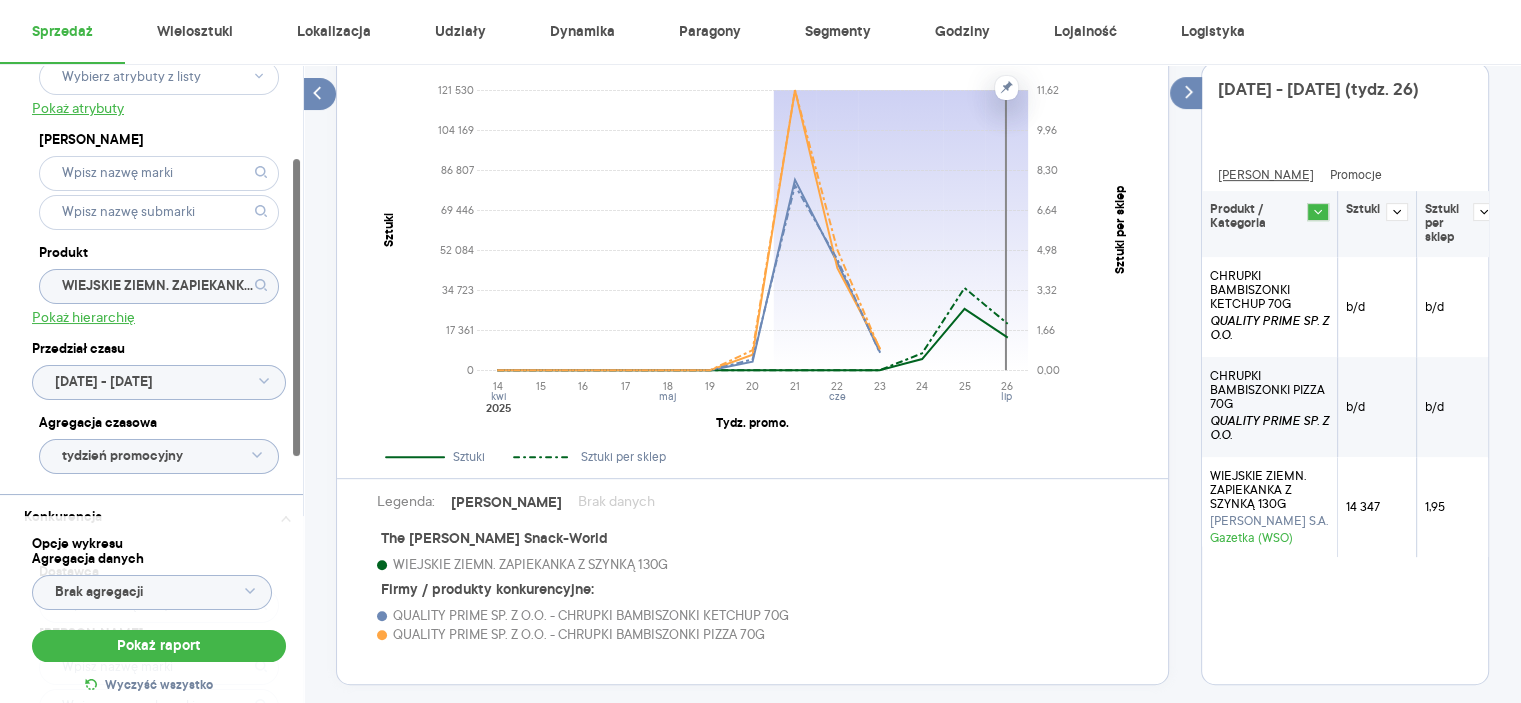 click 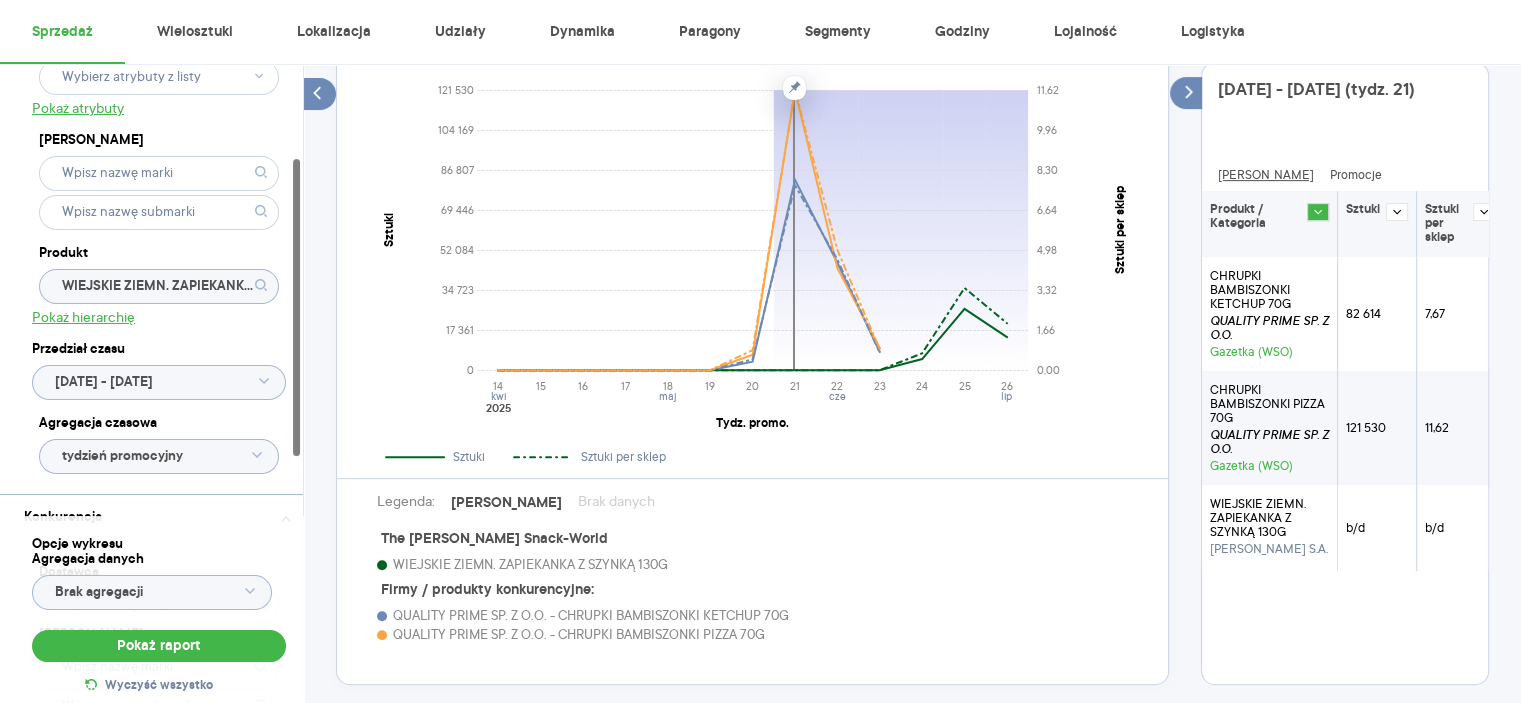click 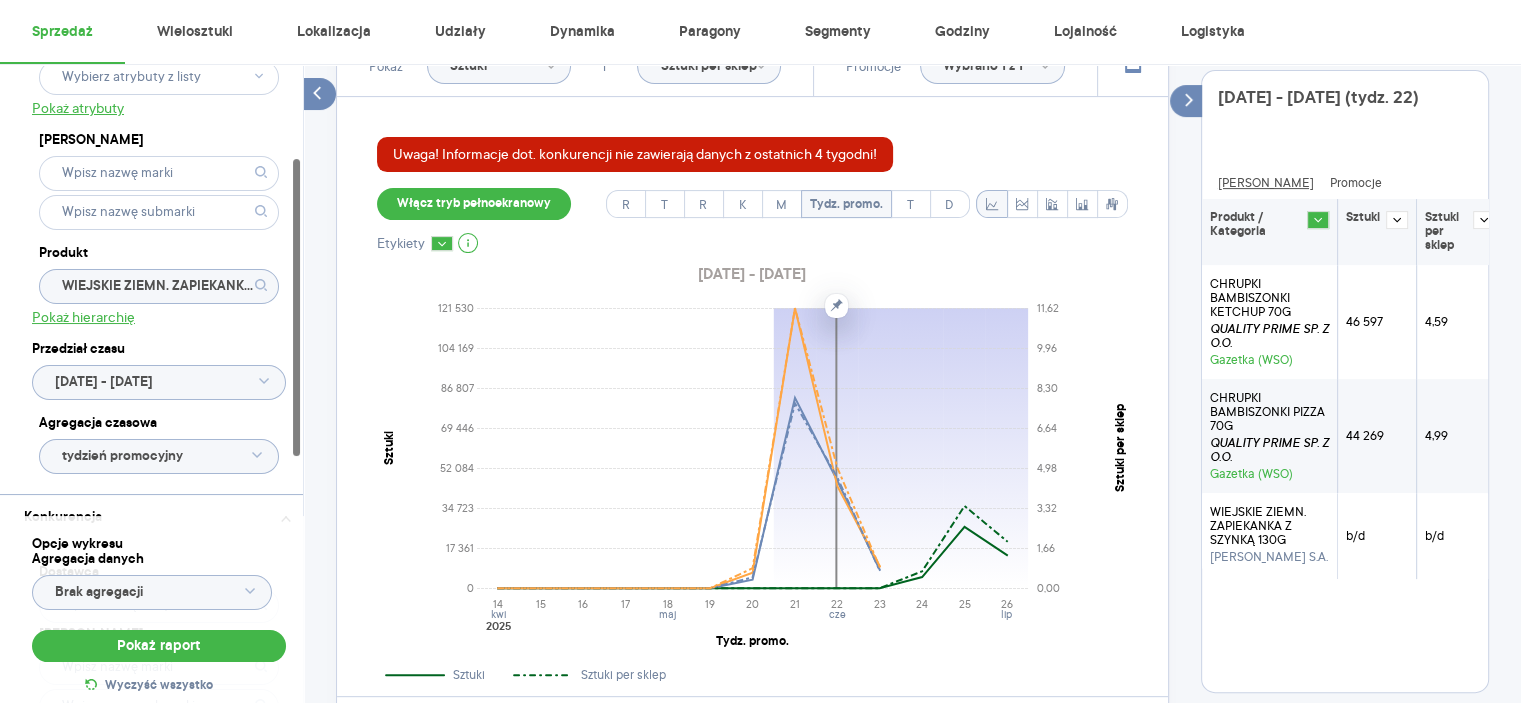 scroll, scrollTop: 500, scrollLeft: 0, axis: vertical 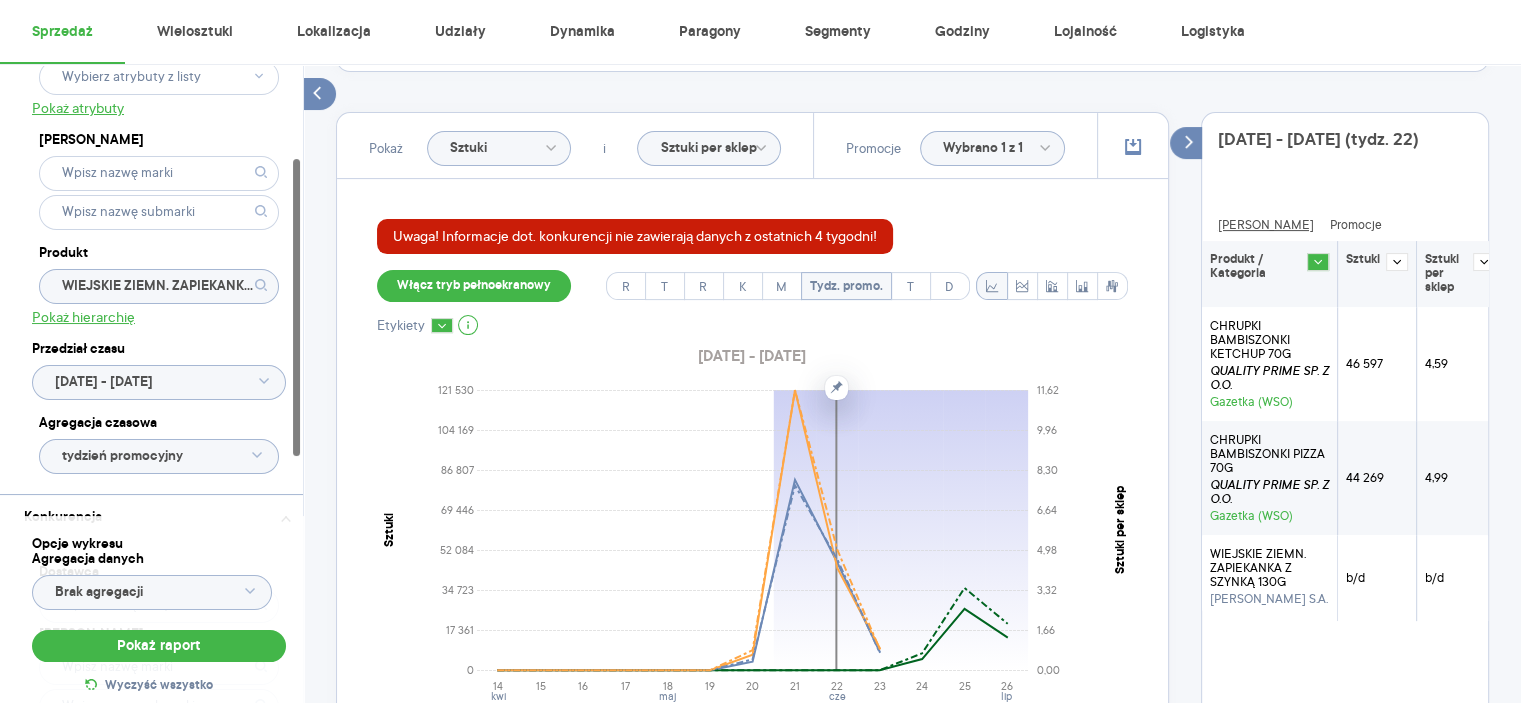 click on "Raporty Nowe Insights Eksport danych Nowość Baza wiedzy Nowość Aktualności [EMAIL_ADDRESS][DOMAIN_NAME][PERSON_NAME] Wyloguj Sprzedaż Wielosztuki Lokalizacja Udziały Dynamika Paragony Segmenty Godziny Lojalność Logistyka Kategoria * [PERSON_NAME] przekąski Atrybuty Pokaż atrybuty Marka Produkt WIEJSKIE ZIEMN. ZAPIEKANKA Z SZYNKĄ 130G Pokaż hierarchię Przedział czasu [DATE] - [DATE] Agregacja czasowa tydzień promocyjny Konkurencja Dostawca Marka Produkt Wybrano 2 z 935 Kategorie referencyjne Region Rodzaje sklepów Rodzaje transakcji Wszystkie Like For Like Uwzględnij LFL Opcje wykresu Agregacja danych Brak agregacji Pokaż raport Wyczyść wszystko Sprzedaż Podsumowanie - dane własne  (The [PERSON_NAME] Bahlsen Snack-World) Pokaż: Dane total Dane per sklep Dystrybucja Jednostki naturalne Dane własne Wartość sprzedaży (brutto) 289 868,87 b/d b/d Liczba sztuk 45 723 b/d b/d Średnia cena (brutto) 6,34 b/d b/d Średnia sprzedaż dziennie (brutto) 3 185,37 b/d b/d Poprzedni okres R/R Pokaż Sztuki i [GEOGRAPHIC_DATA]" at bounding box center [760, -149] 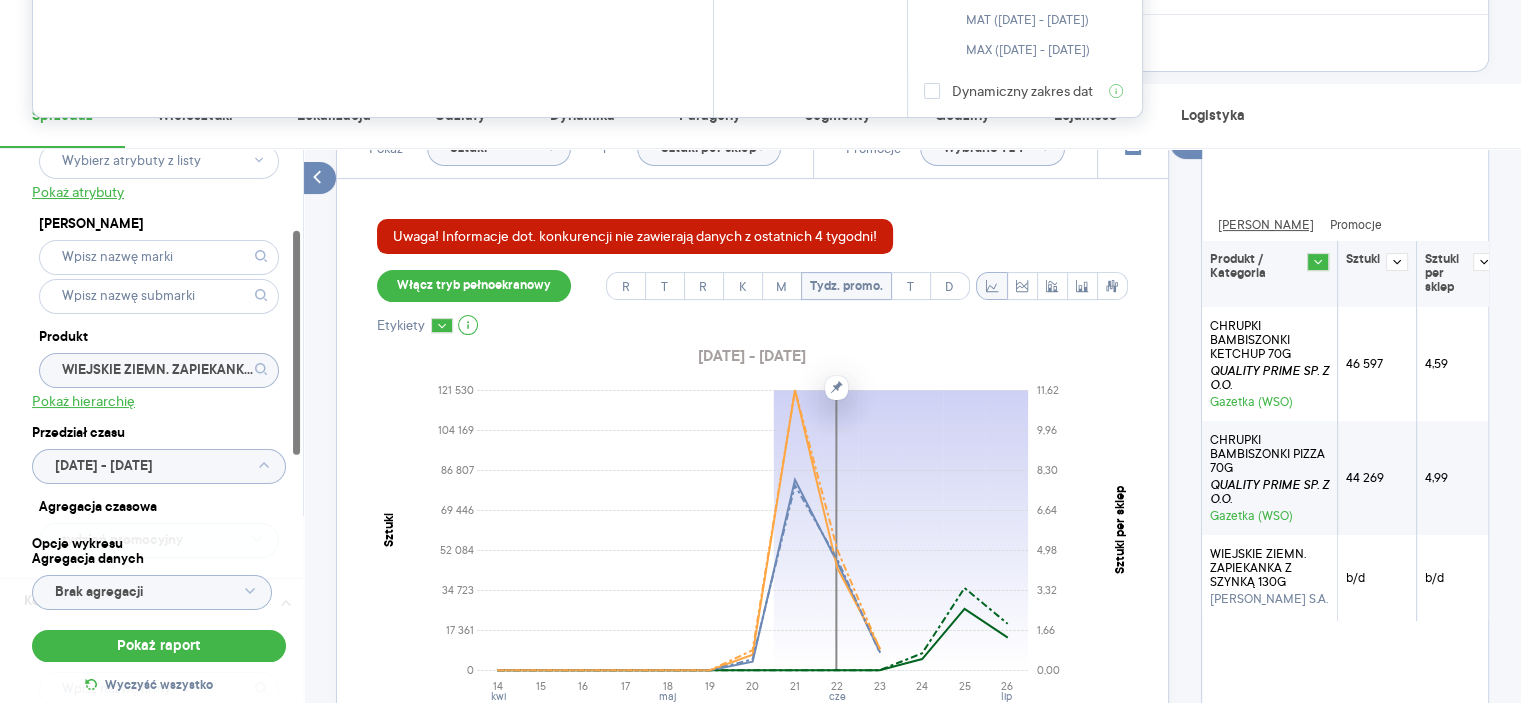 scroll, scrollTop: 0, scrollLeft: 0, axis: both 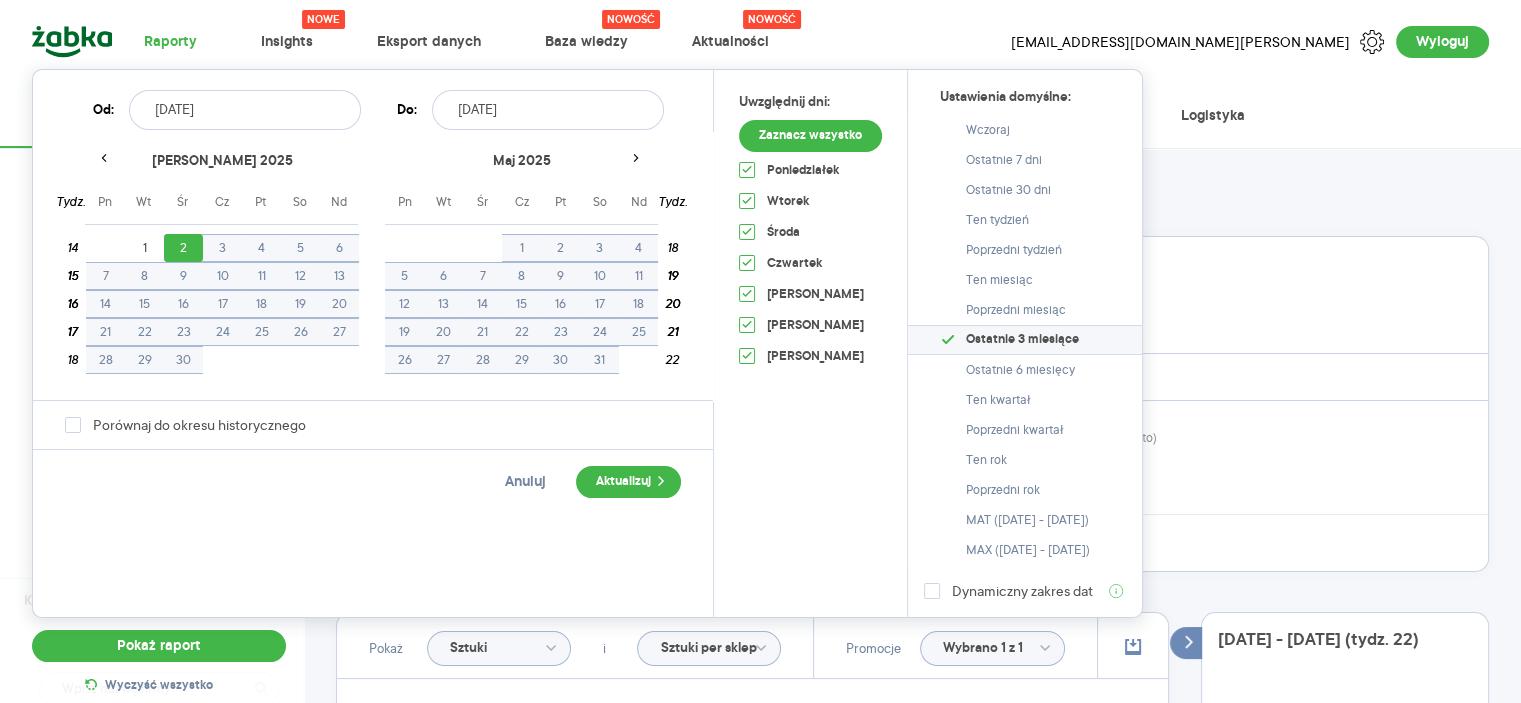 click on "[DATE]" at bounding box center [245, 110] 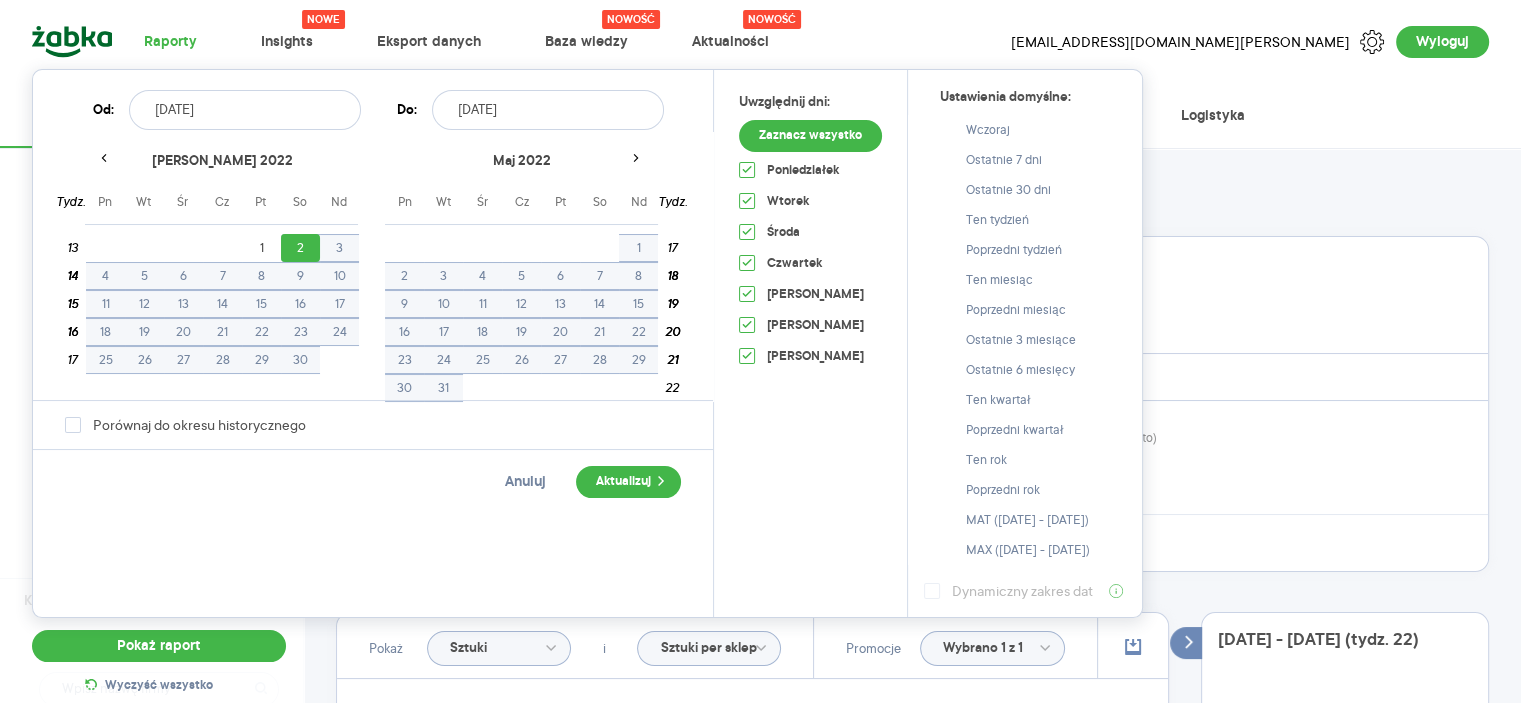 click on "[DATE]" at bounding box center [245, 110] 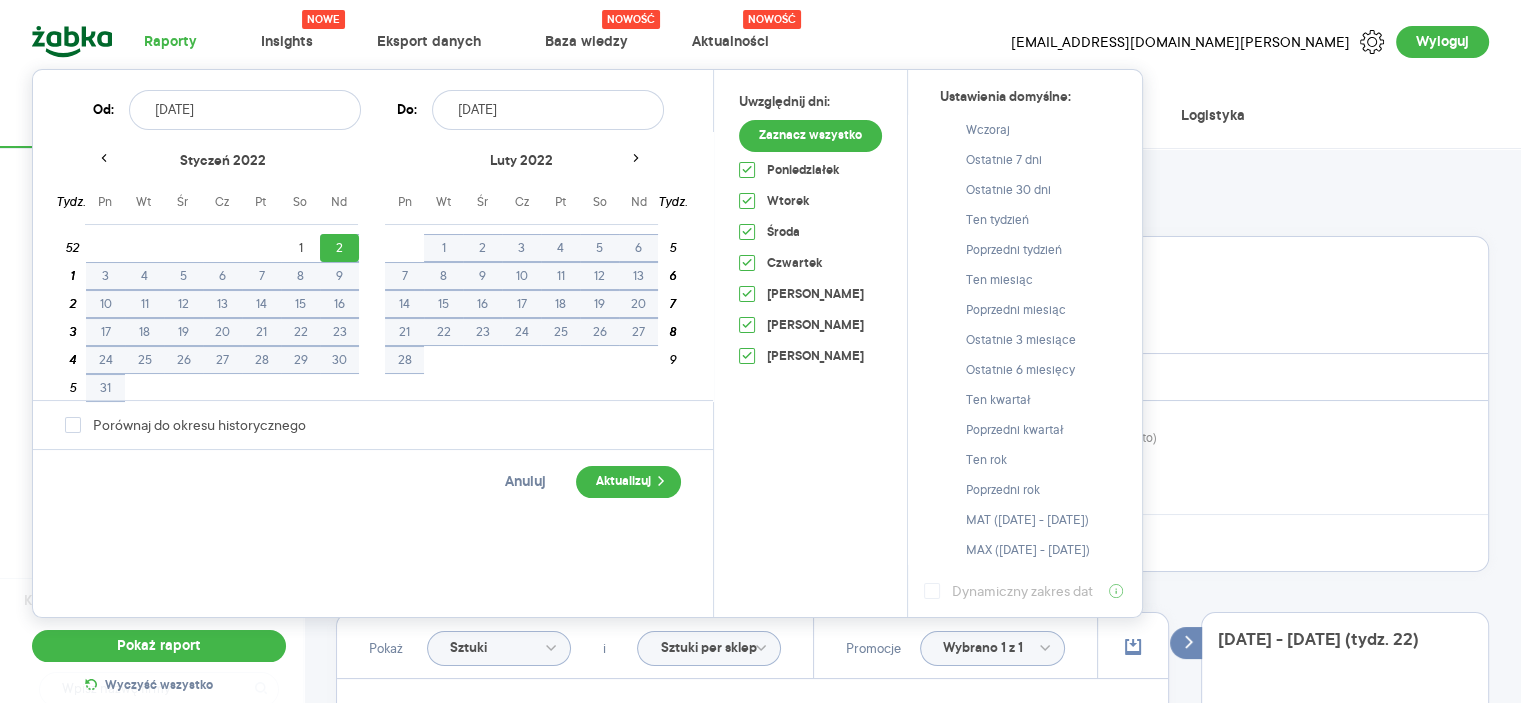 drag, startPoint x: 208, startPoint y: 105, endPoint x: 220, endPoint y: 100, distance: 13 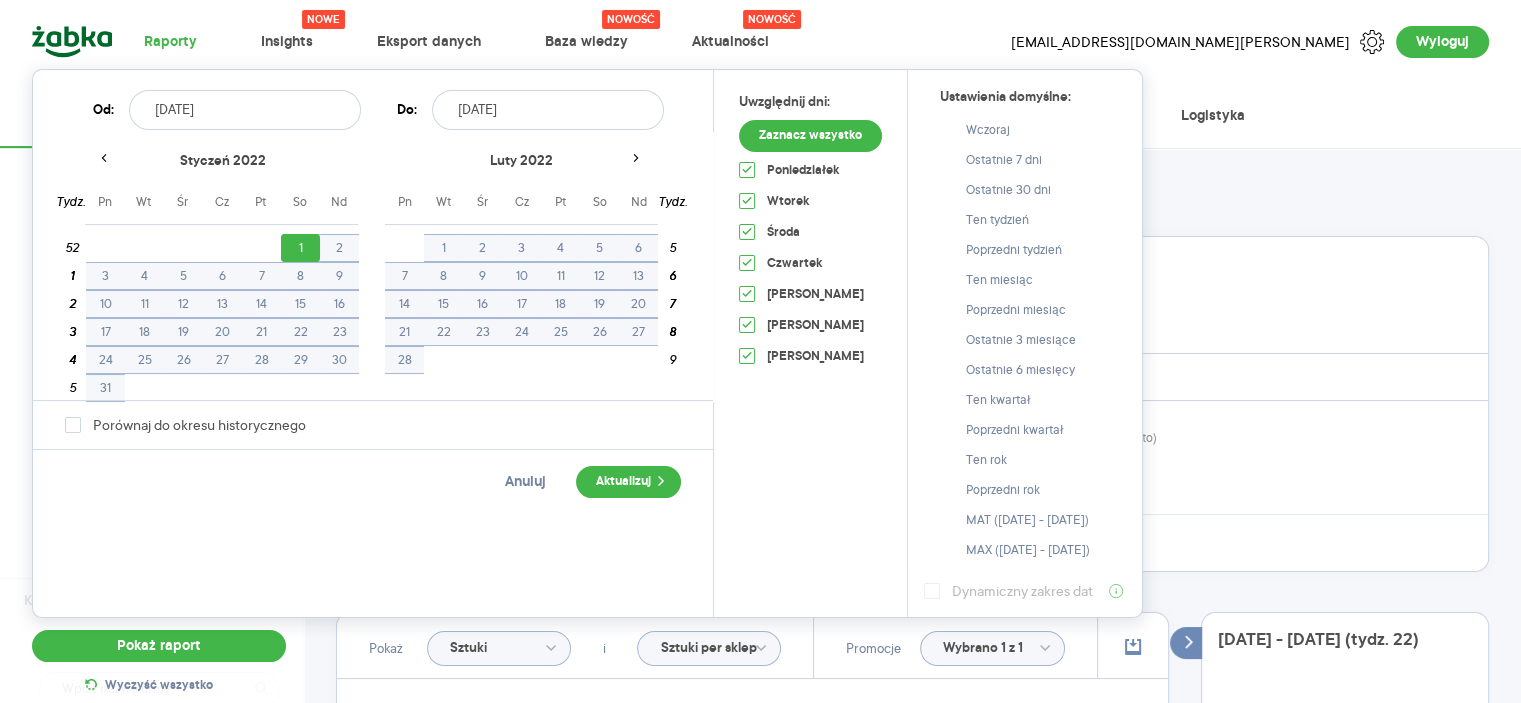 click on "[DATE]" at bounding box center (245, 110) 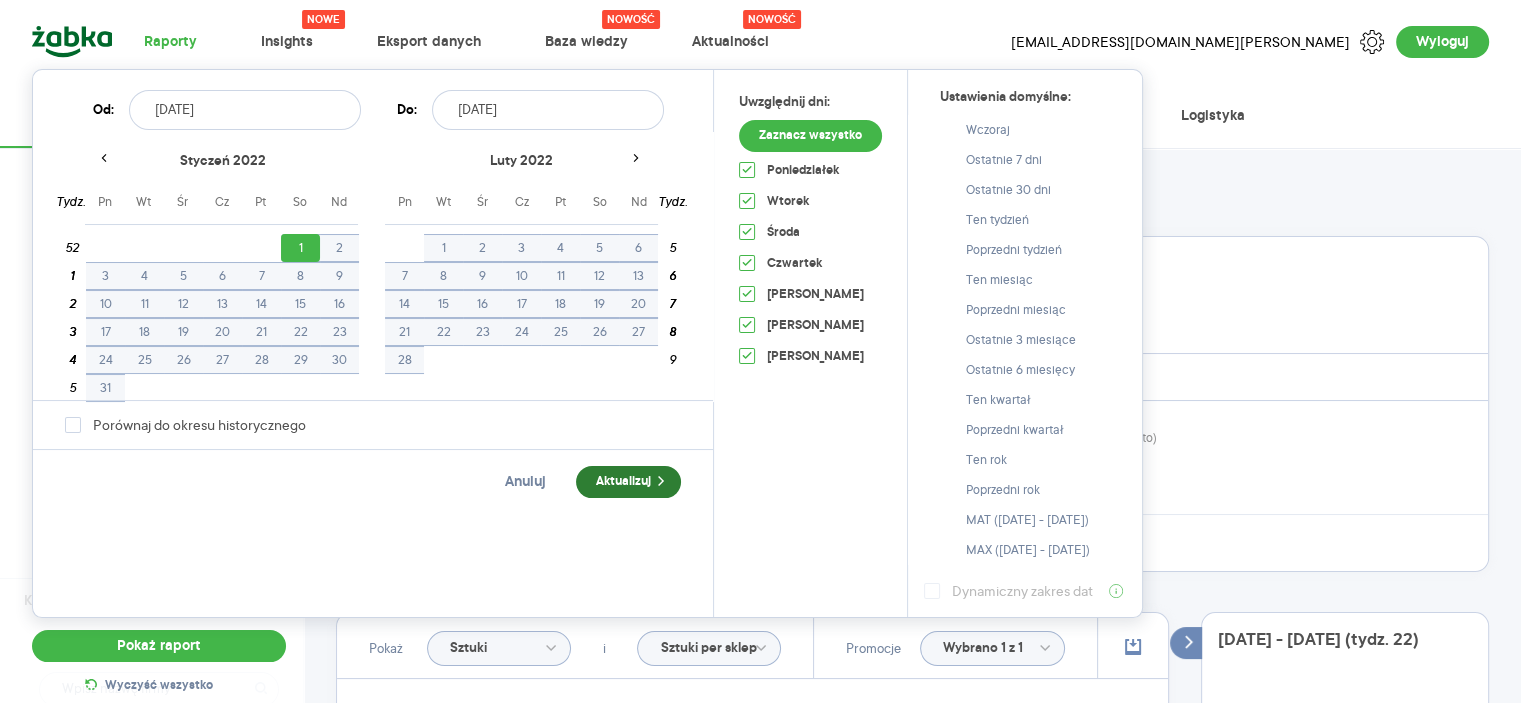 click 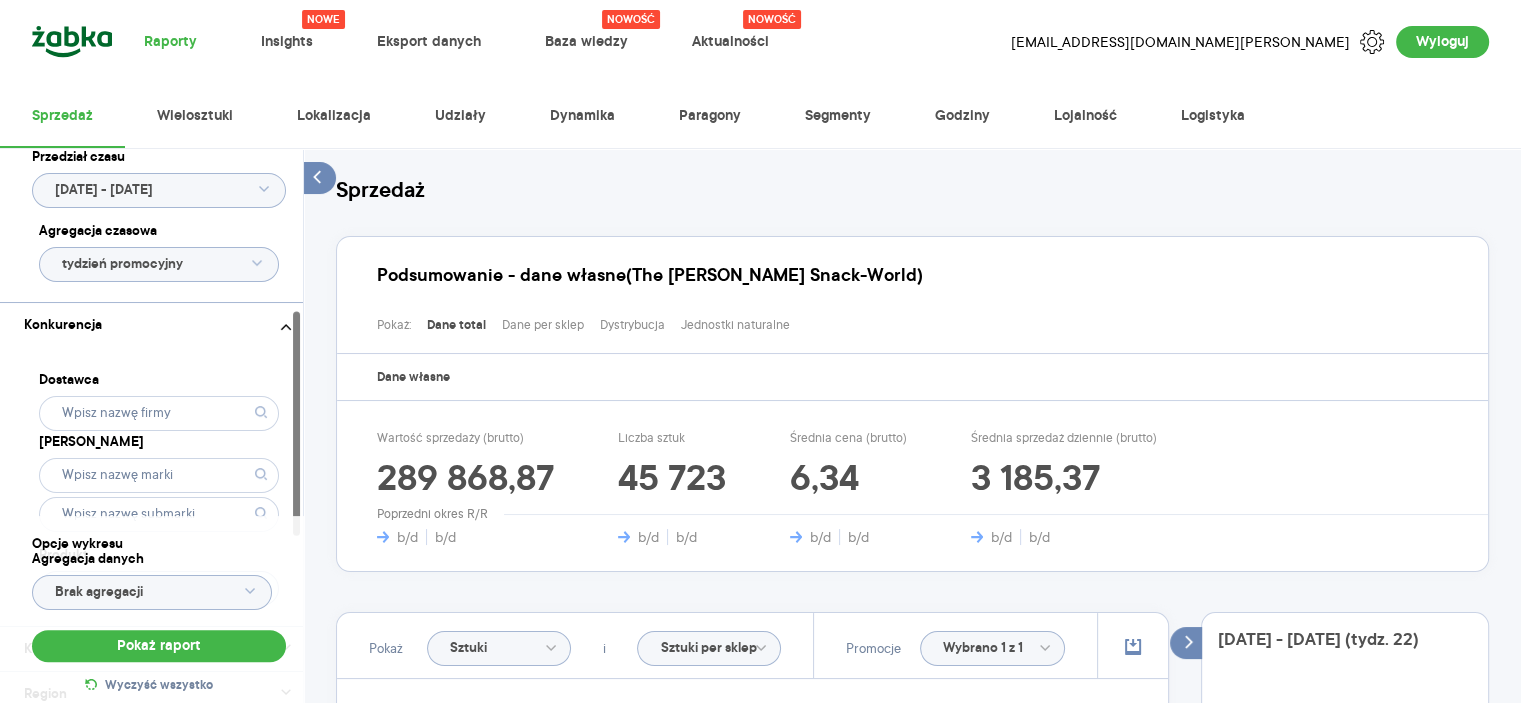scroll, scrollTop: 400, scrollLeft: 0, axis: vertical 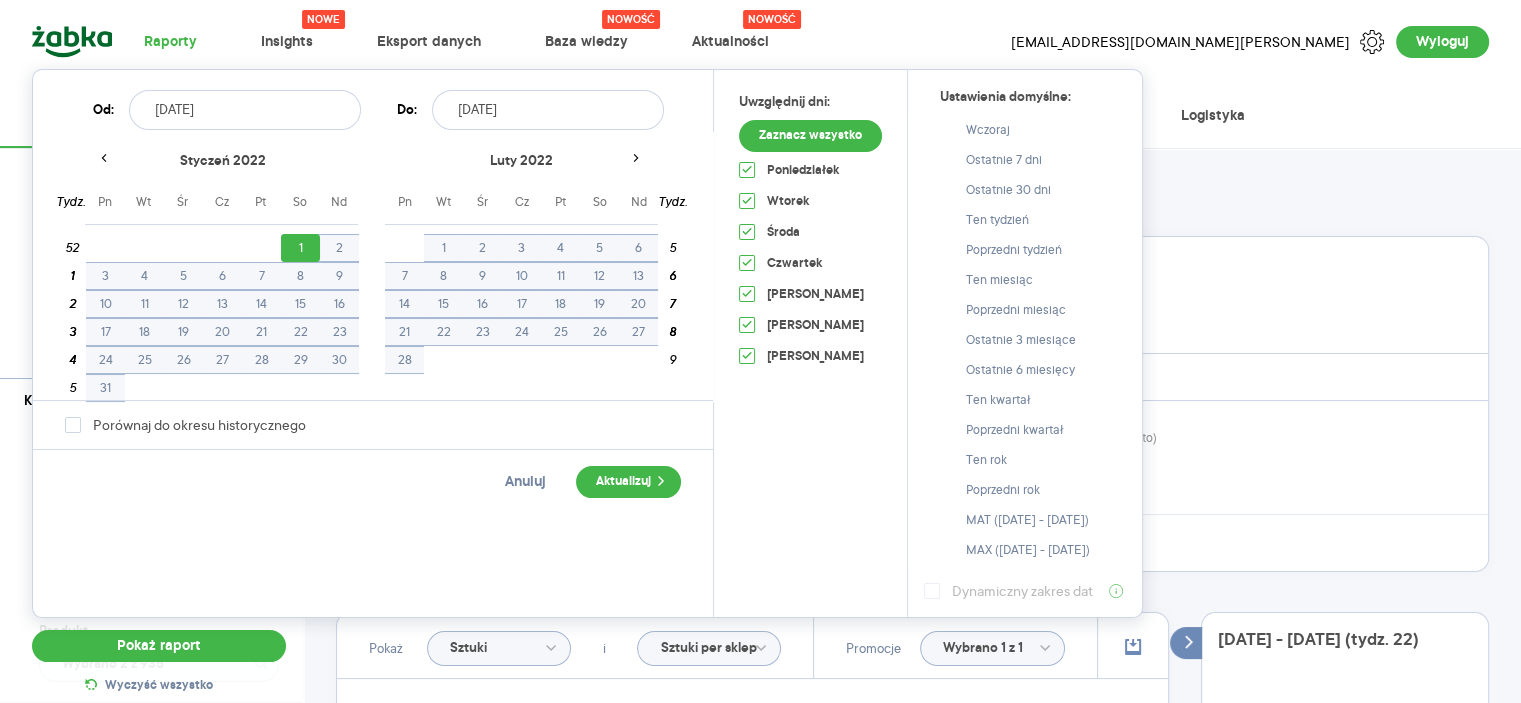 click on "Raporty Nowe Insights Eksport danych Nowość Baza wiedzy Nowość Aktualności [EMAIL_ADDRESS][DOMAIN_NAME][PERSON_NAME] Wyloguj Sprzedaż Wielosztuki Lokalizacja Udziały Dynamika Paragony Segmenty Godziny Lojalność Logistyka Kategoria * [PERSON_NAME] przekąski Atrybuty Pokaż atrybuty Marka Produkt WIEJSKIE ZIEMN. ZAPIEKANKA Z SZYNKĄ 130G Pokaż hierarchię Przedział czasu [DATE] - [DATE] Agregacja czasowa tydzień promocyjny Konkurencja Dostawca Marka Produkt Wybrano 2 z 935 Kategorie referencyjne Region Rodzaje sklepów Rodzaje transakcji Wszystkie Like For Like Uwzględnij LFL Opcje wykresu Agregacja danych Brak agregacji Pokaż raport Wyczyść wszystko Sprzedaż Podsumowanie - dane własne  (The [PERSON_NAME] Bahlsen Snack-World) Pokaż: Dane total Dane per sklep Dystrybucja Jednostki naturalne Dane własne Wartość sprzedaży (brutto) 289 868,87 b/d b/d Liczba sztuk 45 723 b/d b/d Średnia cena (brutto) 6,34 b/d b/d Średnia sprzedaż dziennie (brutto) 3 185,37 b/d b/d Poprzedni okres R/R Pokaż Sztuki i [GEOGRAPHIC_DATA]" at bounding box center (760, 351) 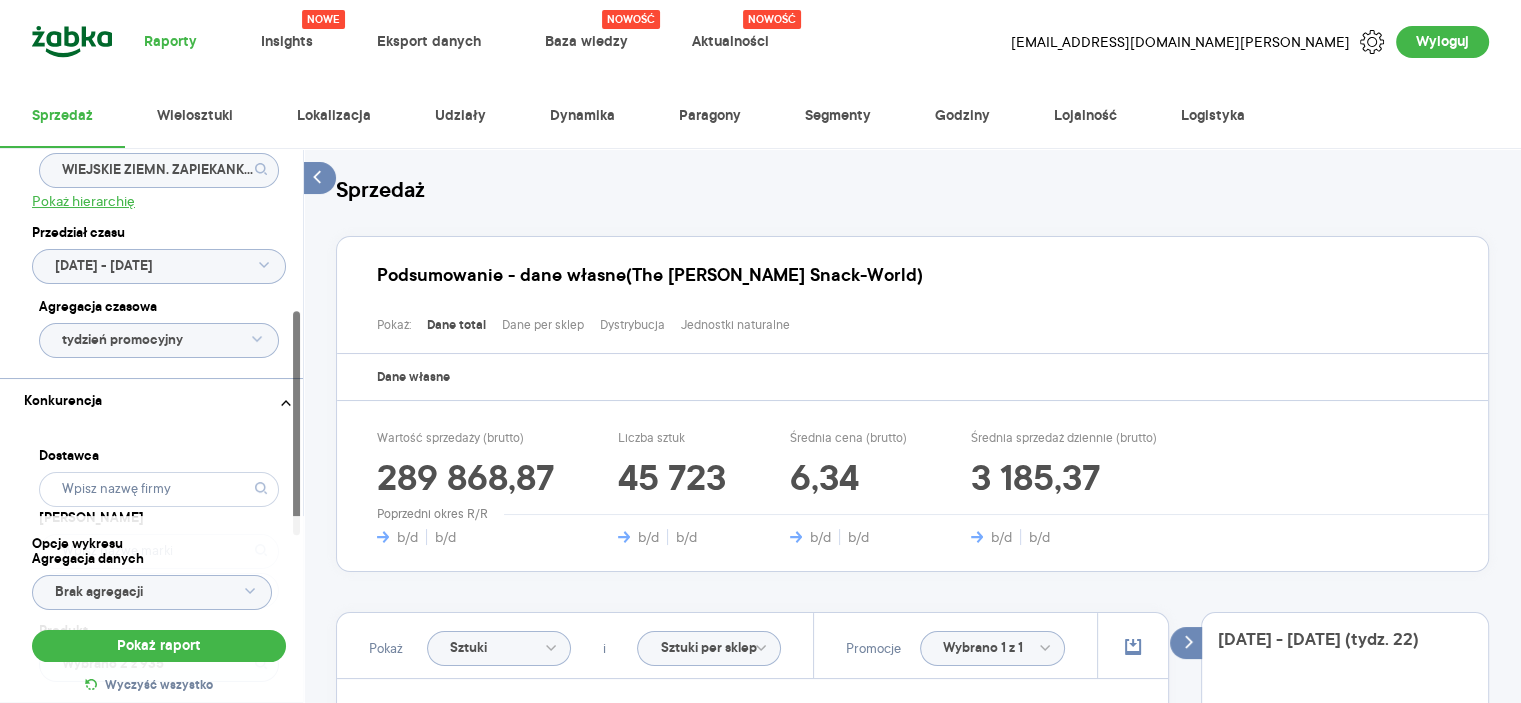 click on "WIEJSKIE ZIEMN. ZAPIEKANKA Z SZYNKĄ 130G" 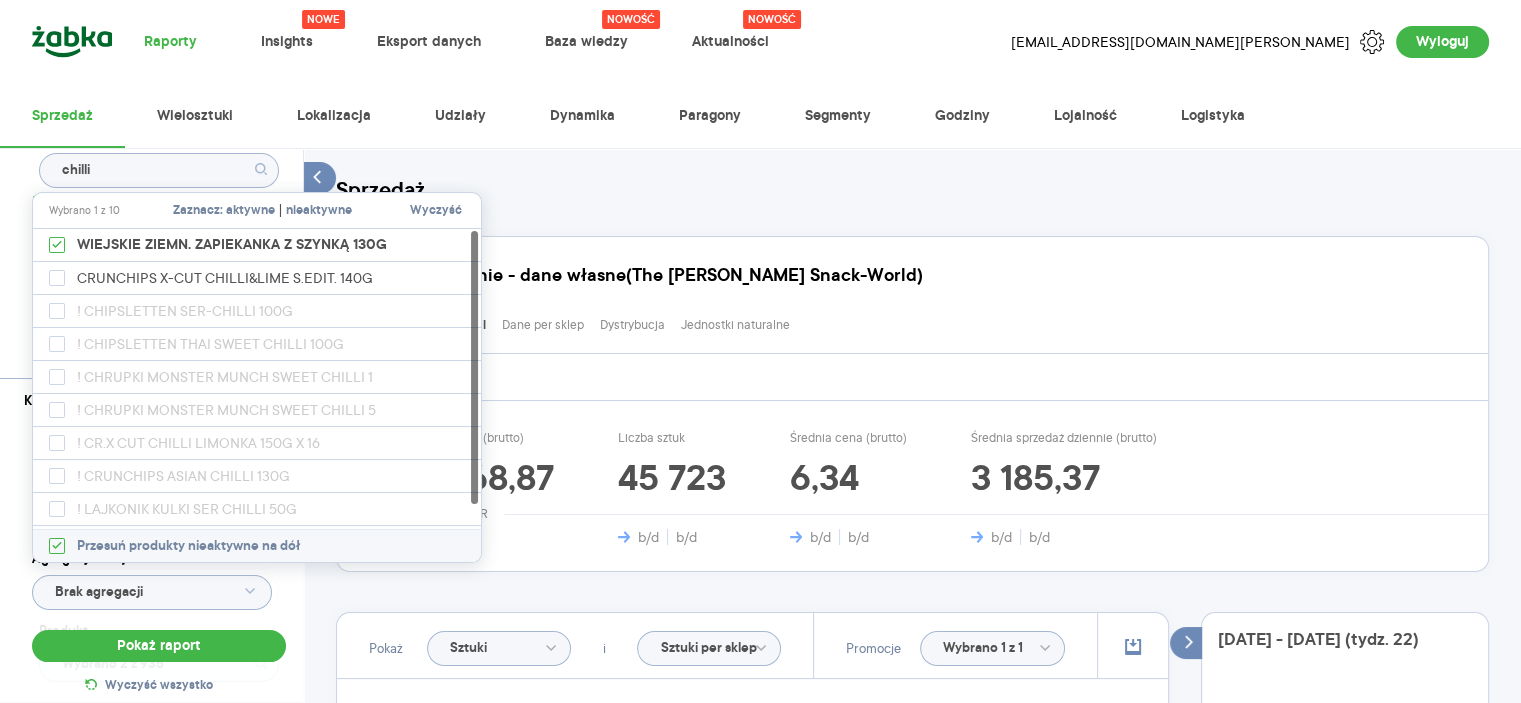 drag, startPoint x: 154, startPoint y: 175, endPoint x: 16, endPoint y: 205, distance: 141.22322 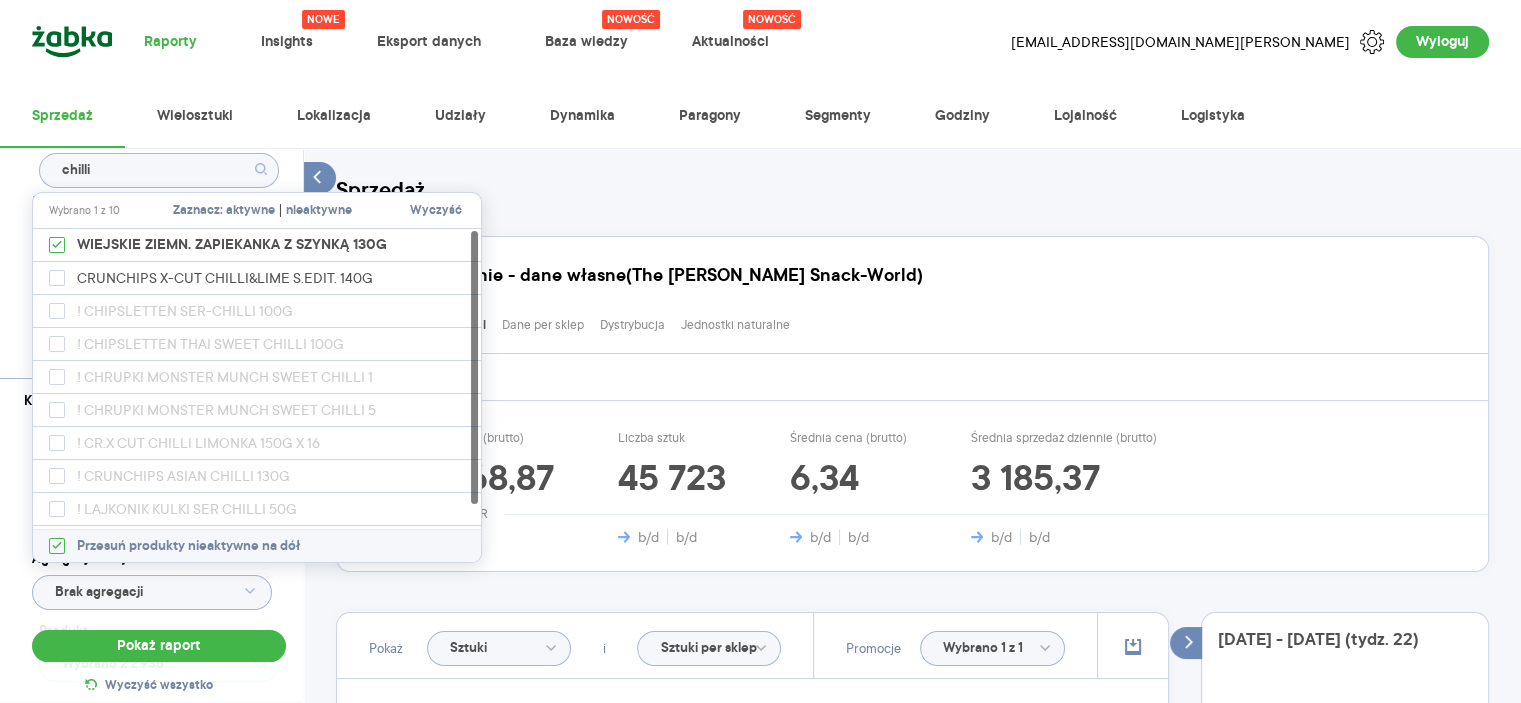 click on "Kategoria * [PERSON_NAME] przekąski Atrybuty Pokaż atrybuty Marka Produkt chilli Pokaż hierarchię Przedział czasu [DATE] - [DATE] Agregacja czasowa tydzień promocyjny" at bounding box center [159, 63] 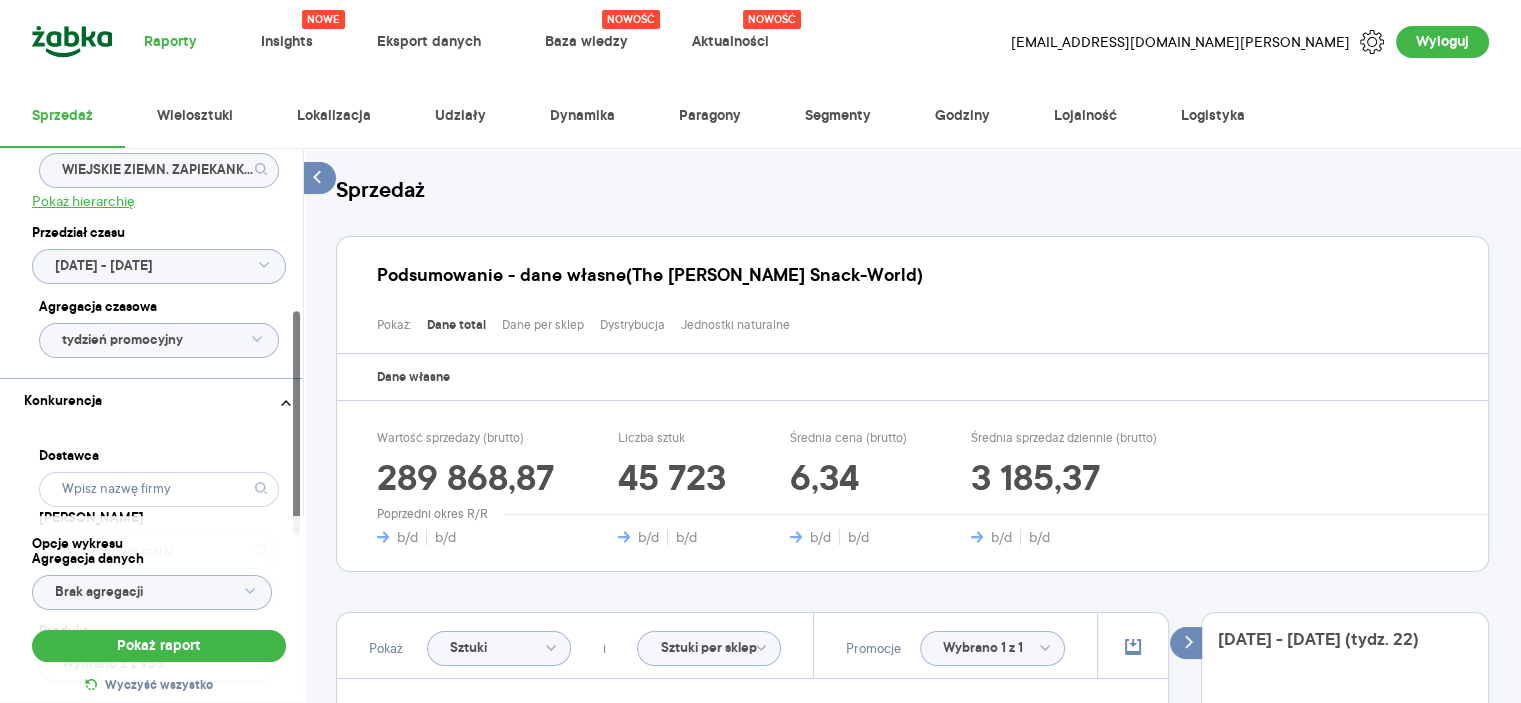 click on "WIEJSKIE ZIEMN. ZAPIEKANKA Z SZYNKĄ 130G" 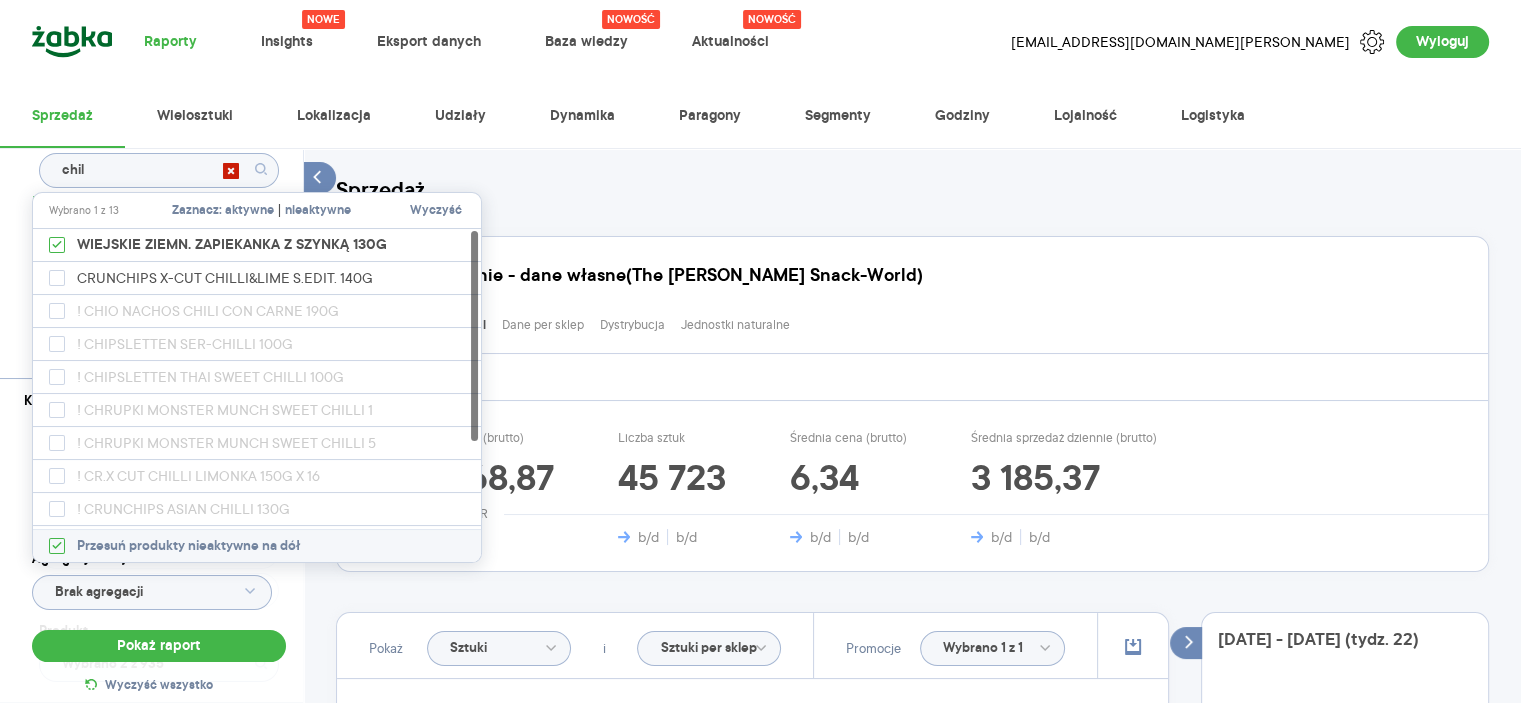 type on "chill" 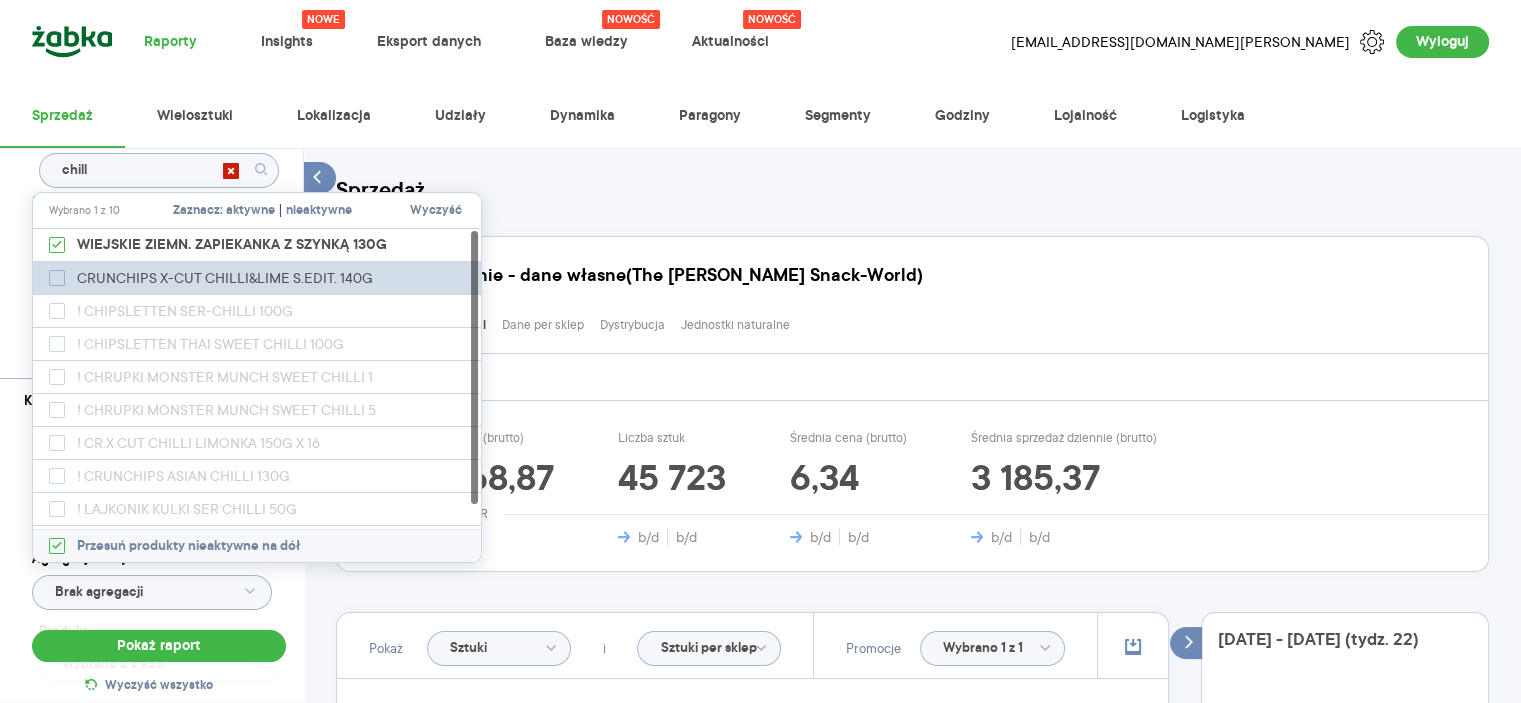 click on "CRUNCHIPS X-CUT CHILLI&LIME S.EDIT. 140G" at bounding box center [228, 278] 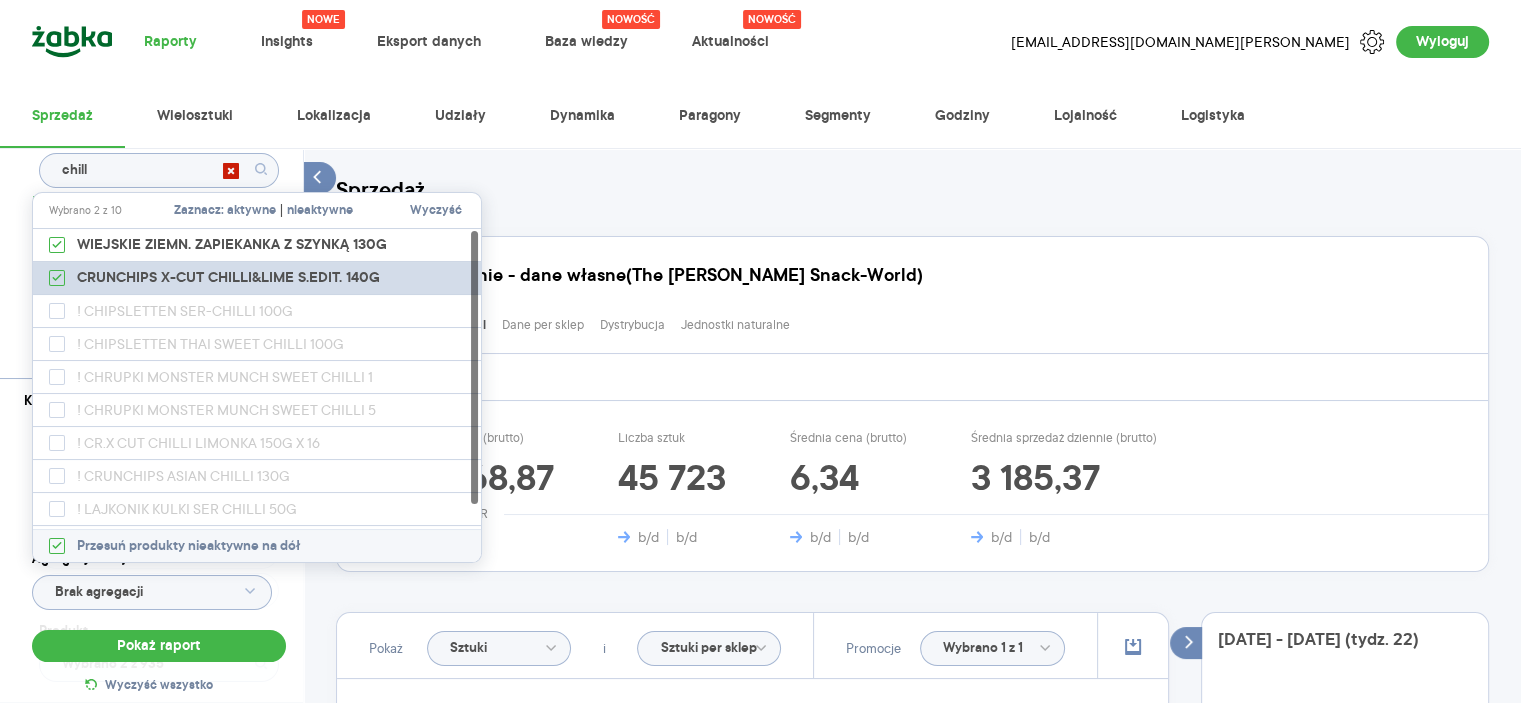 click on "CRUNCHIPS X-CUT CHILLI&LIME S.EDIT. 140G" at bounding box center [258, 278] 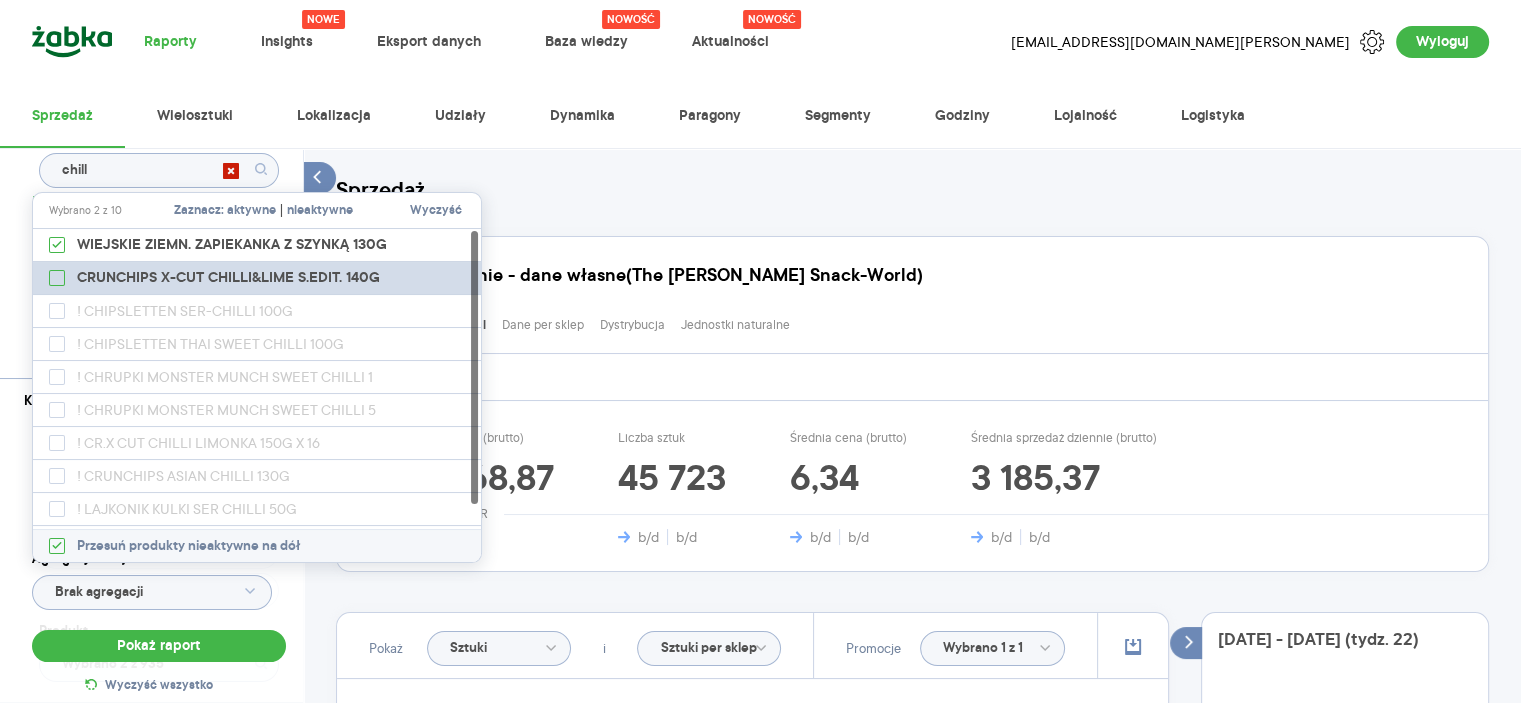 checkbox on "false" 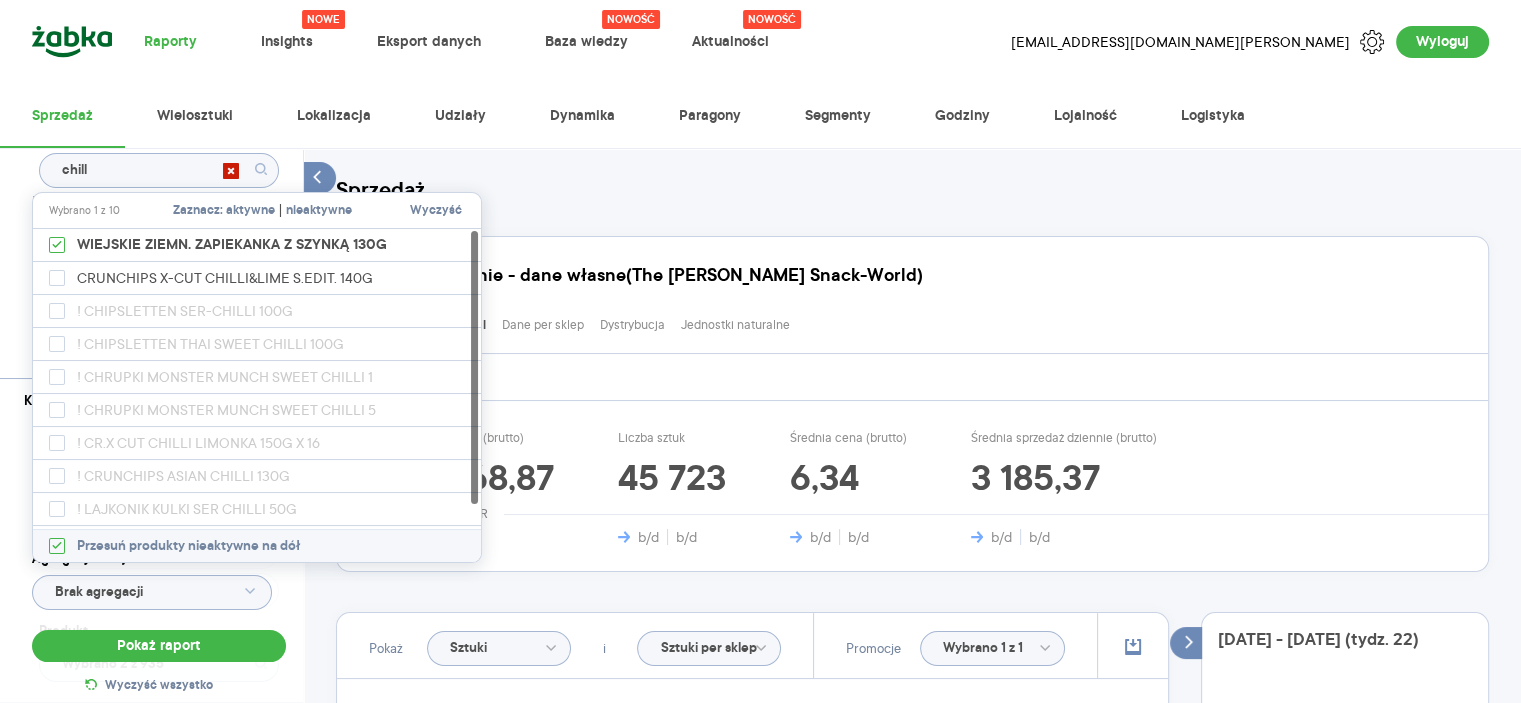 click on "chill" 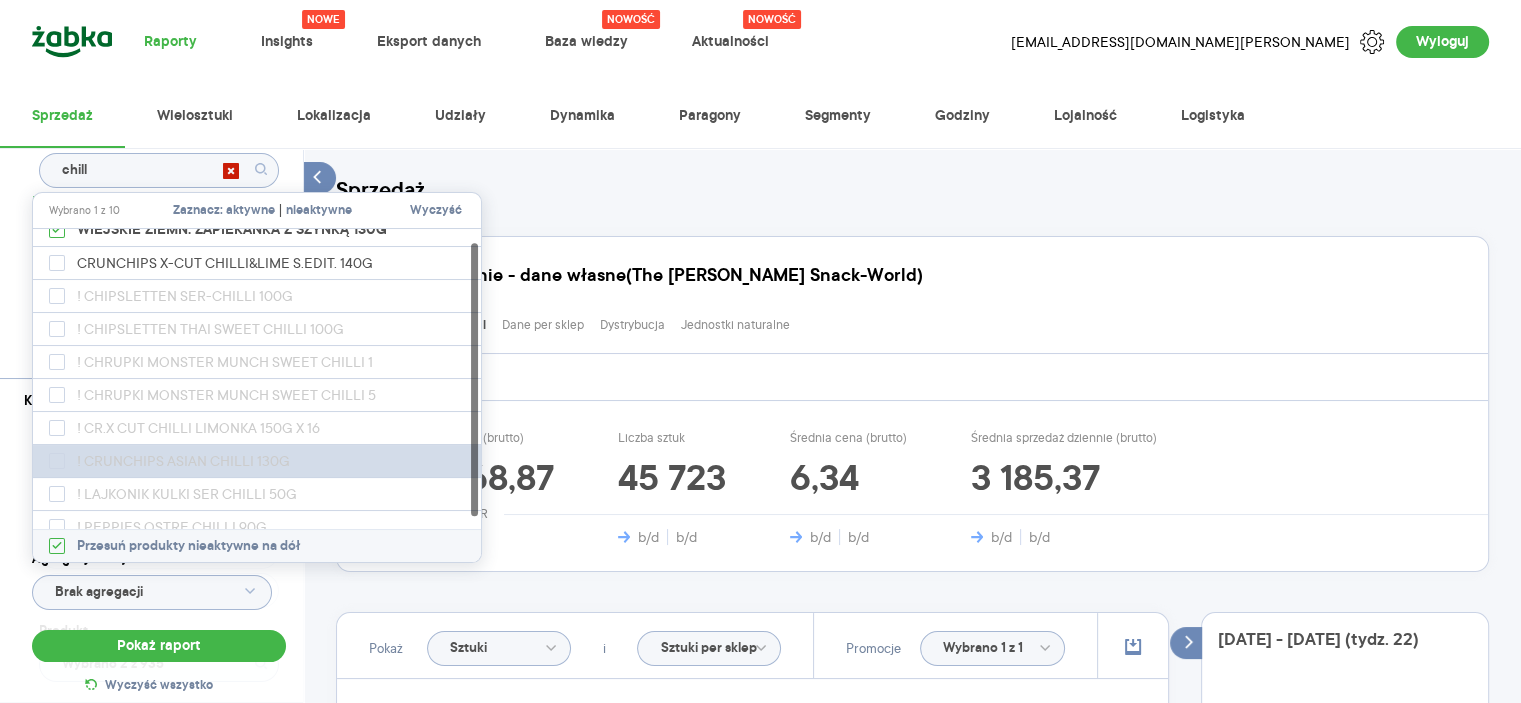 scroll, scrollTop: 0, scrollLeft: 0, axis: both 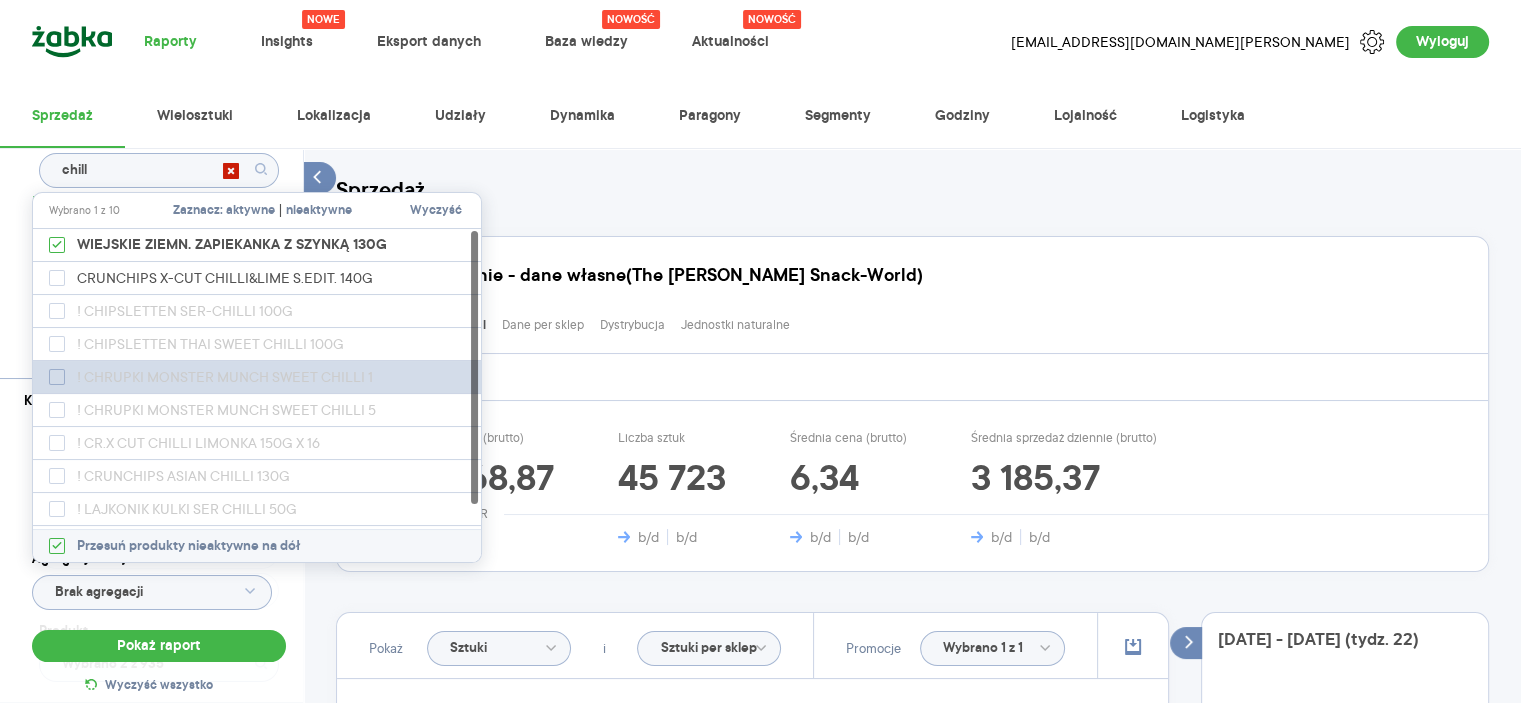 click on "! CHRUPKI MONSTER MUNCH SWEET CHILLI 1" at bounding box center (229, 377) 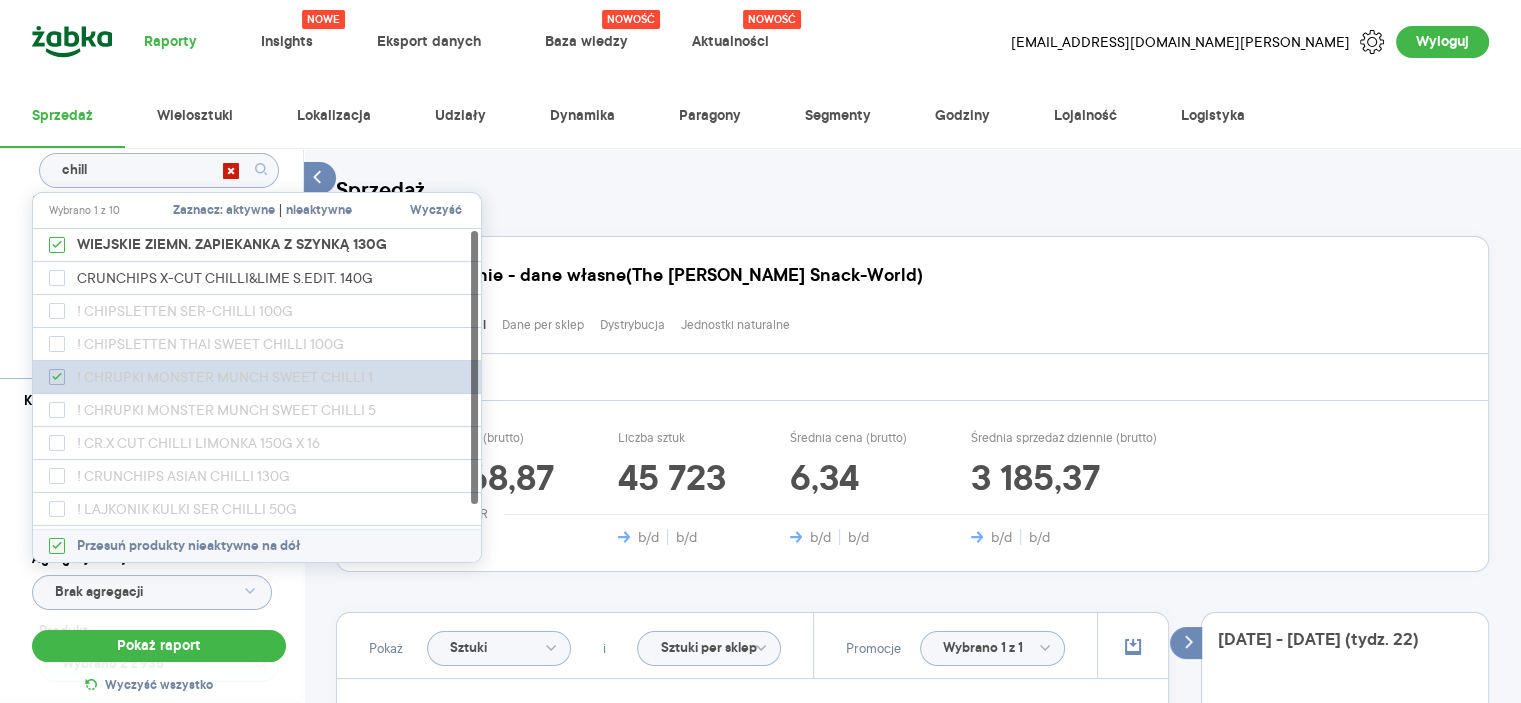 checkbox on "true" 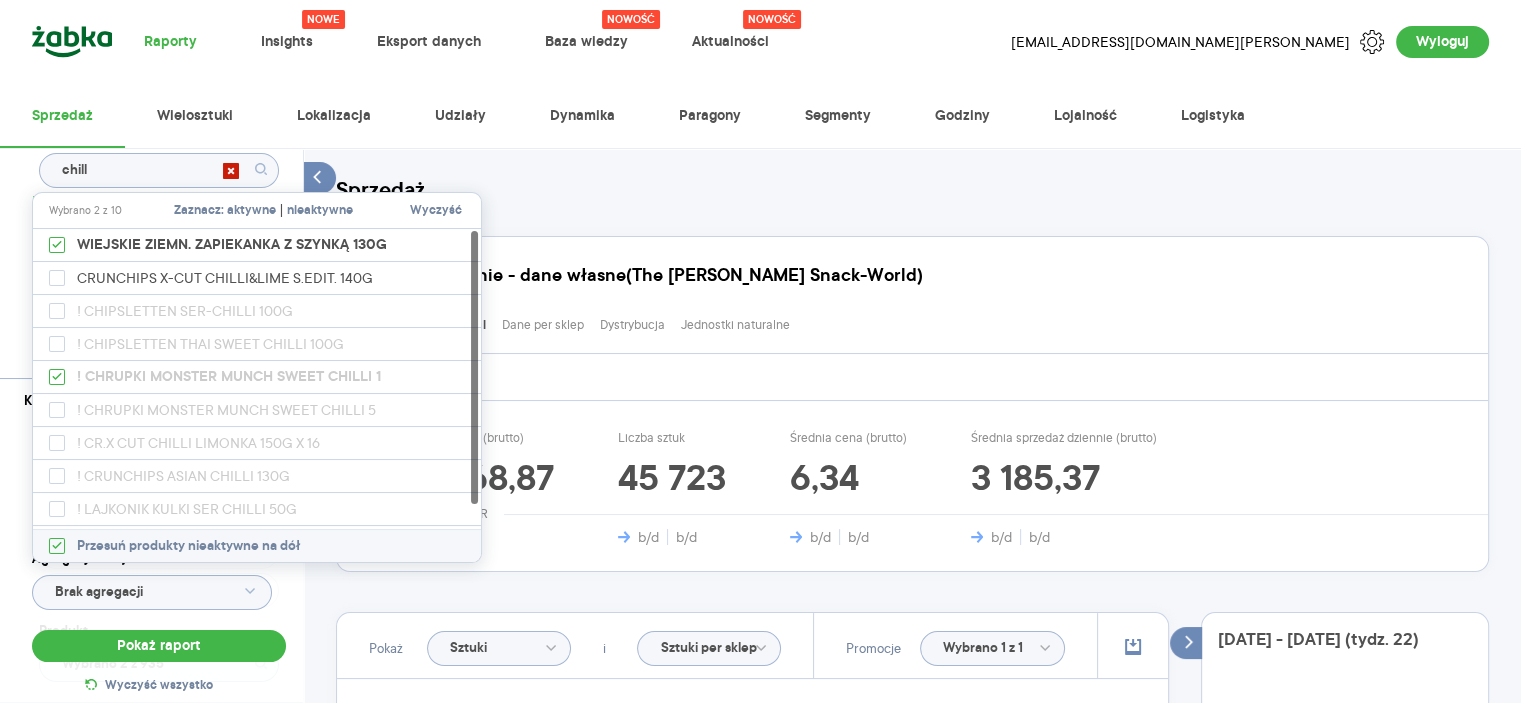 click on "Podsumowanie - dane własne  (The [PERSON_NAME] Snack-World)" at bounding box center [920, 262] 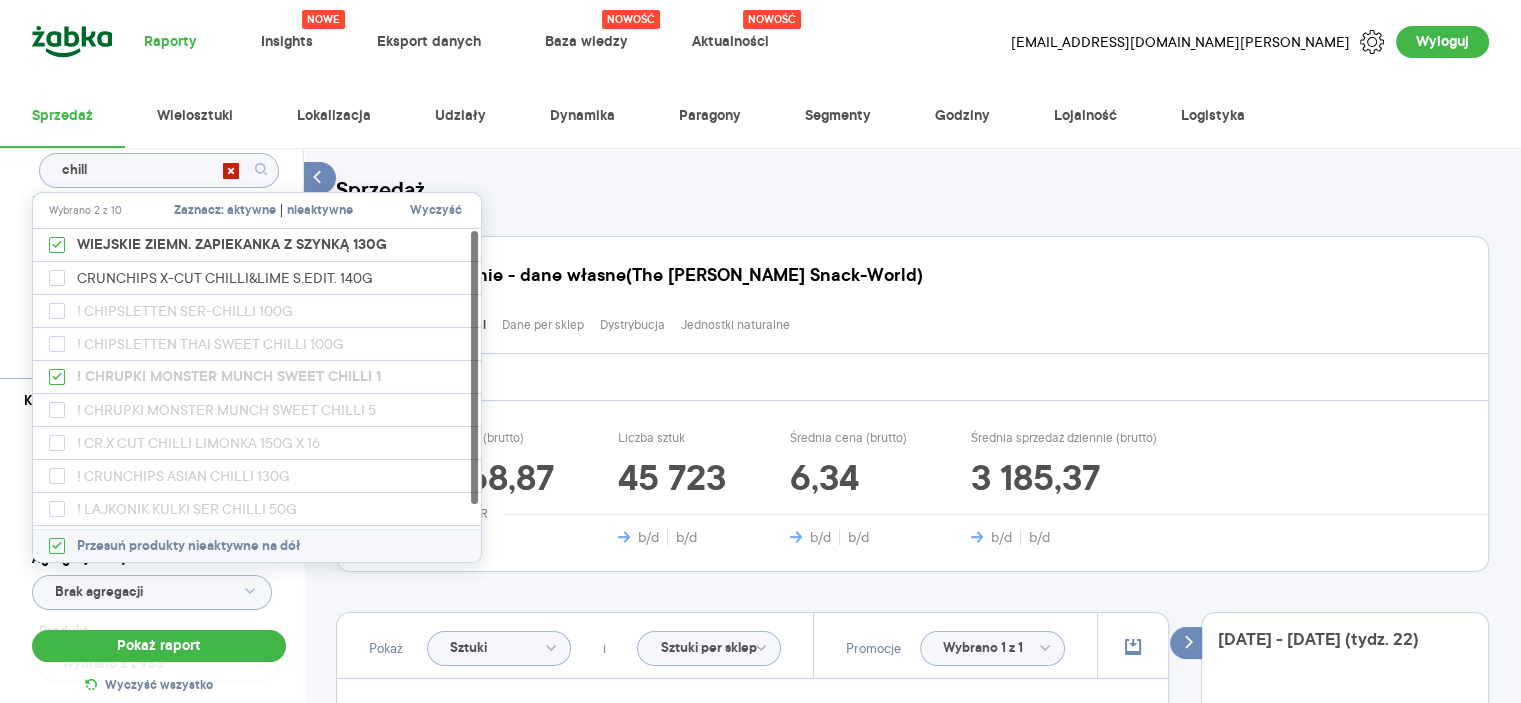type on "Wybrano 2 z 340" 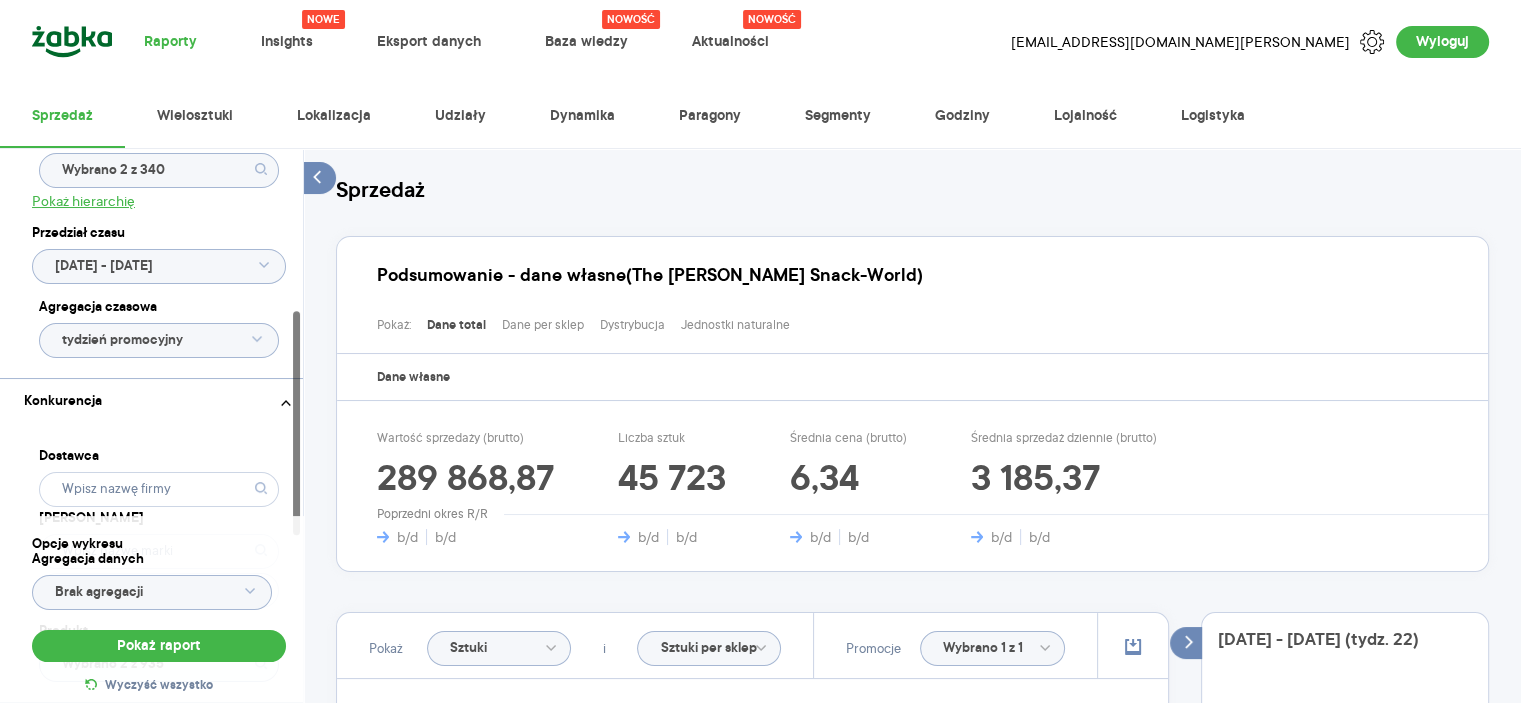 click on "Wybrano 2 z 340" 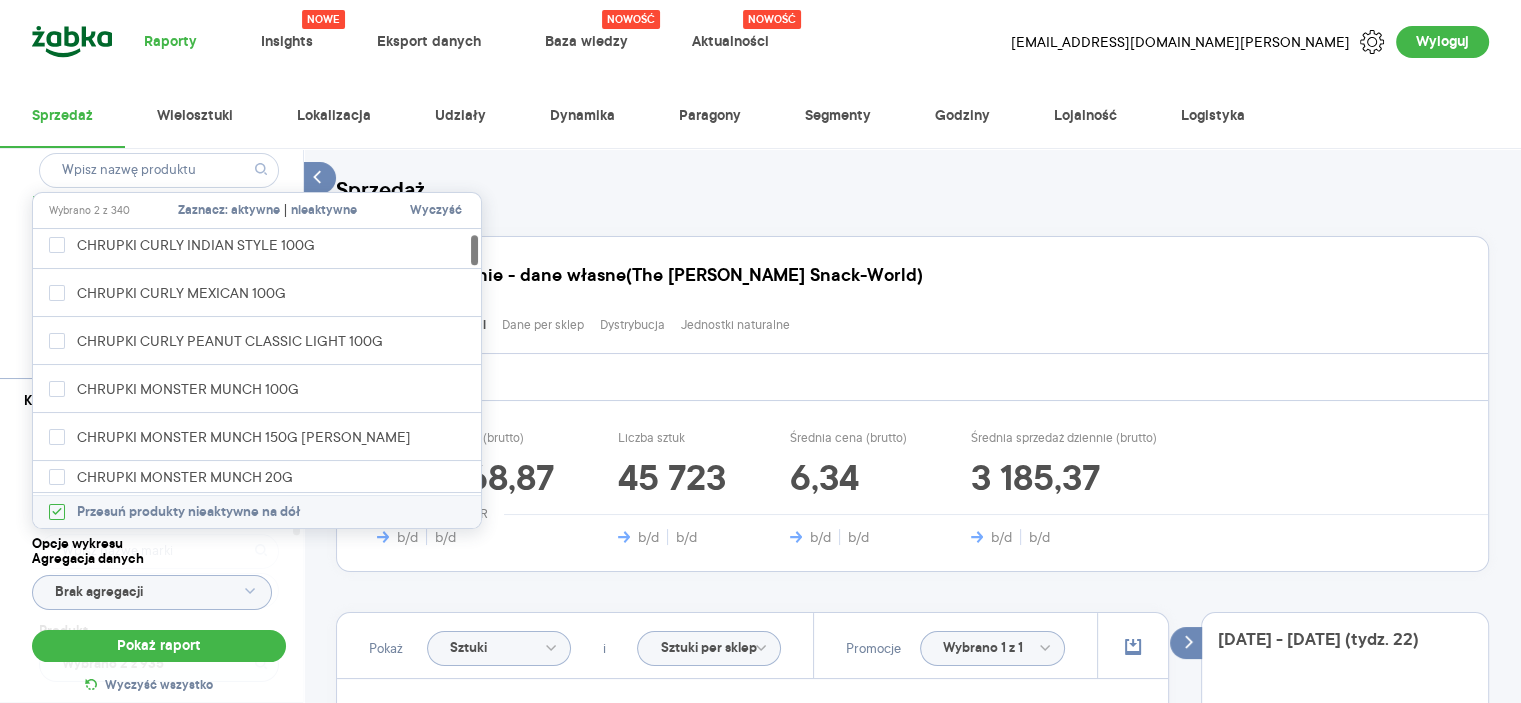 scroll, scrollTop: 0, scrollLeft: 0, axis: both 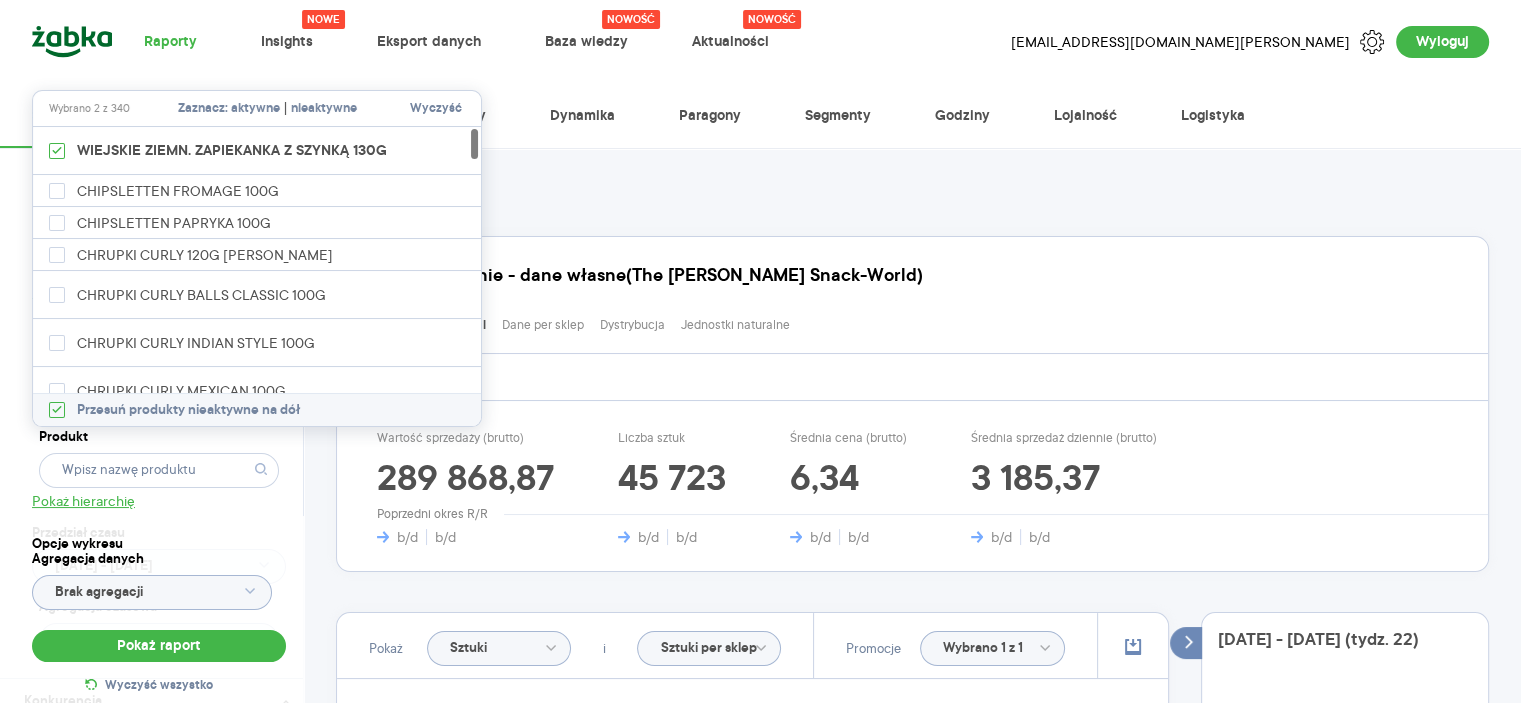click on "Kategoria * [PERSON_NAME] przekąski Atrybuty Pokaż atrybuty Marka Produkt Pokaż hierarchię Przedział czasu [DATE] - [DATE] Agregacja czasowa tydzień promocyjny" at bounding box center (159, 363) 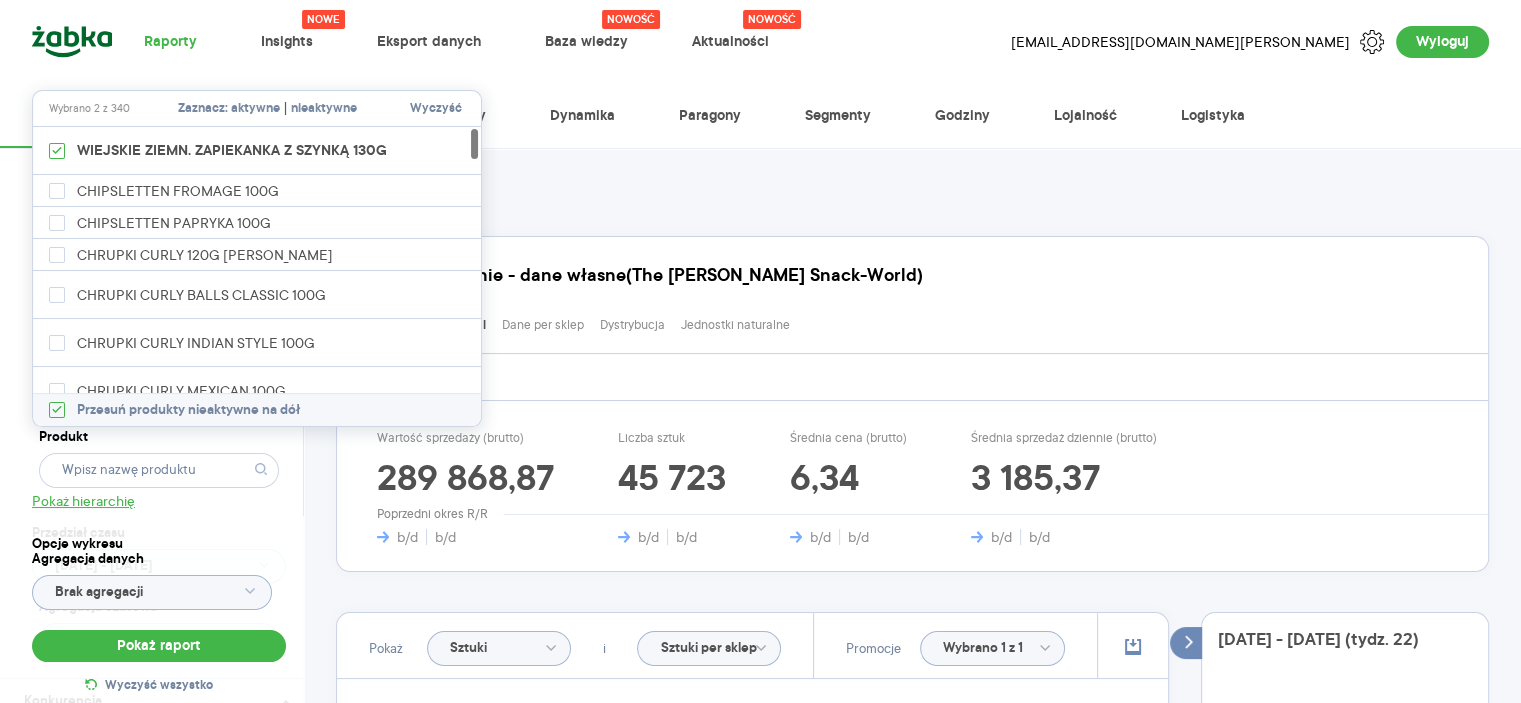type on "Wybrano 2 z 340" 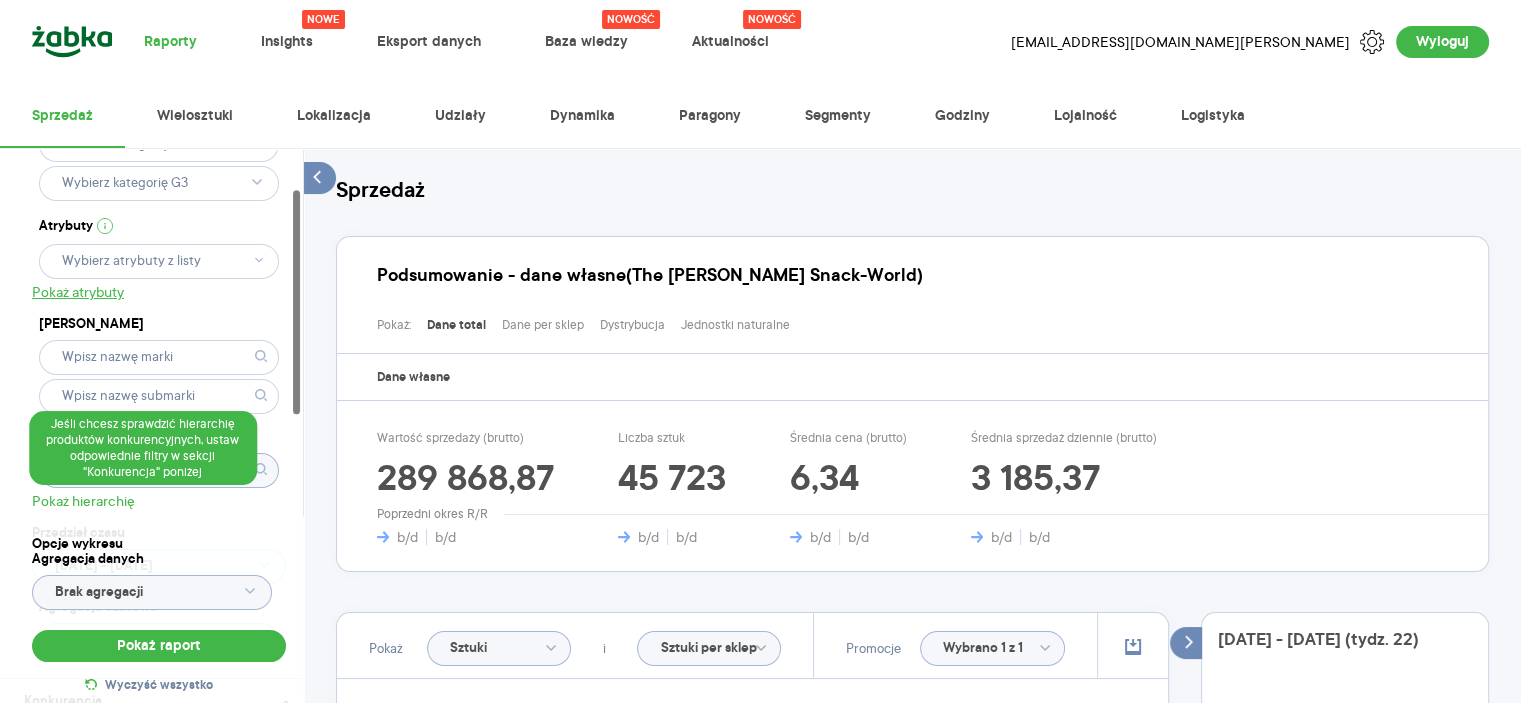 drag, startPoint x: 126, startPoint y: 509, endPoint x: 129, endPoint y: 499, distance: 10.440307 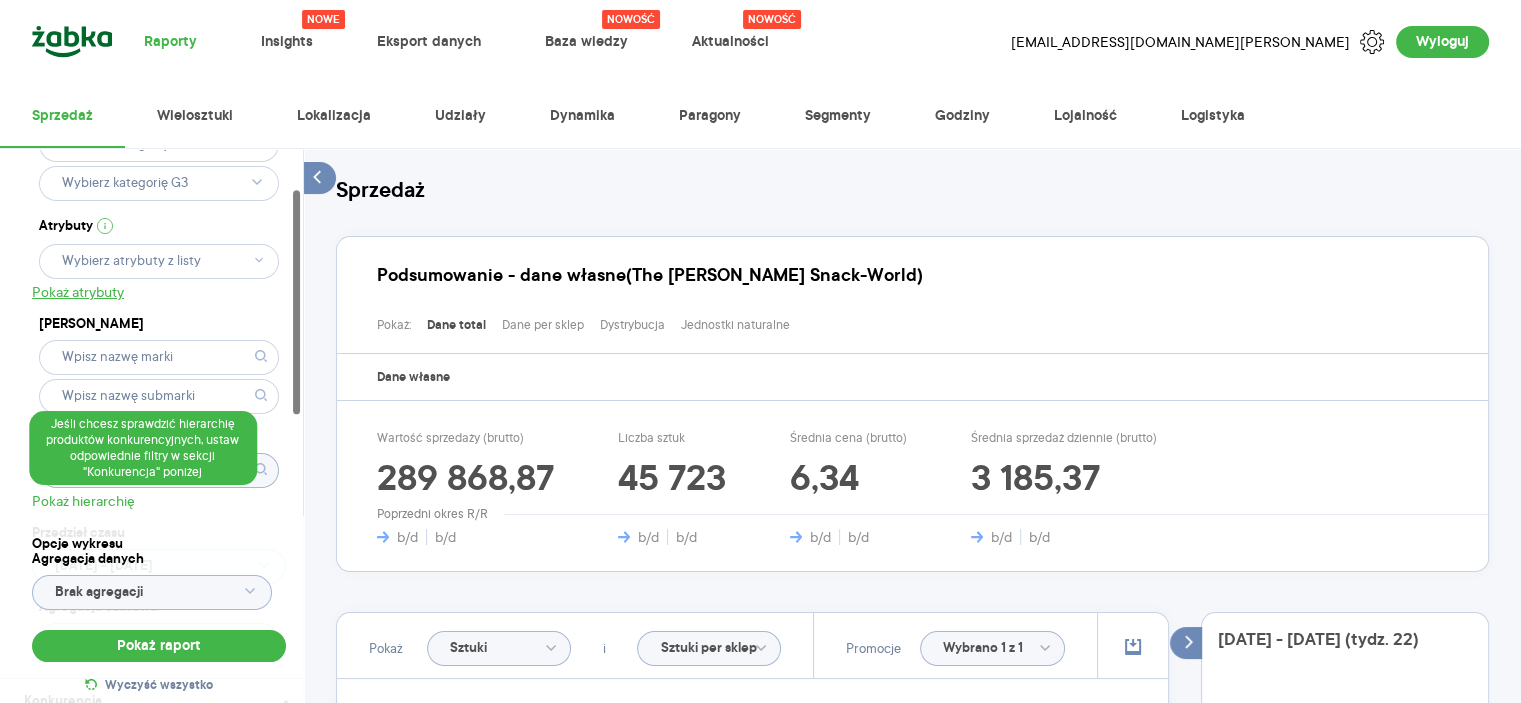 click on "Opcje wykresu Agregacja danych Brak agregacji Pokaż raport Wyczyść wszystko" at bounding box center (159, 617) 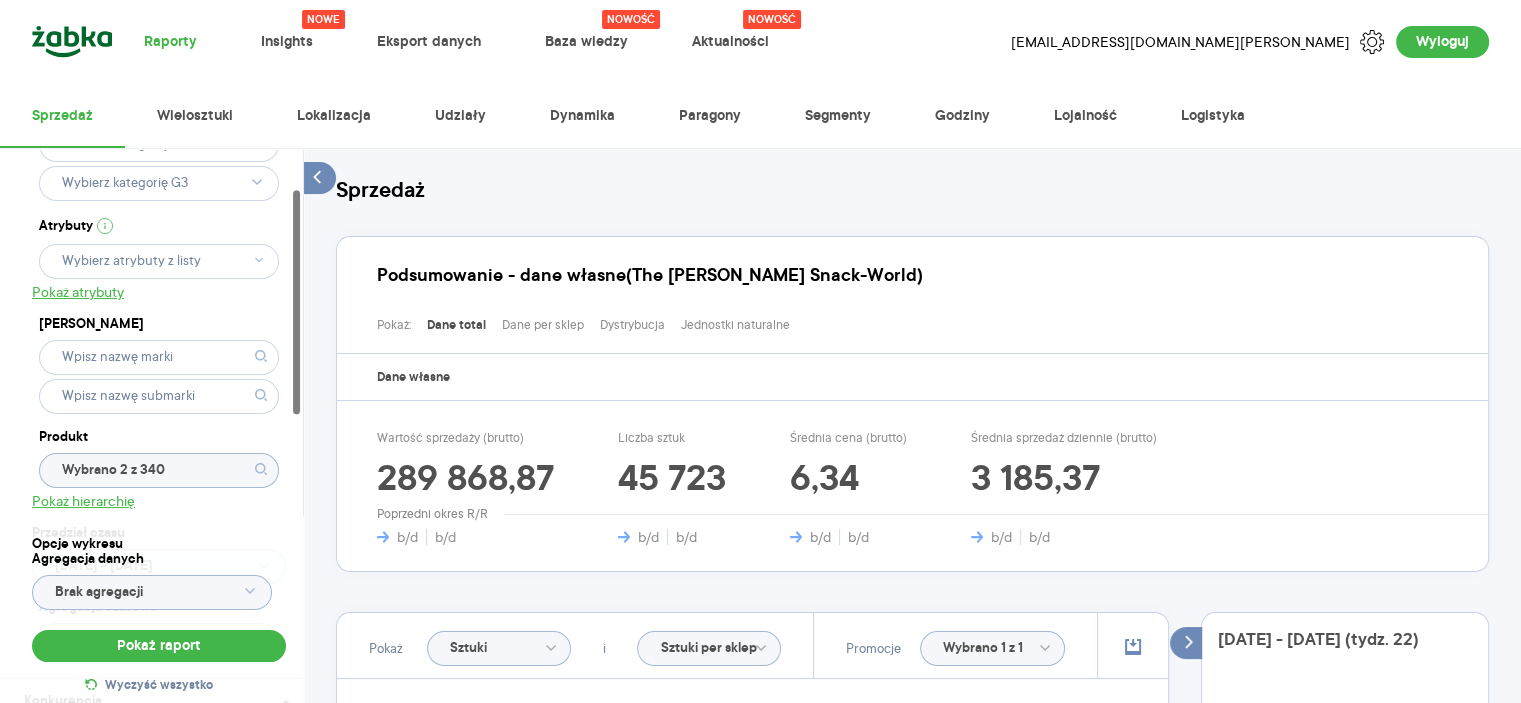click on "Wybrano 2 z 340" 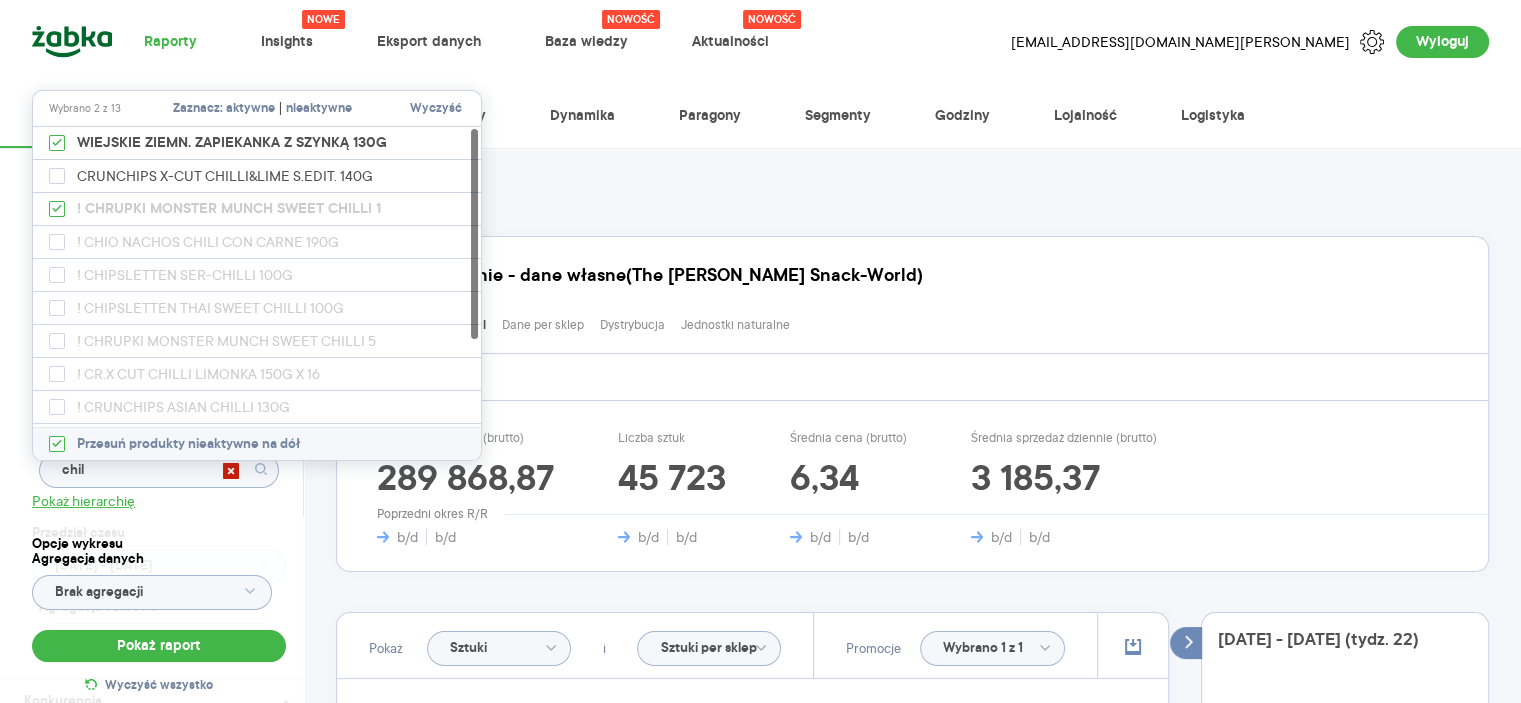 type on "chill" 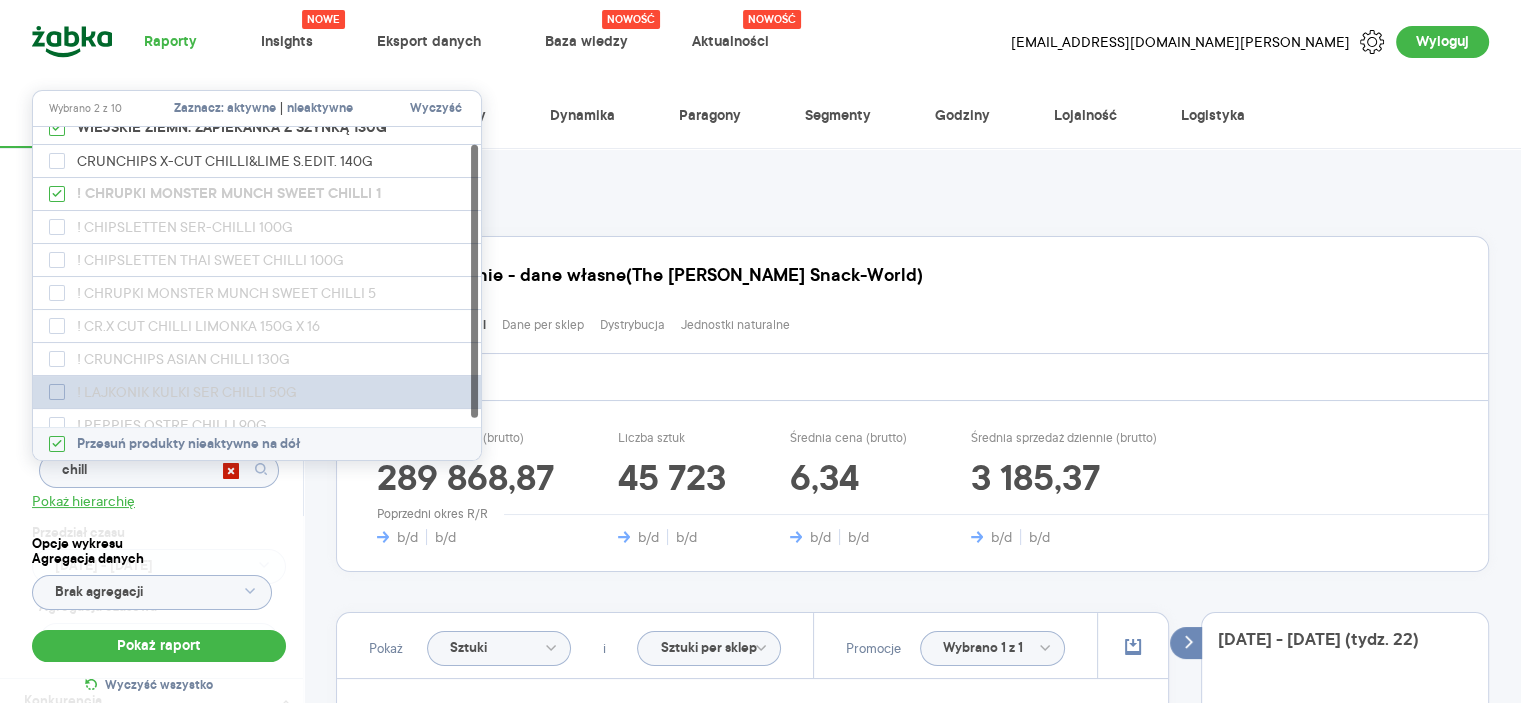 scroll, scrollTop: 0, scrollLeft: 0, axis: both 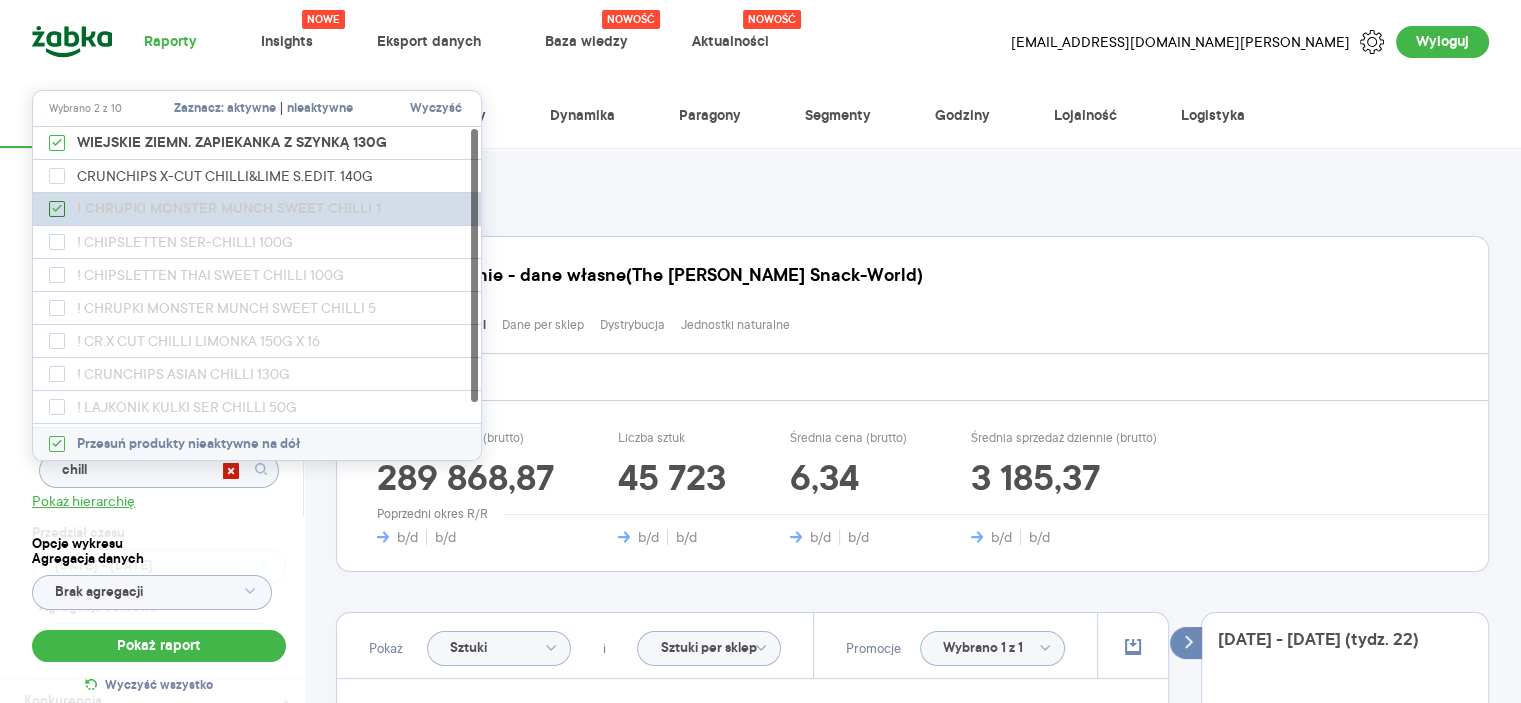 click on "! CHRUPKI MONSTER MUNCH SWEET CHILLI 1" at bounding box center (229, 209) 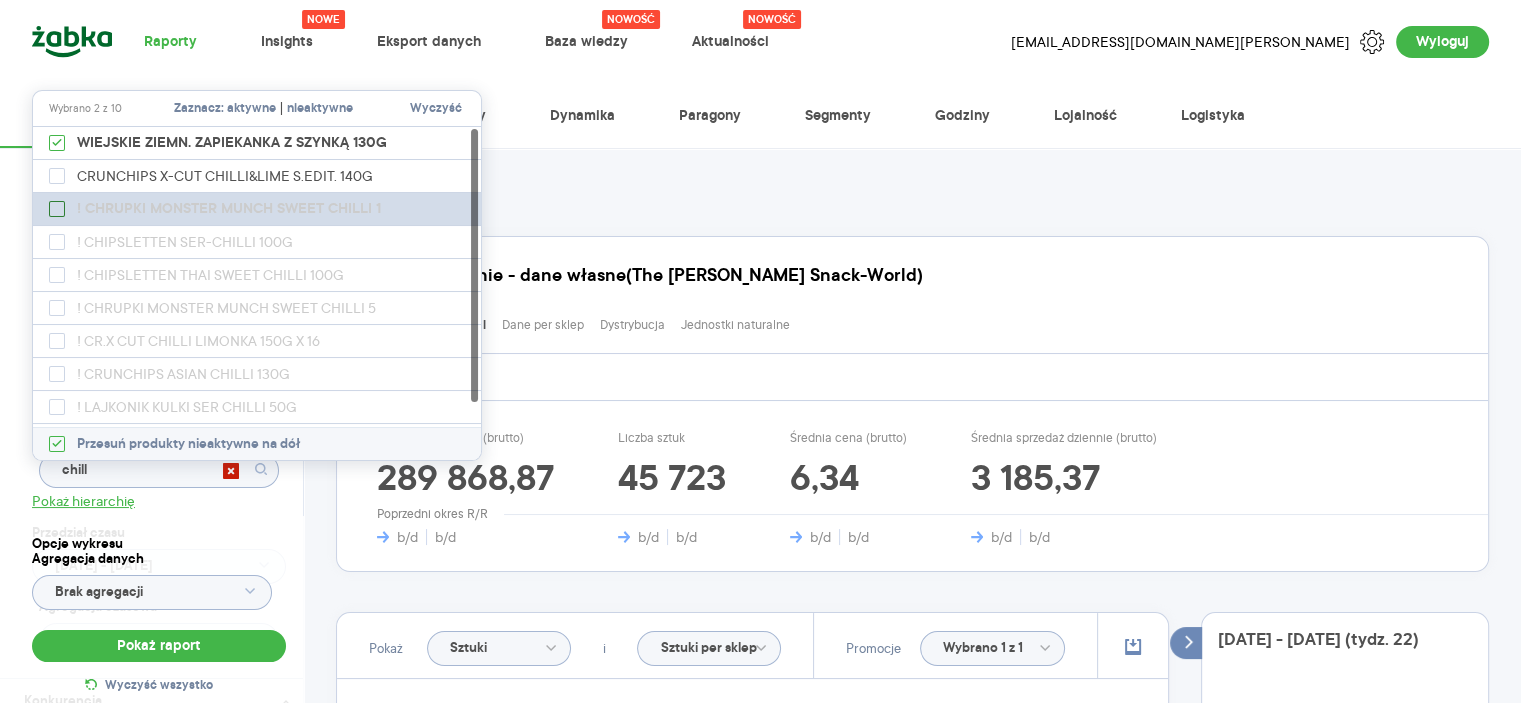 checkbox on "false" 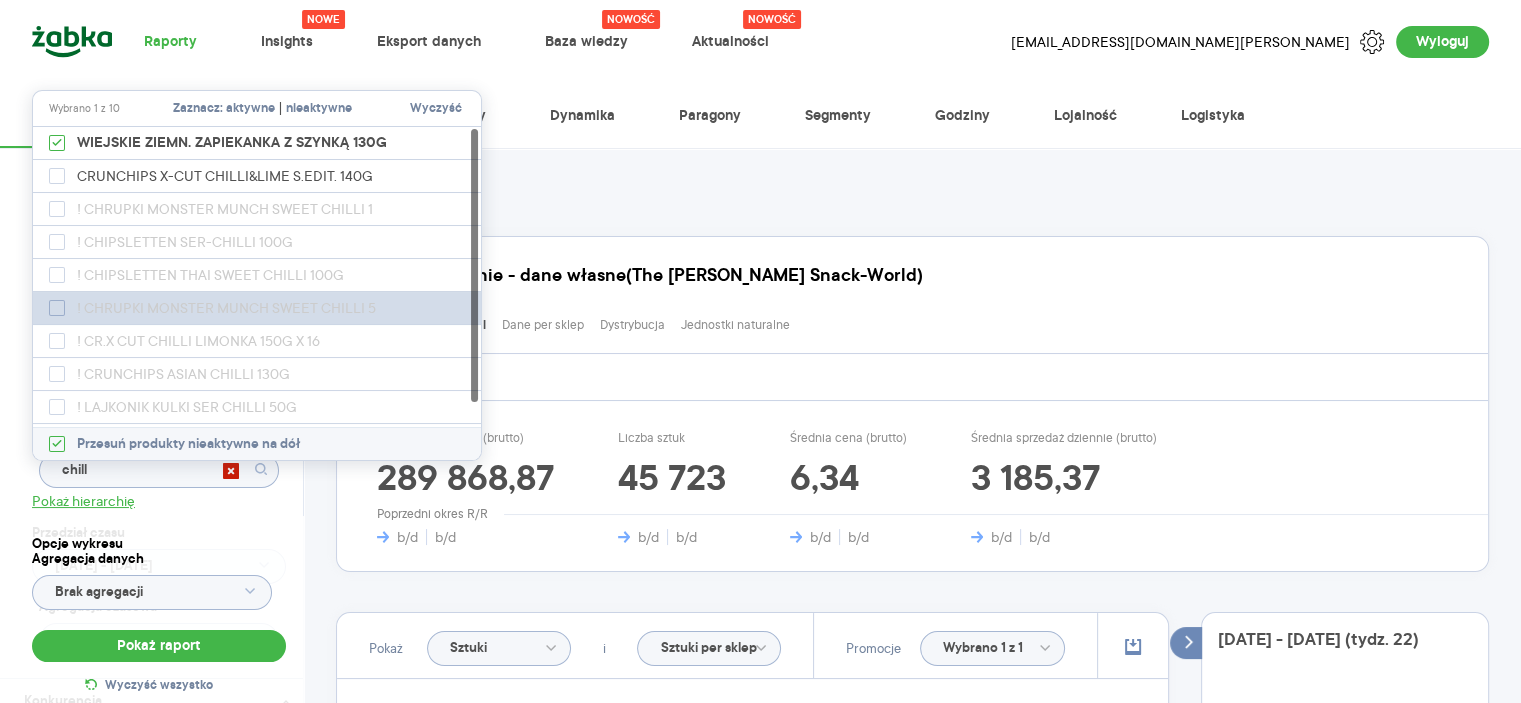 click at bounding box center (57, 308) 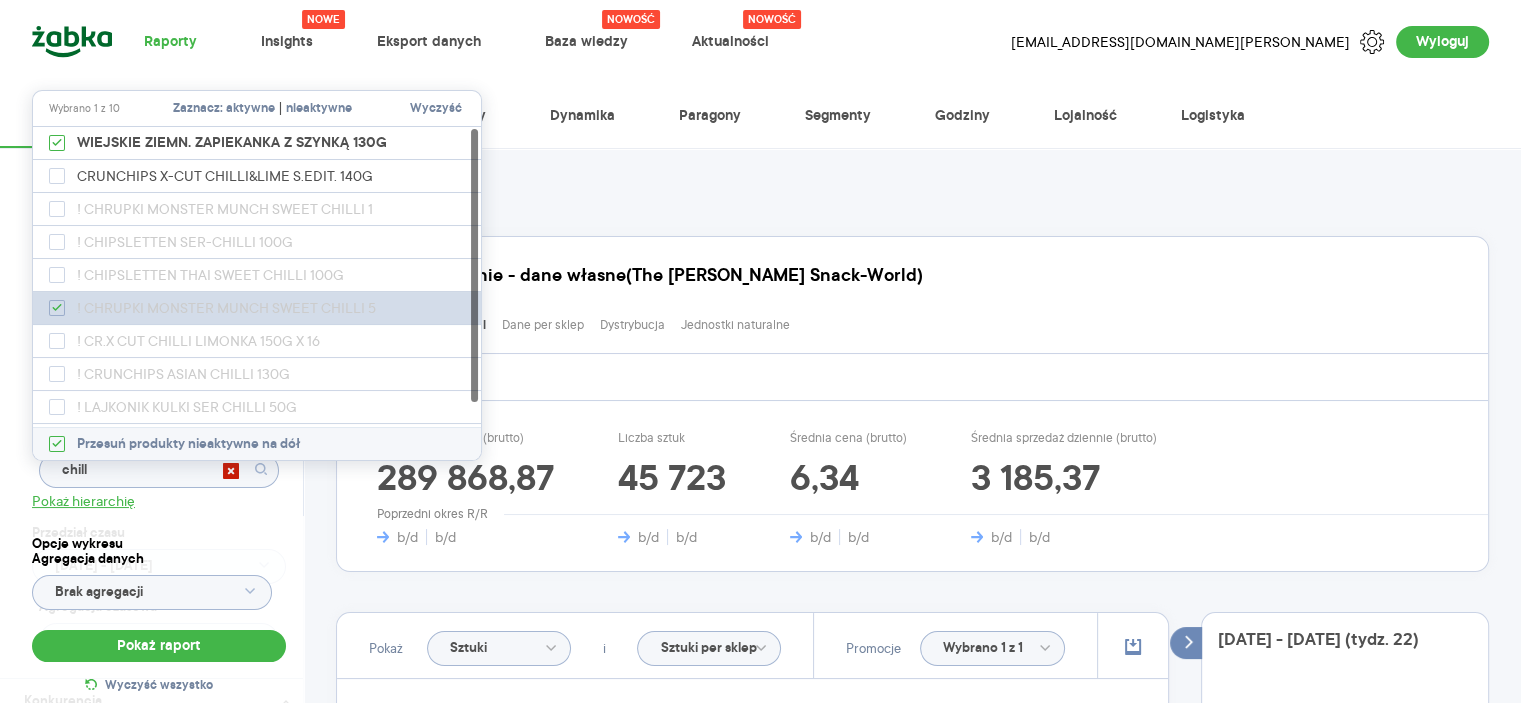 checkbox on "true" 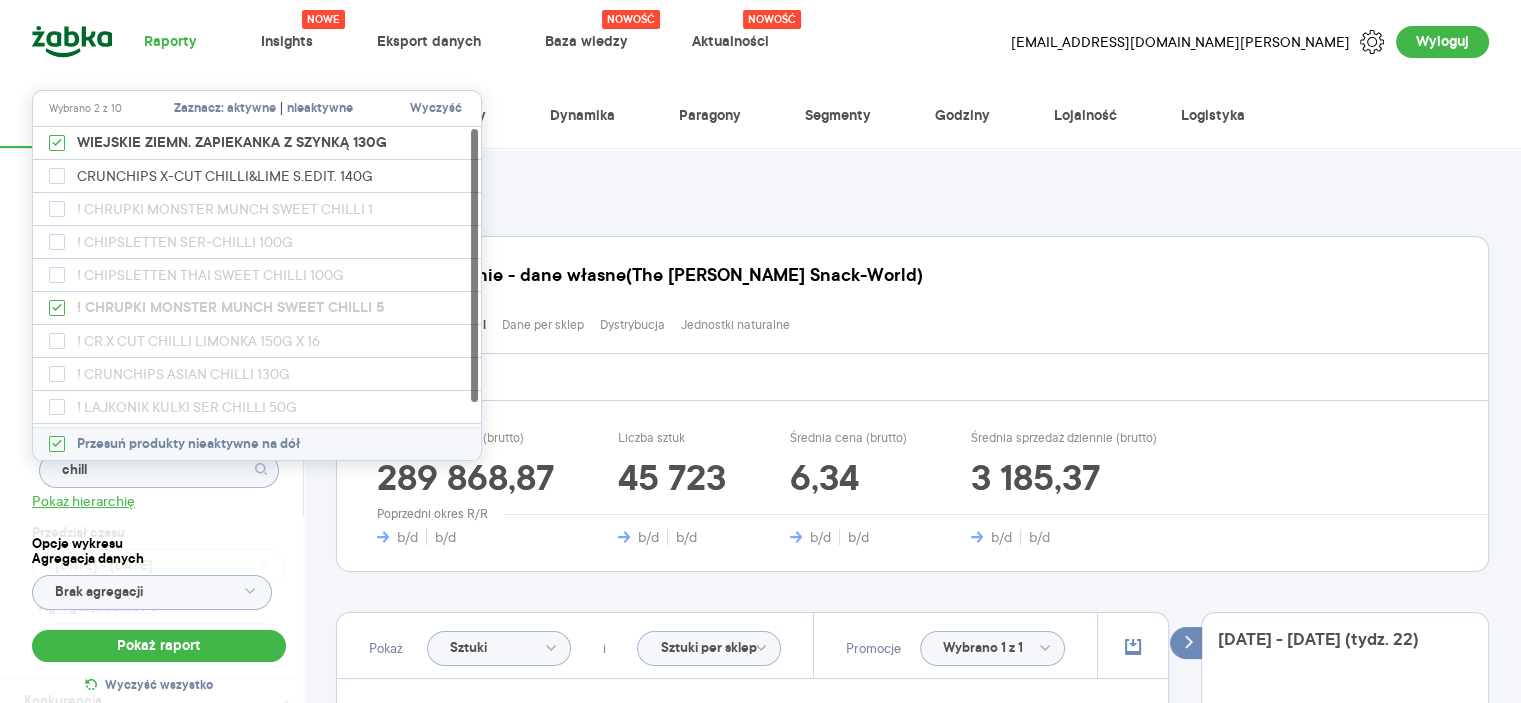 click on "Podsumowanie - dane własne  (The [PERSON_NAME] Snack-World) Pokaż: Dane total Dane per sklep Dystrybucja Jednostki naturalne Dane własne Wartość sprzedaży (brutto) 289 868,87 b/d b/d Liczba sztuk 45 723 b/d b/d Średnia cena (brutto) 6,34 b/d b/d Średnia sprzedaż dziennie (brutto) 3 185,37 b/d b/d Poprzedni okres R/R" at bounding box center [912, 404] 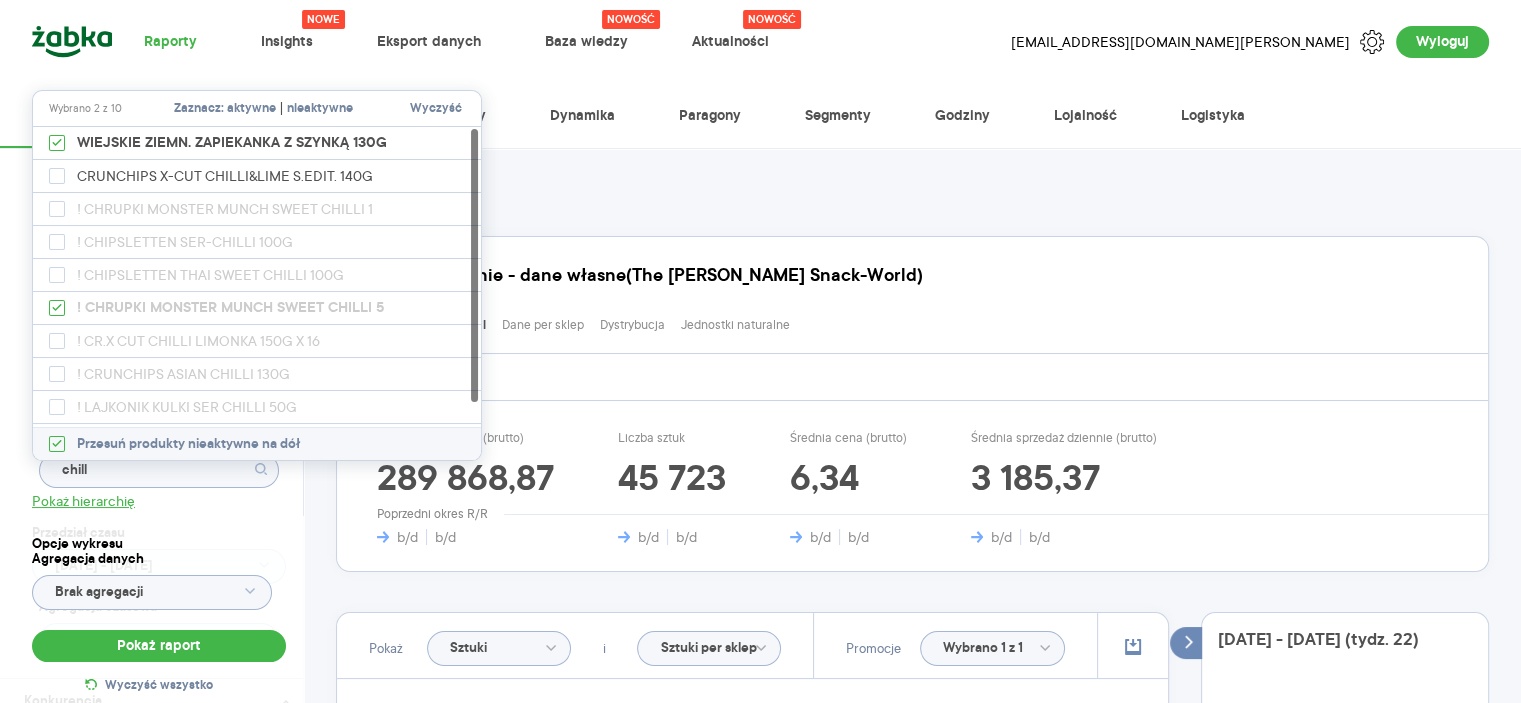 type on "Wybrano 2 z 340" 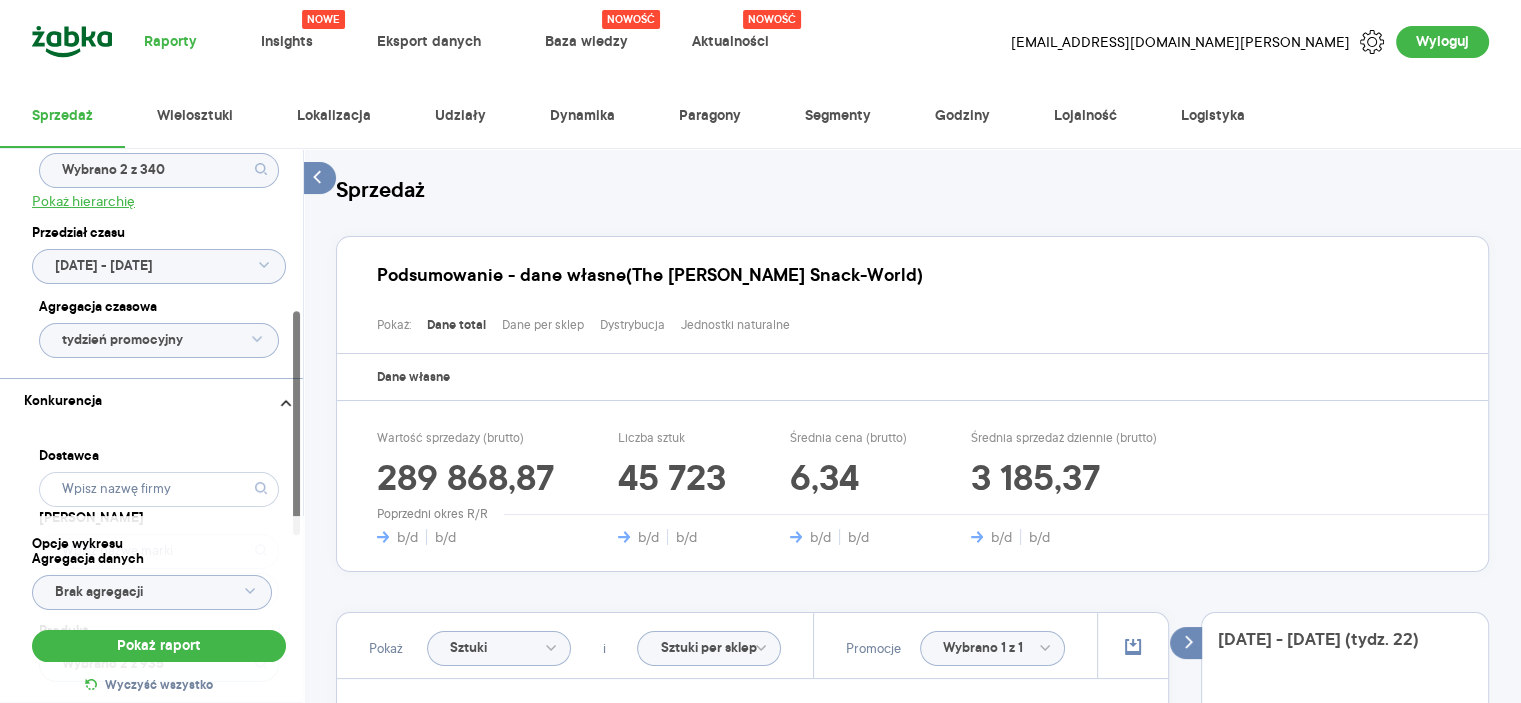 scroll, scrollTop: 700, scrollLeft: 0, axis: vertical 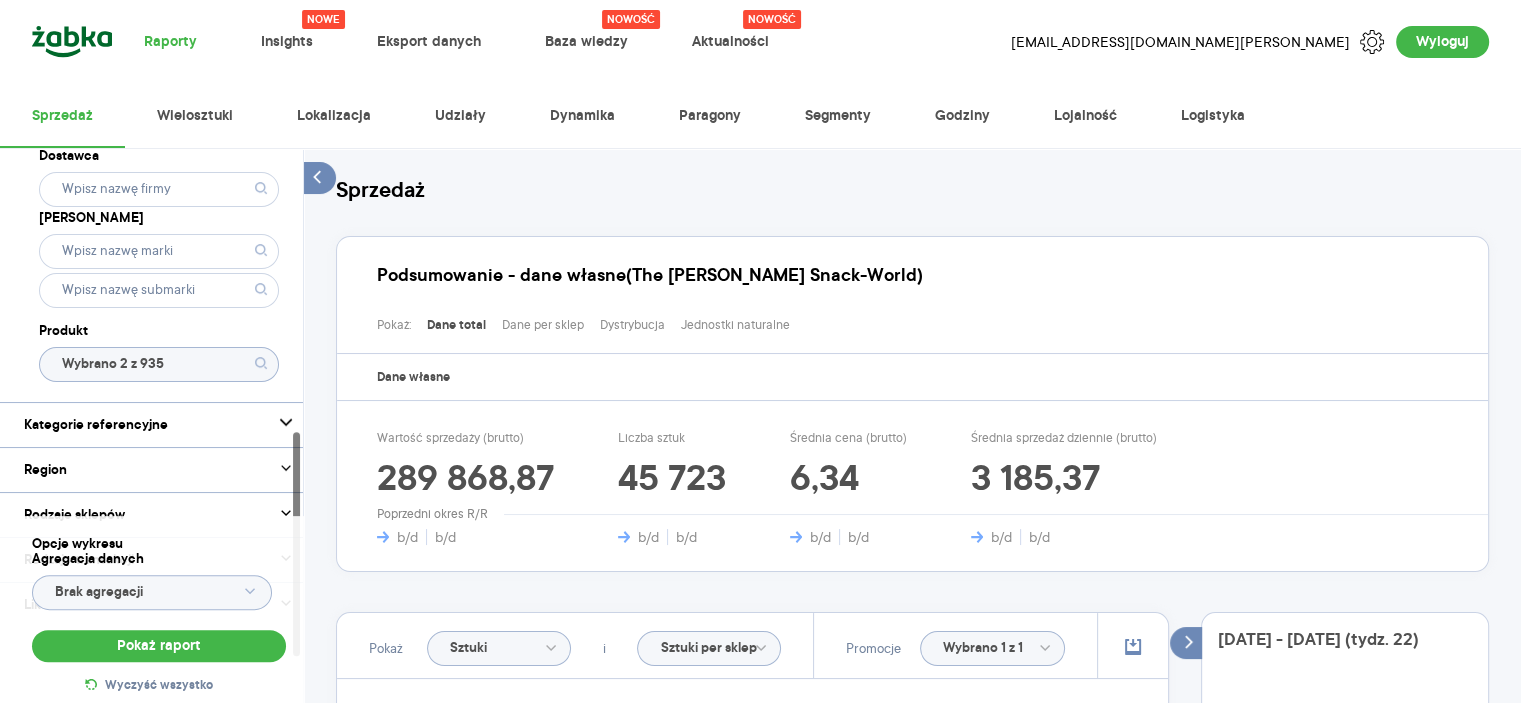 click on "Dostawca Marka Produkt Wybrano 2 z 935" at bounding box center [159, 262] 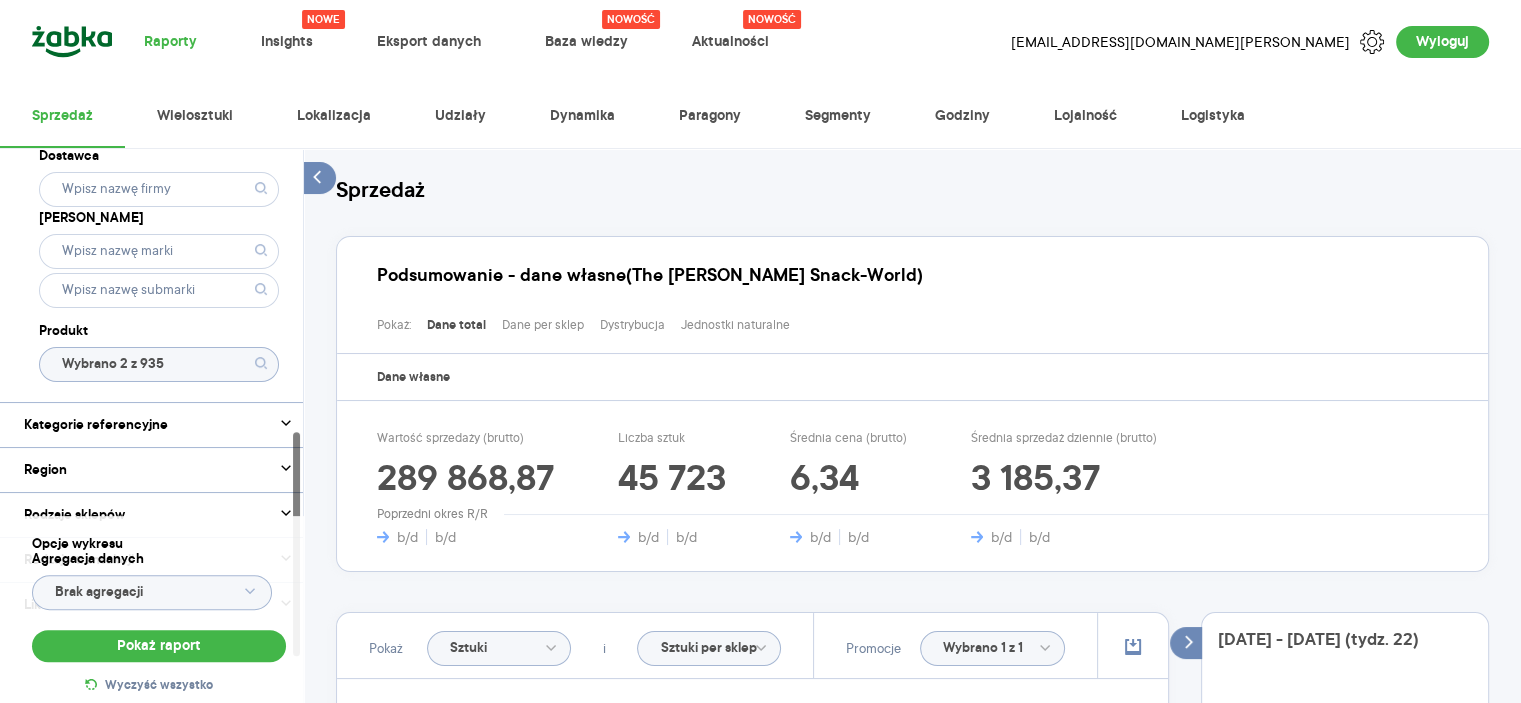 click on "Wybrano 2 z 935" 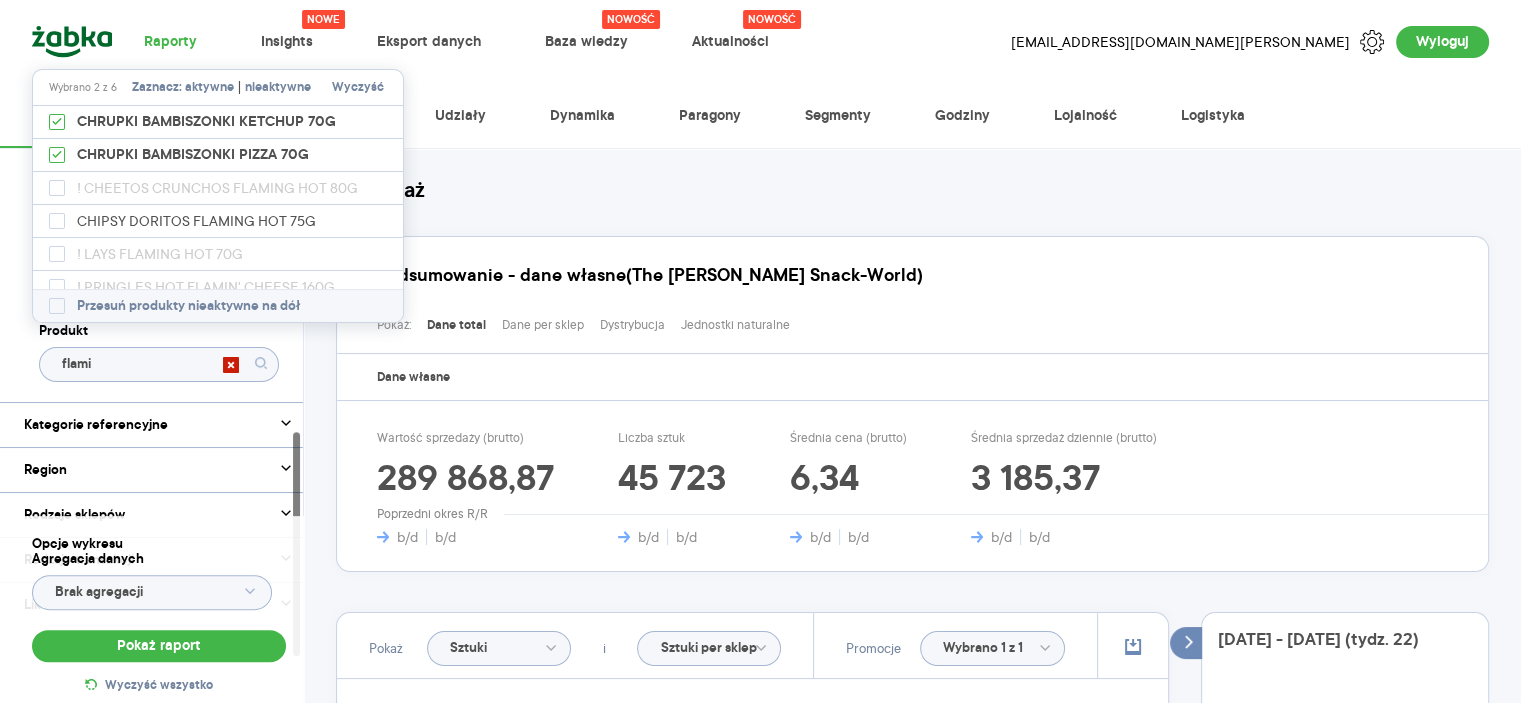 type on "flamin" 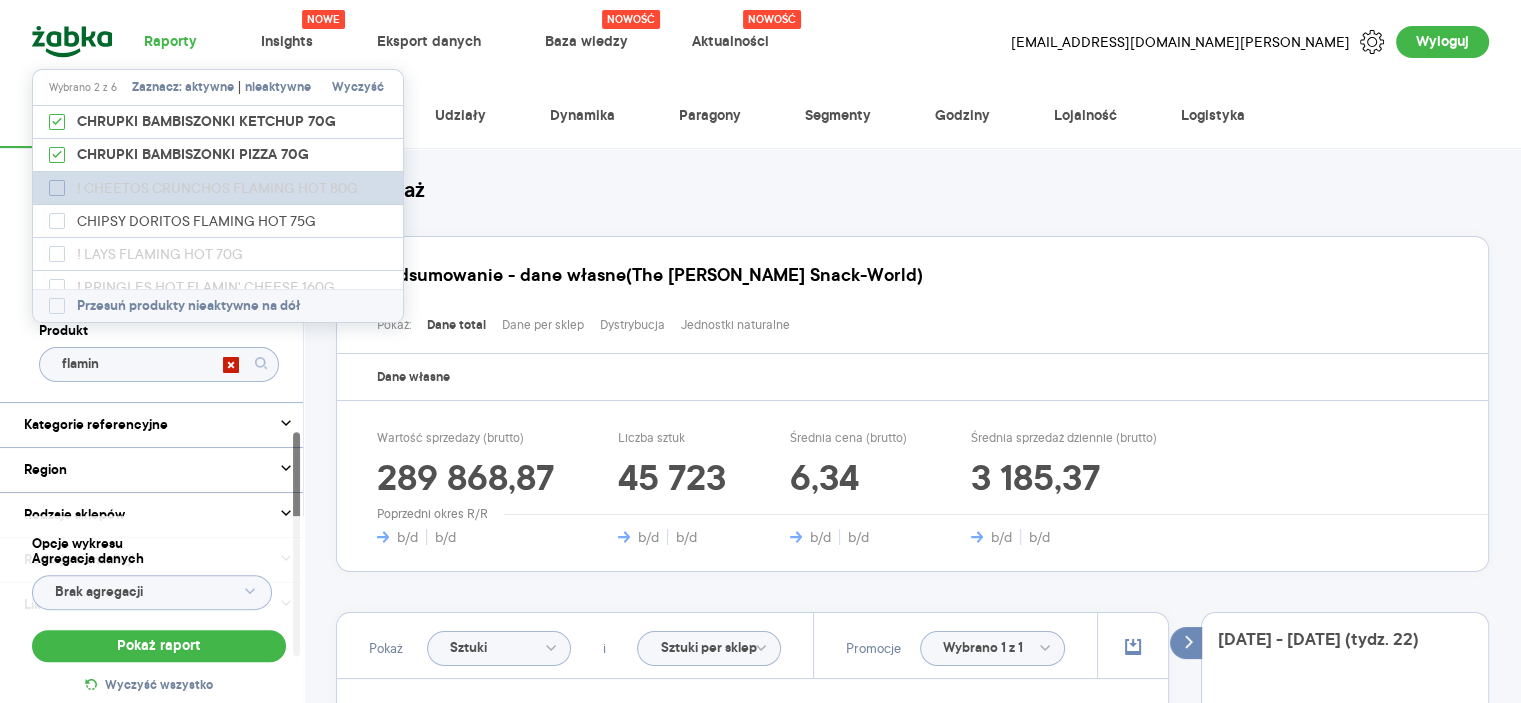 click on "! CHEETOS CRUNCHOS FLAMING HOT 80G" at bounding box center [220, 188] 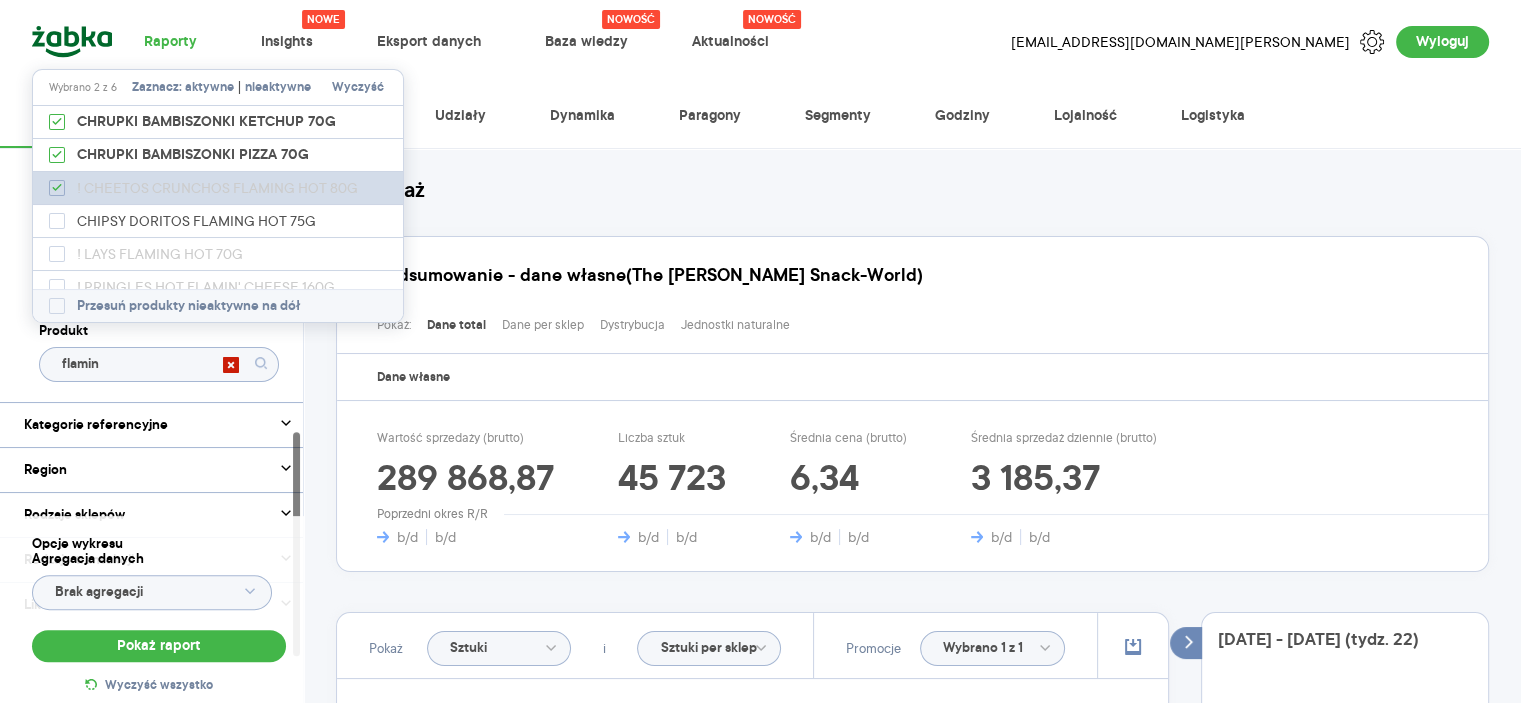 checkbox on "true" 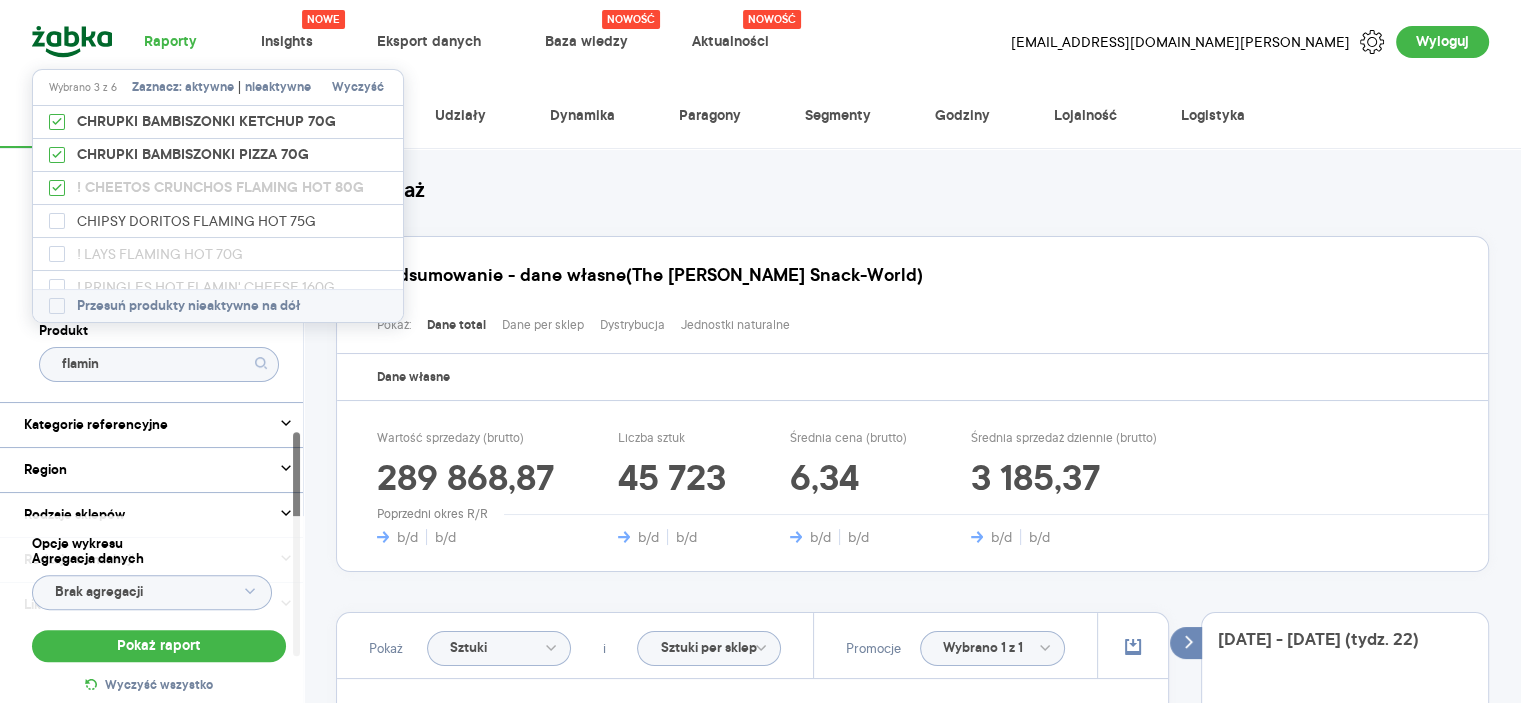 click on "Kategoria * [PERSON_NAME] przekąski Atrybuty Pokaż atrybuty Marka Produkt Wybrano 2 z 340 Pokaż hierarchię Przedział czasu [DATE] - [DATE] Agregacja czasowa tydzień promocyjny Konkurencja Dostawca Marka Produkt flamin Kategorie referencyjne Region Rodzaje sklepów Rodzaje transakcji Wszystkie Like For Like Uwzględnij LFL Opcje wykresu Agregacja danych Brak agregacji Pokaż raport Wyczyść wszystko Sprzedaż Podsumowanie - dane własne  (The [PERSON_NAME] Bahlsen Snack-World) Pokaż: Dane total Dane per sklep Dystrybucja Jednostki naturalne Dane własne Wartość sprzedaży (brutto) 289 868,87 b/d b/d Liczba sztuk 45 723 b/d b/d Średnia cena (brutto) 6,34 b/d b/d Średnia sprzedaż dziennie (brutto) 3 185,37 b/d b/d Poprzedni okres R/R Pokaż Sztuki i Sztuki per sklep Promocje Wybrano 1 z 1 Uwaga! Informacje dot. konkurencji nie zawierają danych z ostatnich 4 tygodni! Włącz tryb pełnoekranowy R T R K M Tydz. promo. T D Etykiety [DATE] - [DATE] 0 17 361 34 723 52 084 69 446 86 807 104 169 121 530" at bounding box center [912, 978] 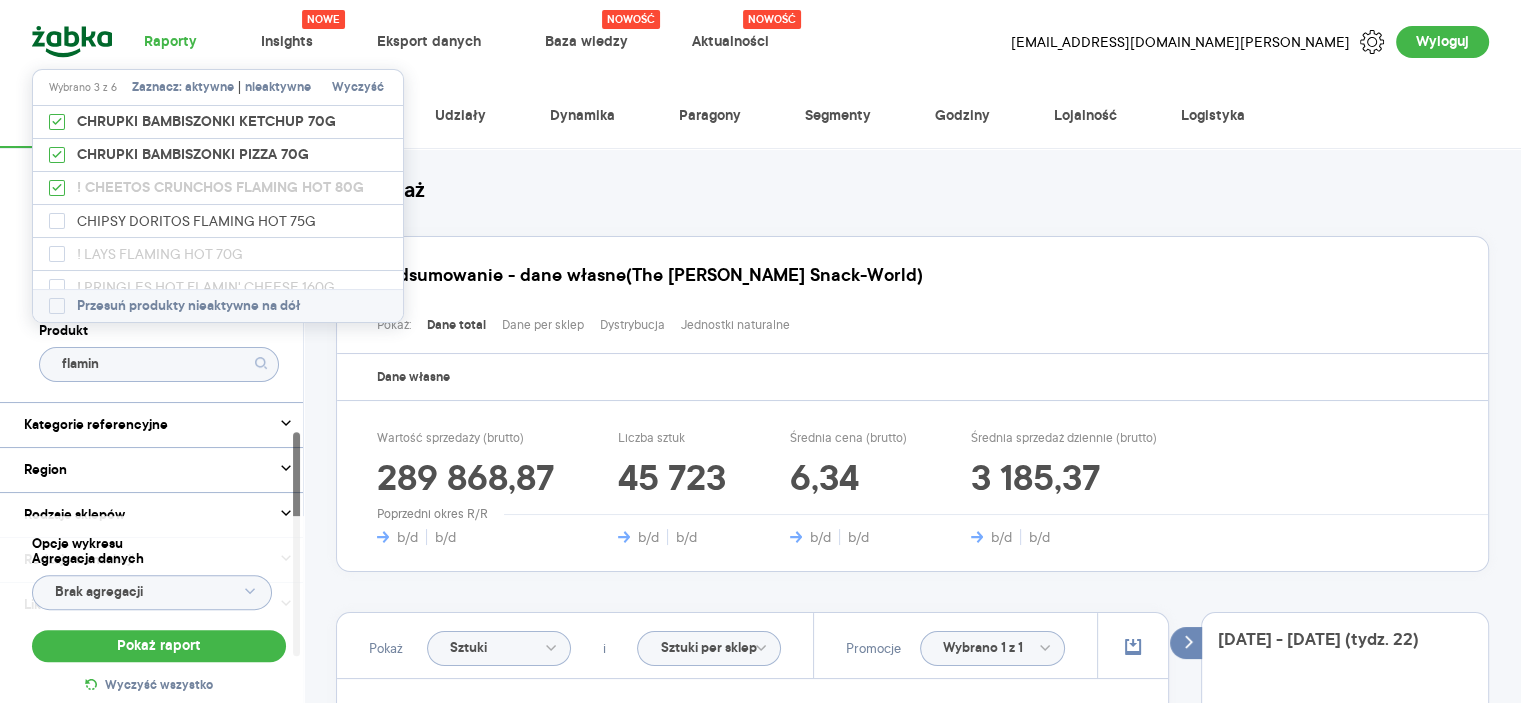 type on "Wybrano 3 z 935" 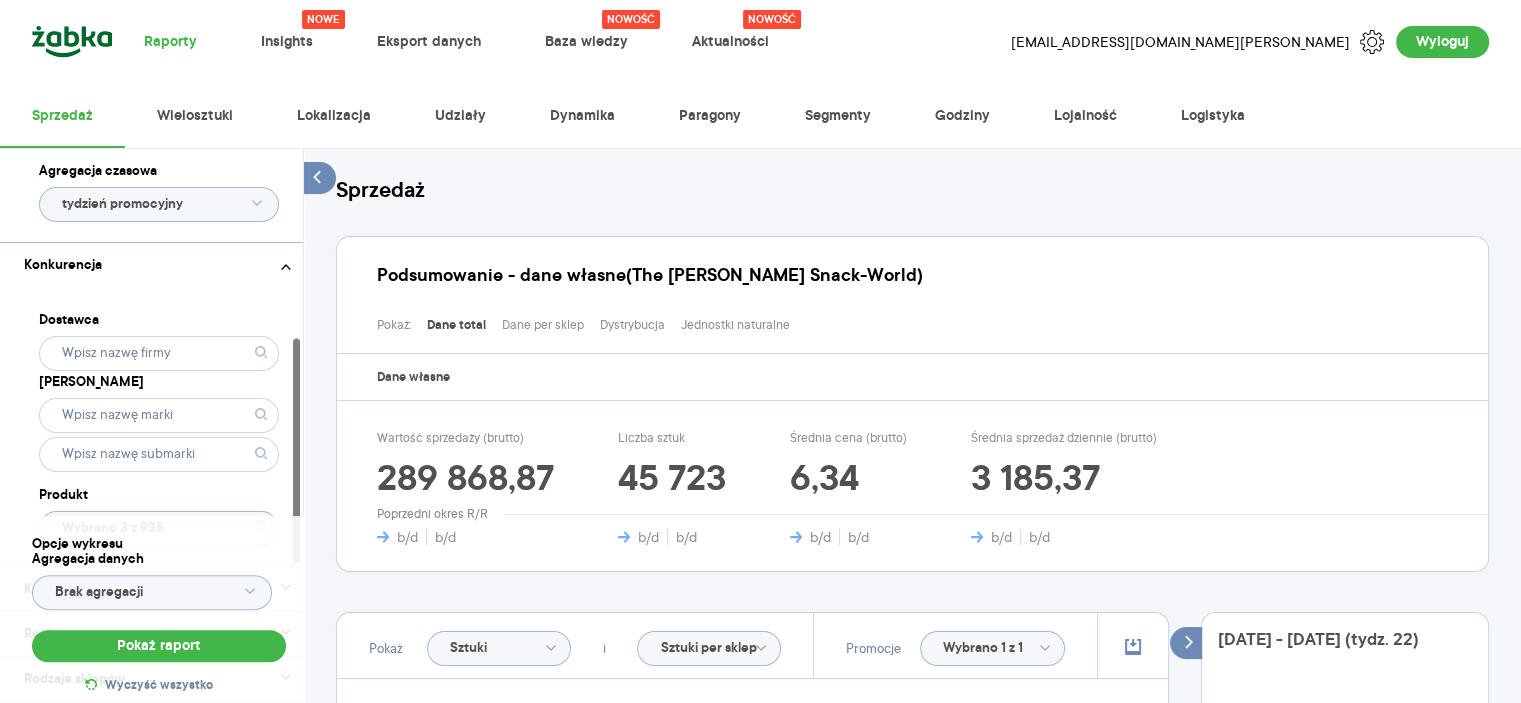 scroll, scrollTop: 416, scrollLeft: 0, axis: vertical 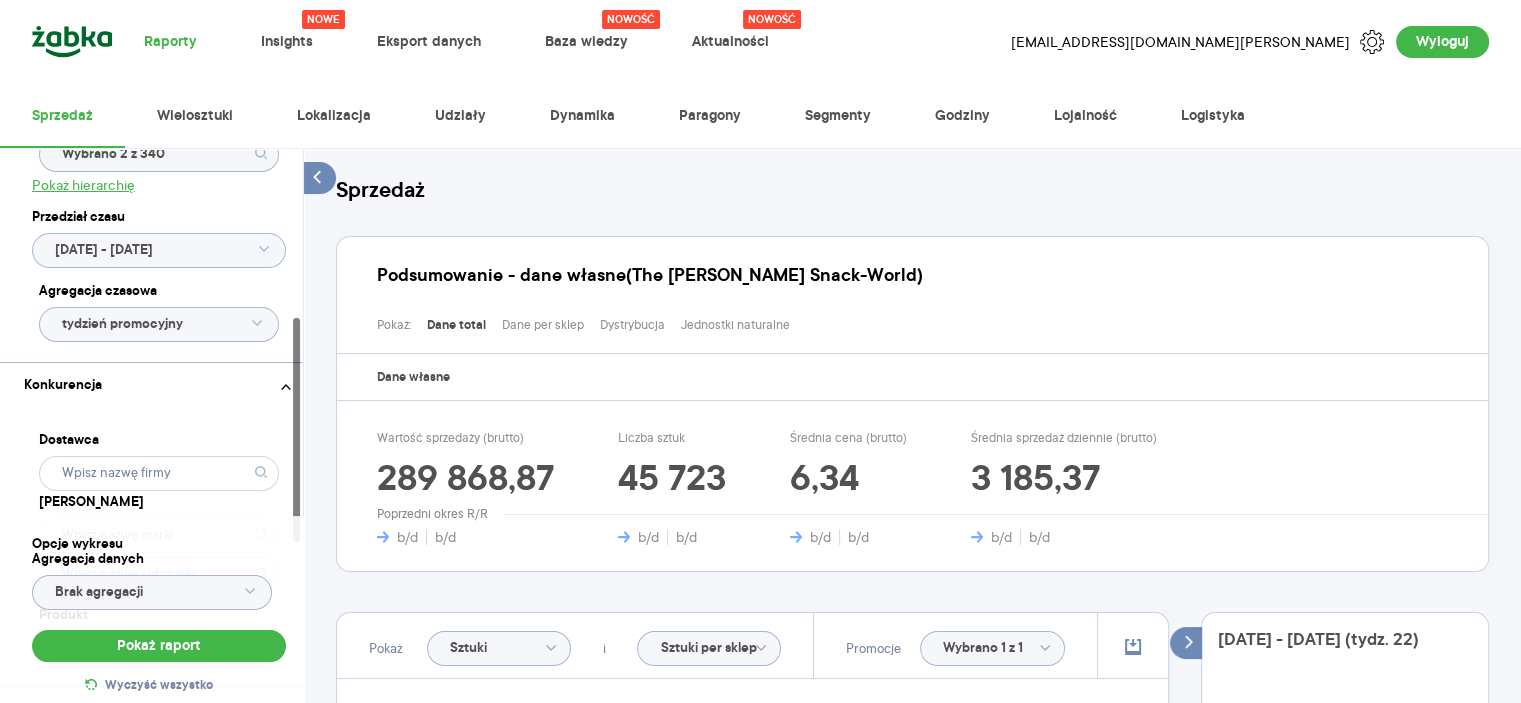 click on "tydzień promocyjny" 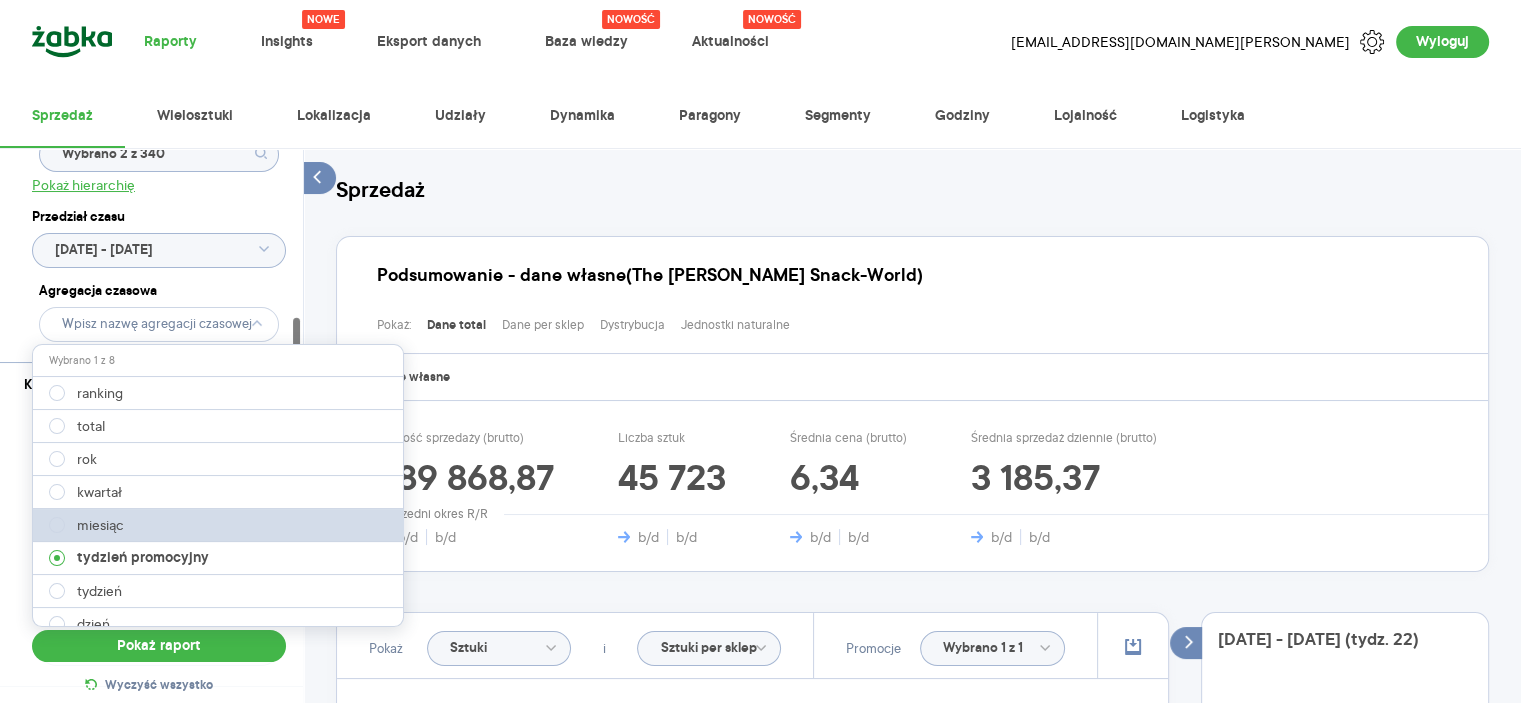 click on "miesiąc" at bounding box center (219, 525) 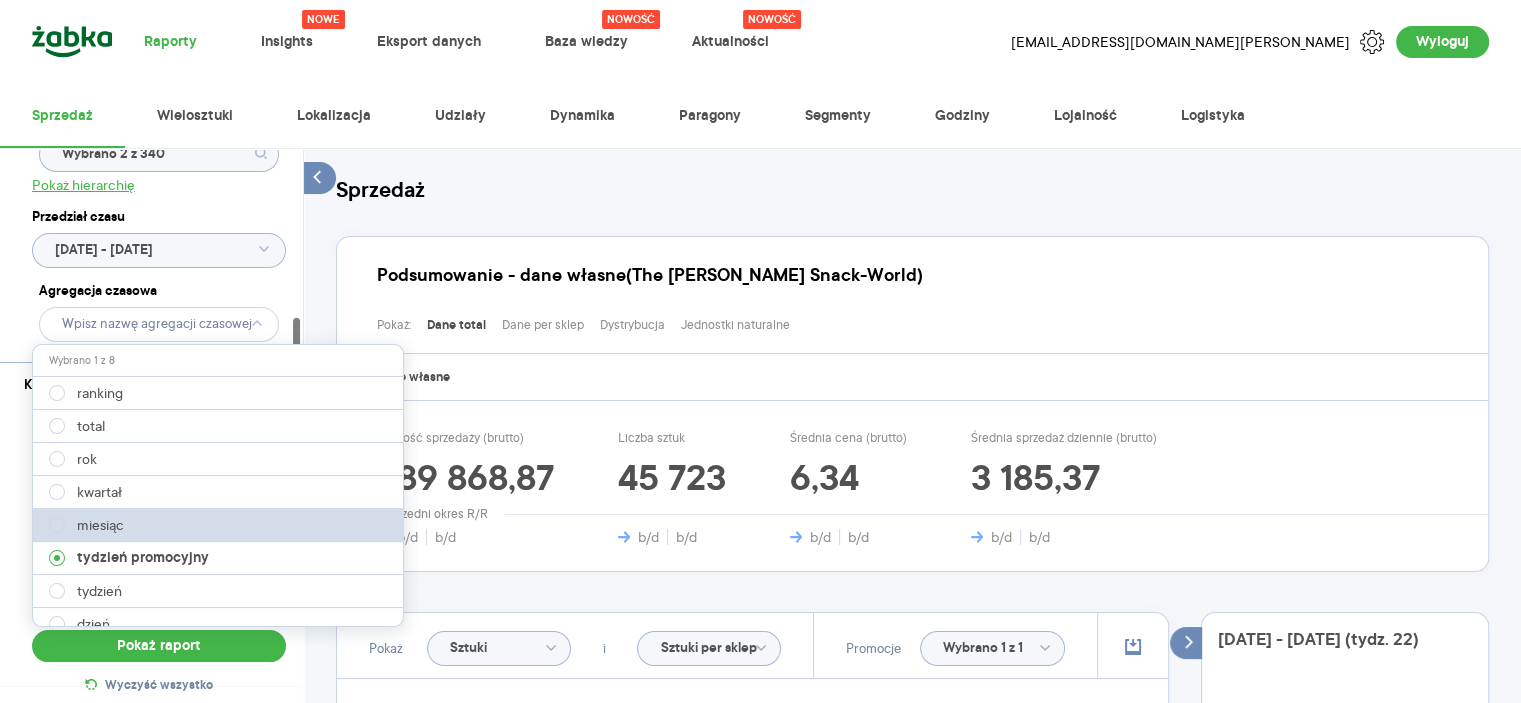 type on "miesiąc" 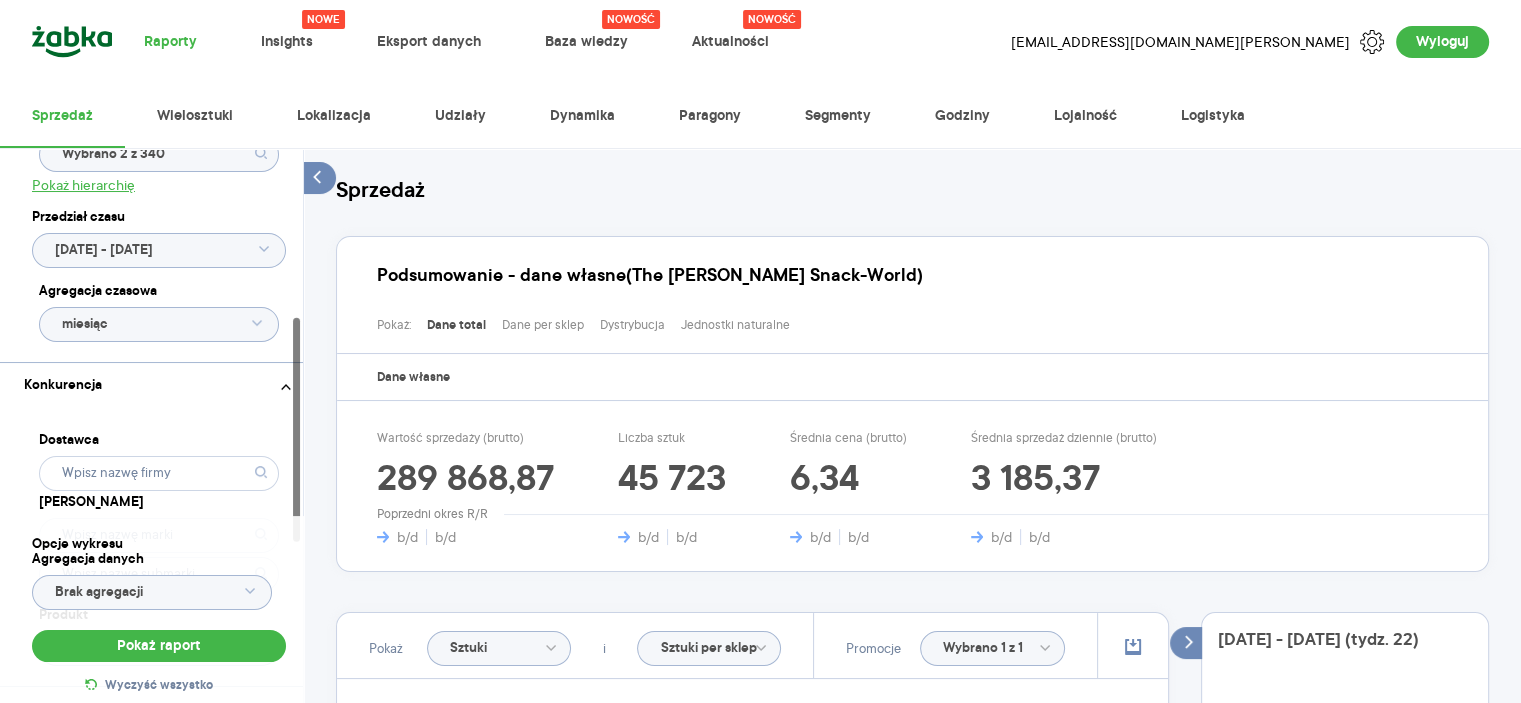 click on "Opcje wykresu Agregacja danych Brak agregacji Pokaż raport Wyczyść wszystko" at bounding box center (159, 617) 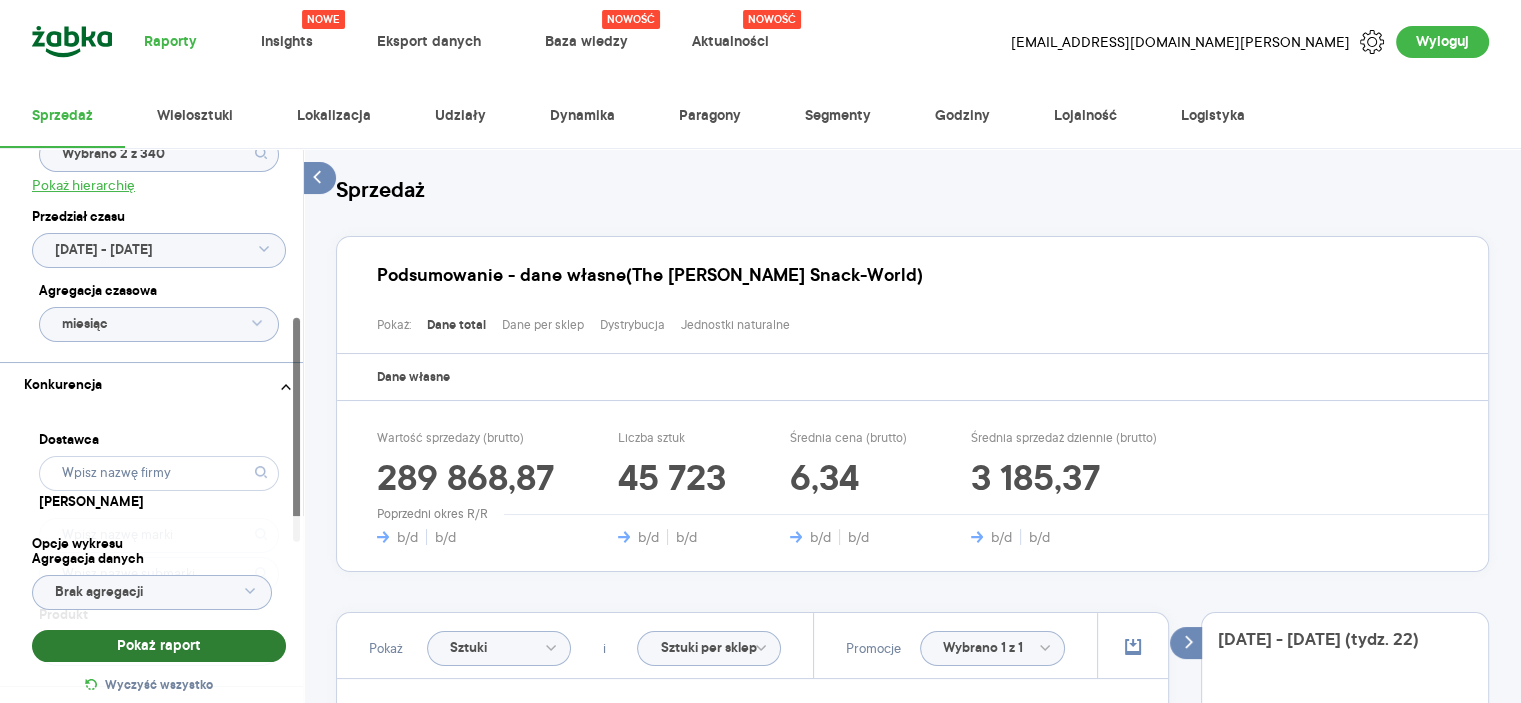 click on "Pokaż raport" at bounding box center (159, 646) 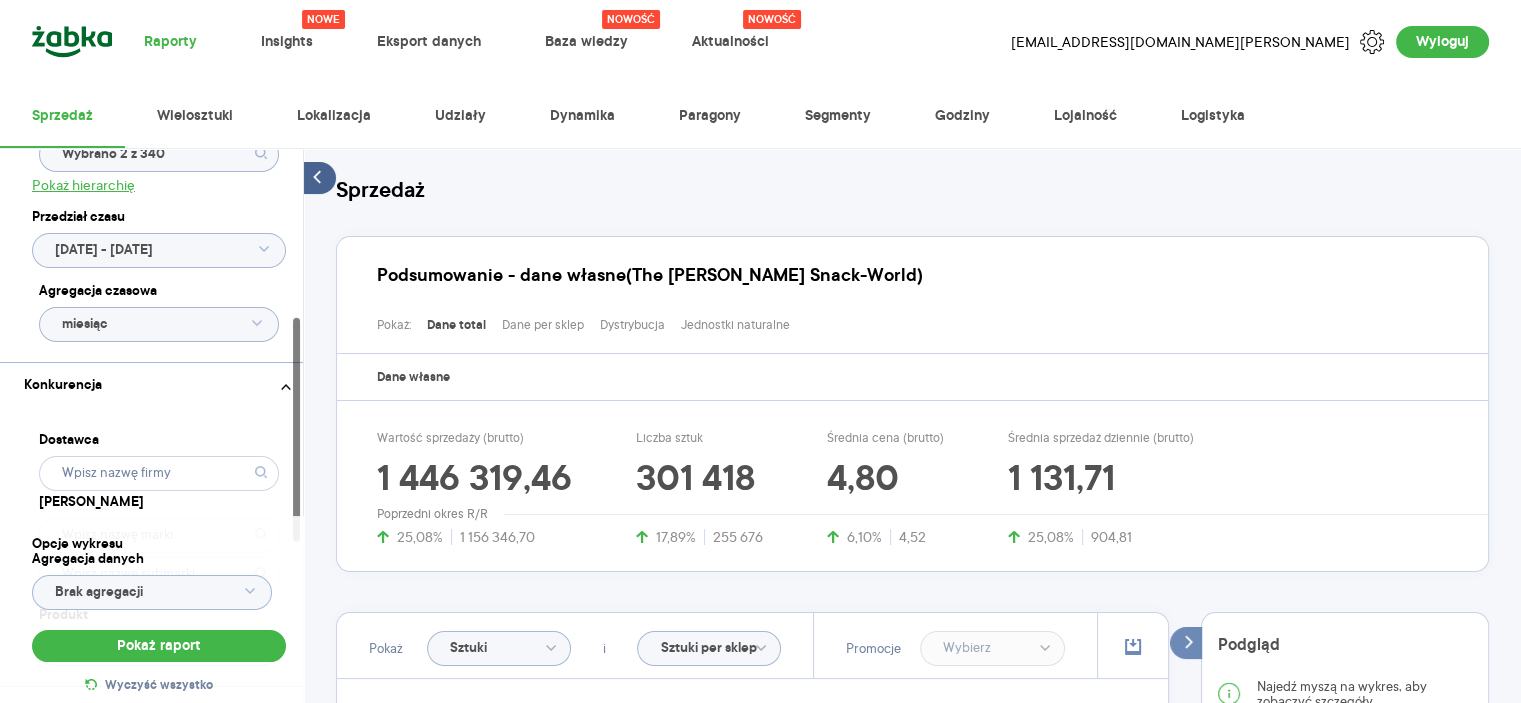 click 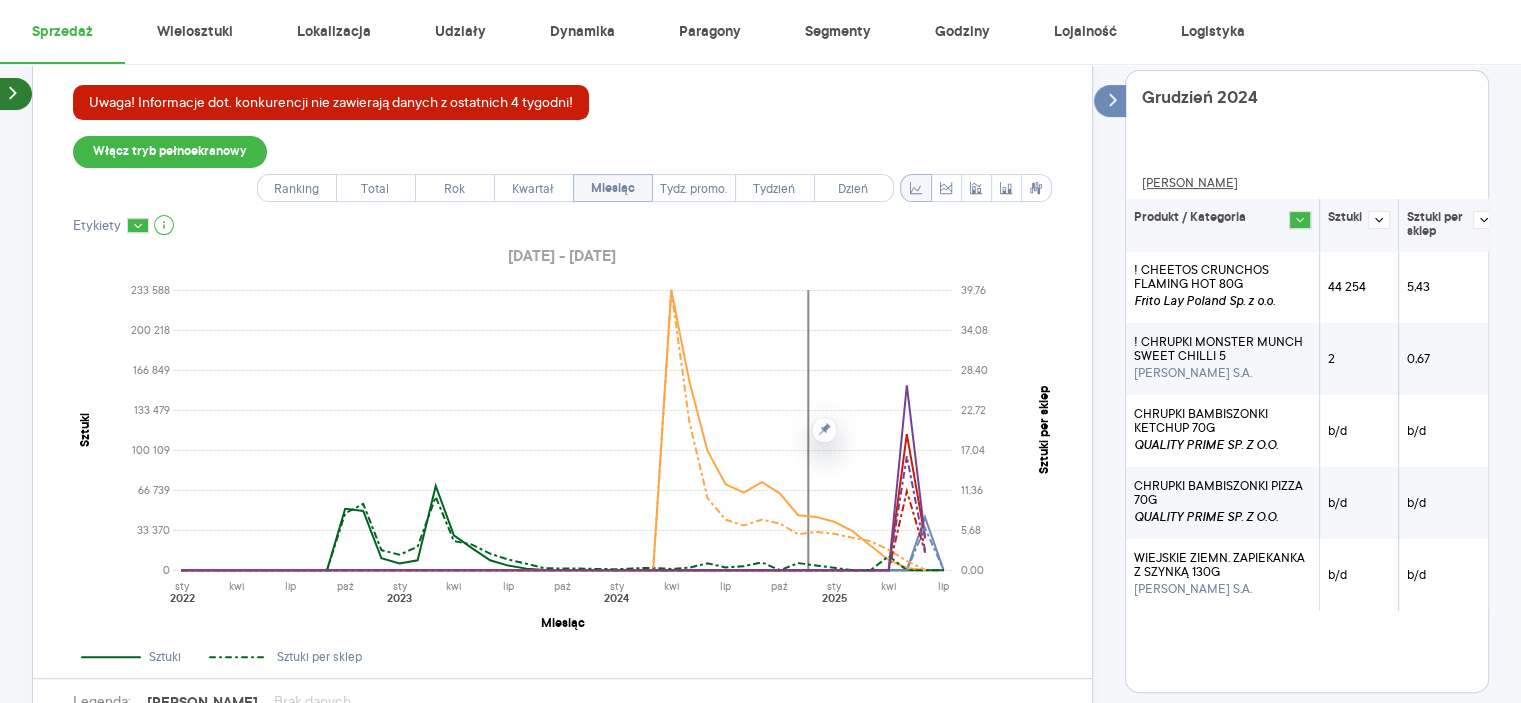 scroll, scrollTop: 600, scrollLeft: 0, axis: vertical 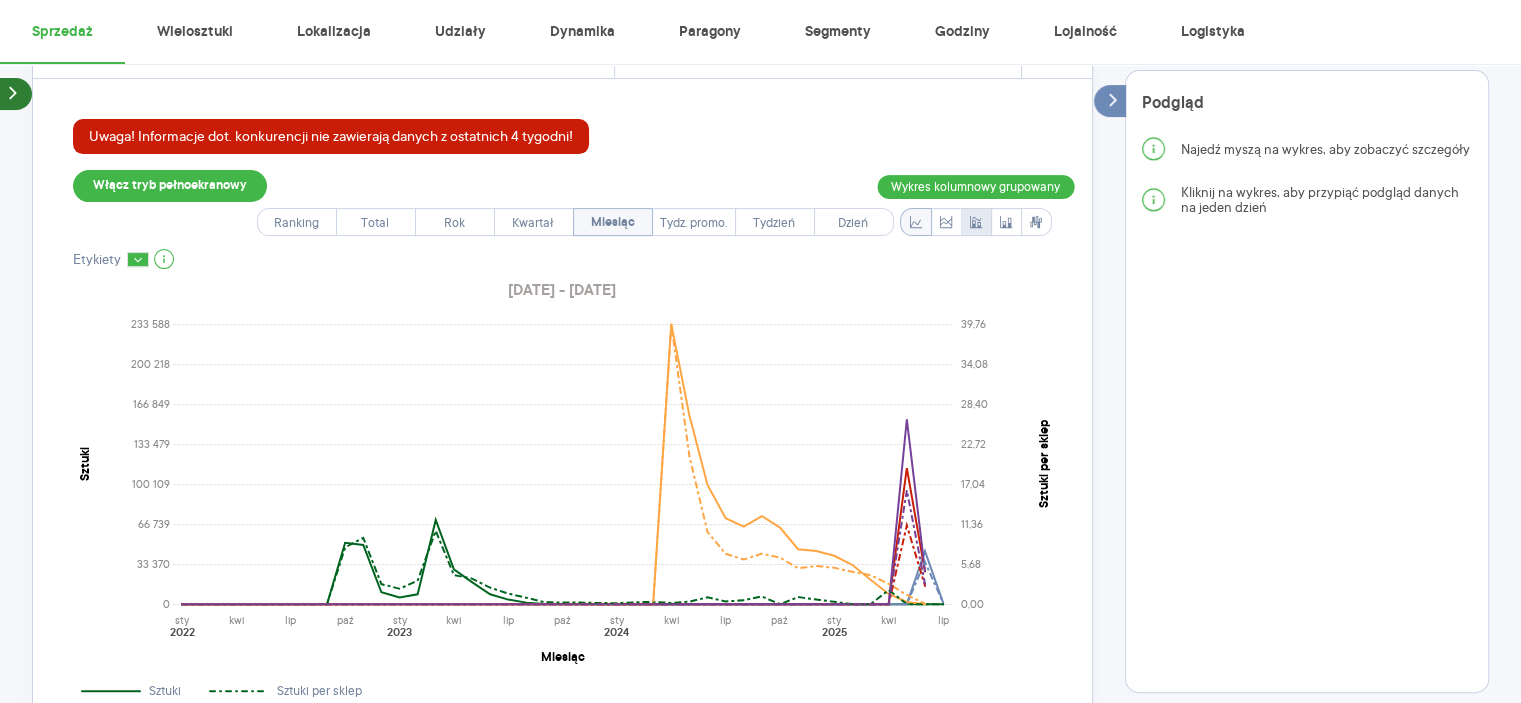 click at bounding box center [976, 222] 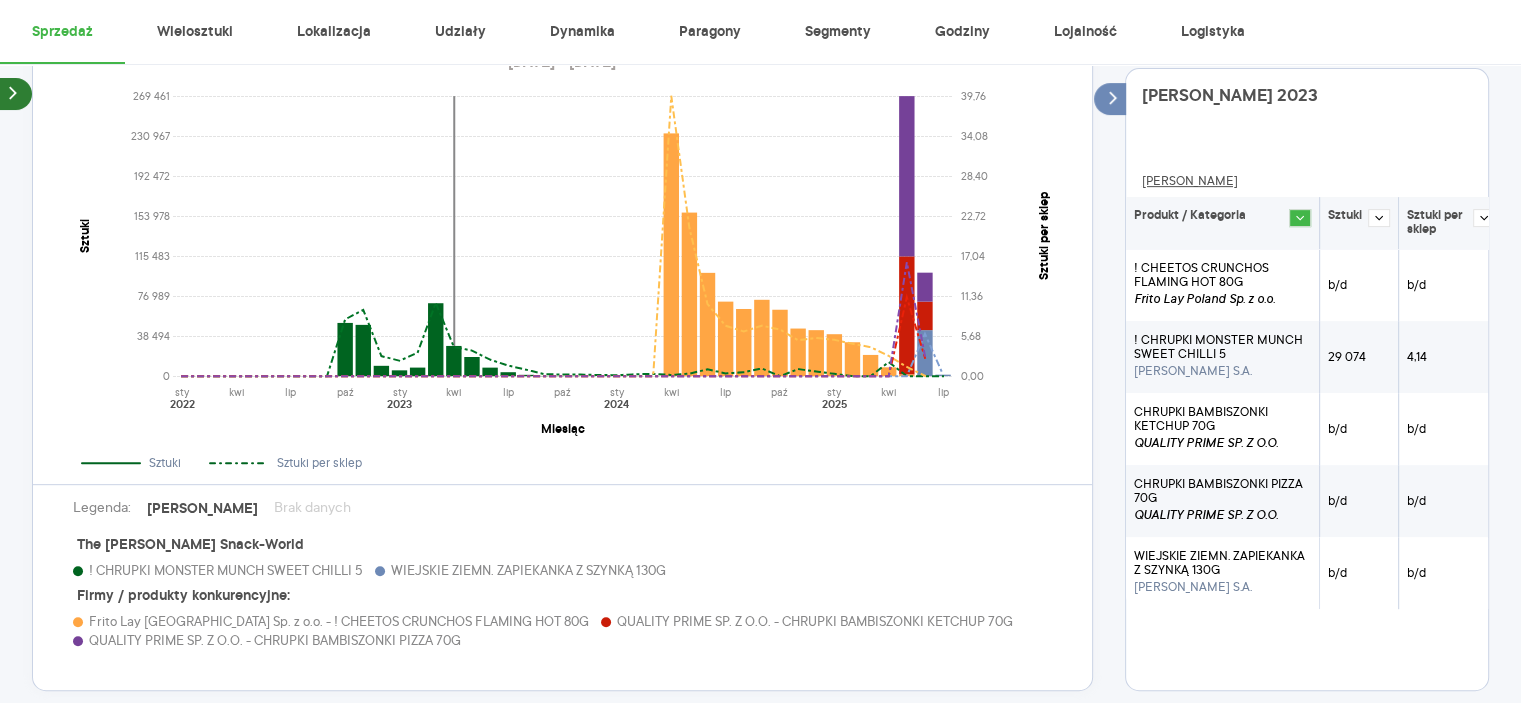 scroll, scrollTop: 800, scrollLeft: 0, axis: vertical 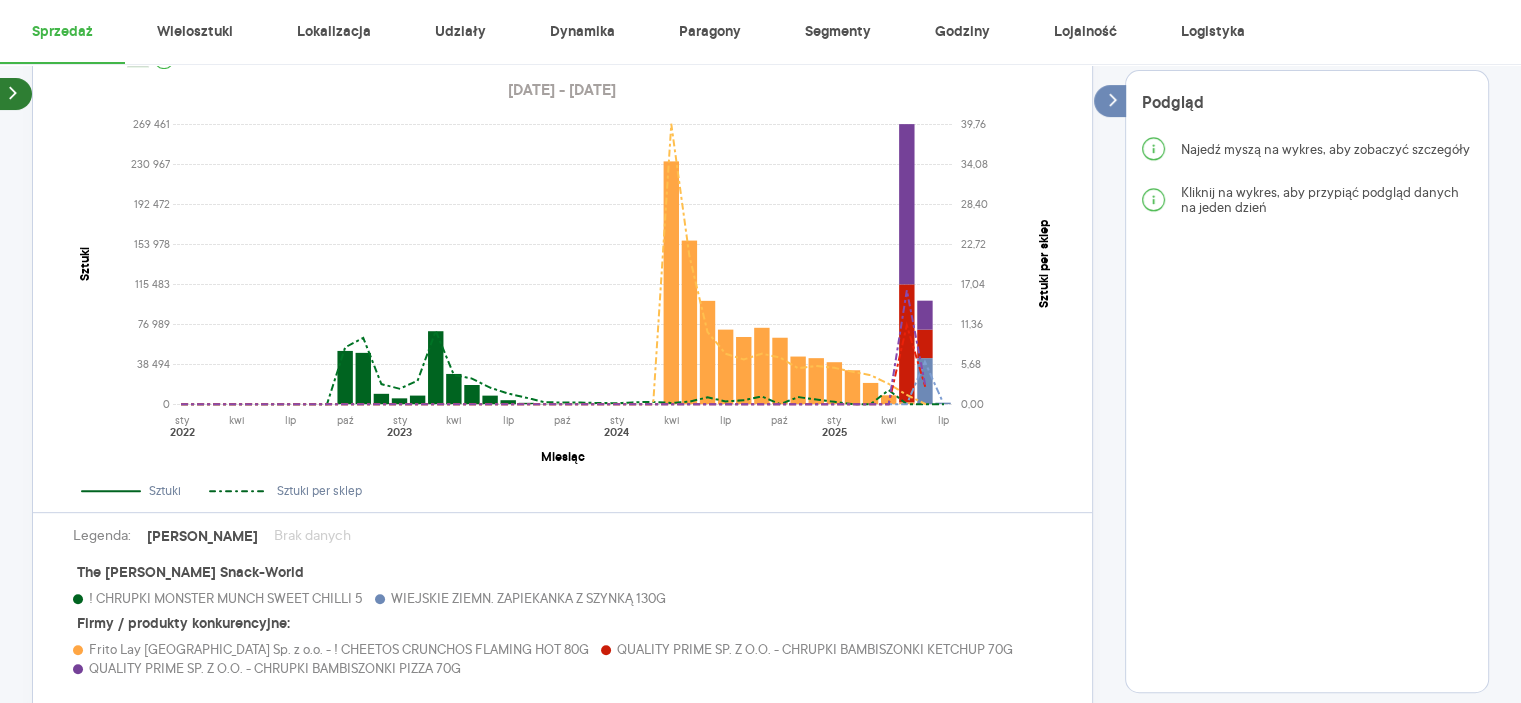 click 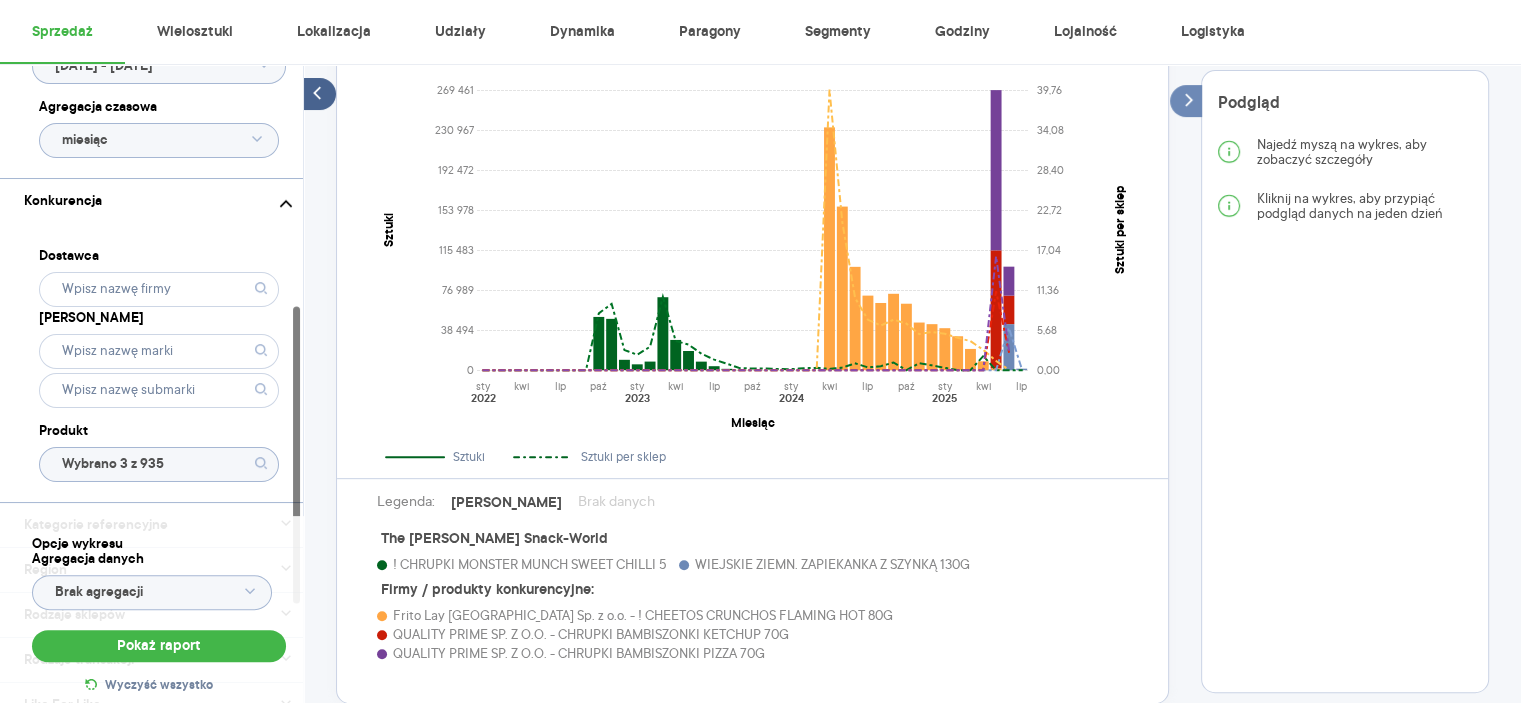 scroll, scrollTop: 616, scrollLeft: 0, axis: vertical 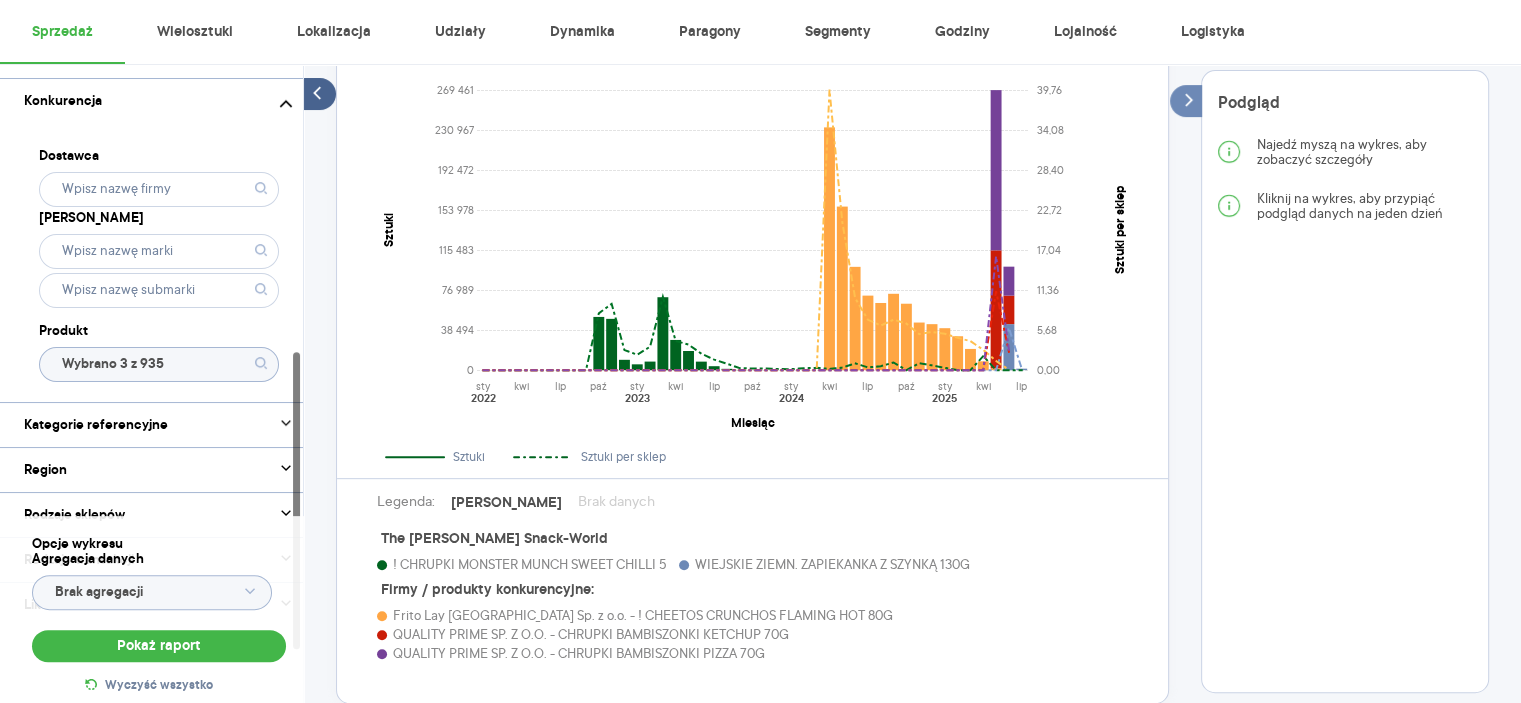 click on "Wybrano 3 z 935" 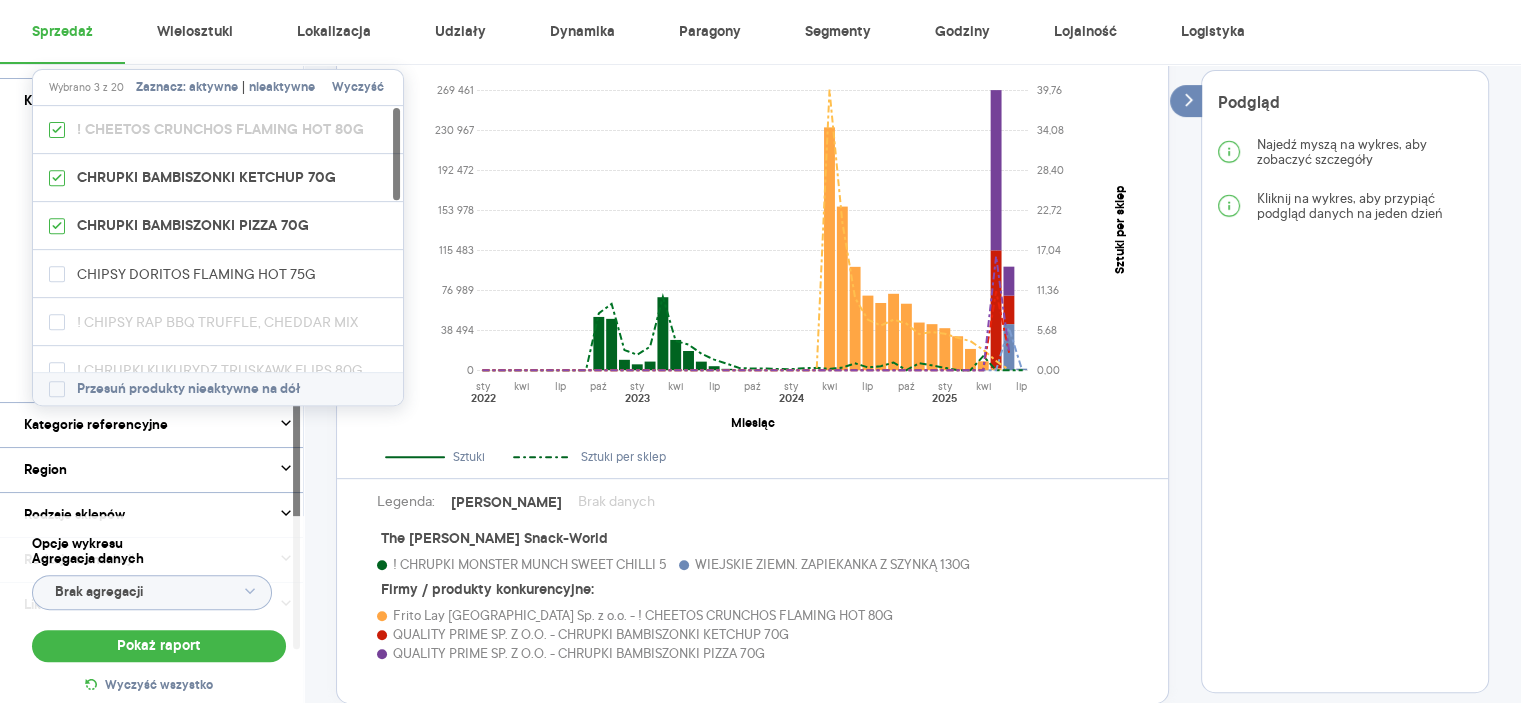 type on "flamin" 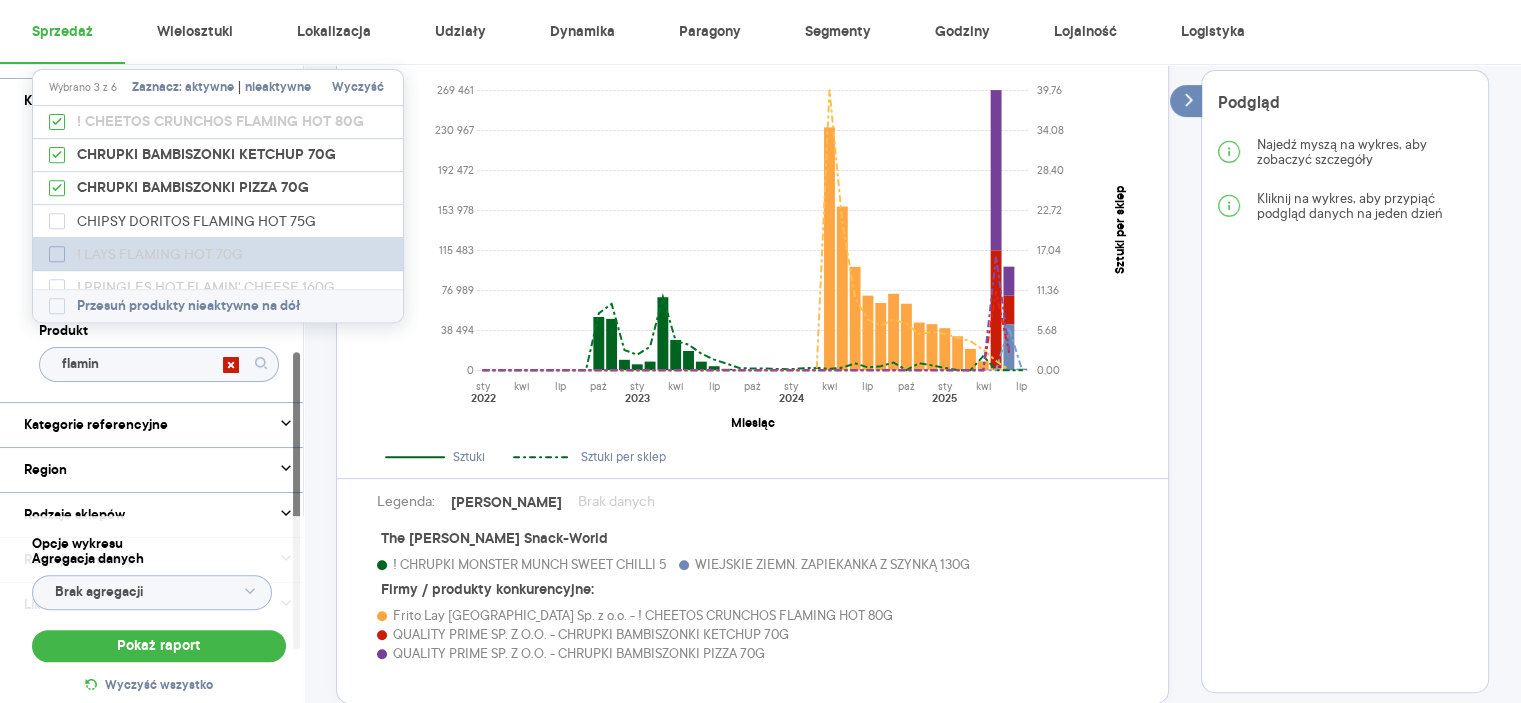 click 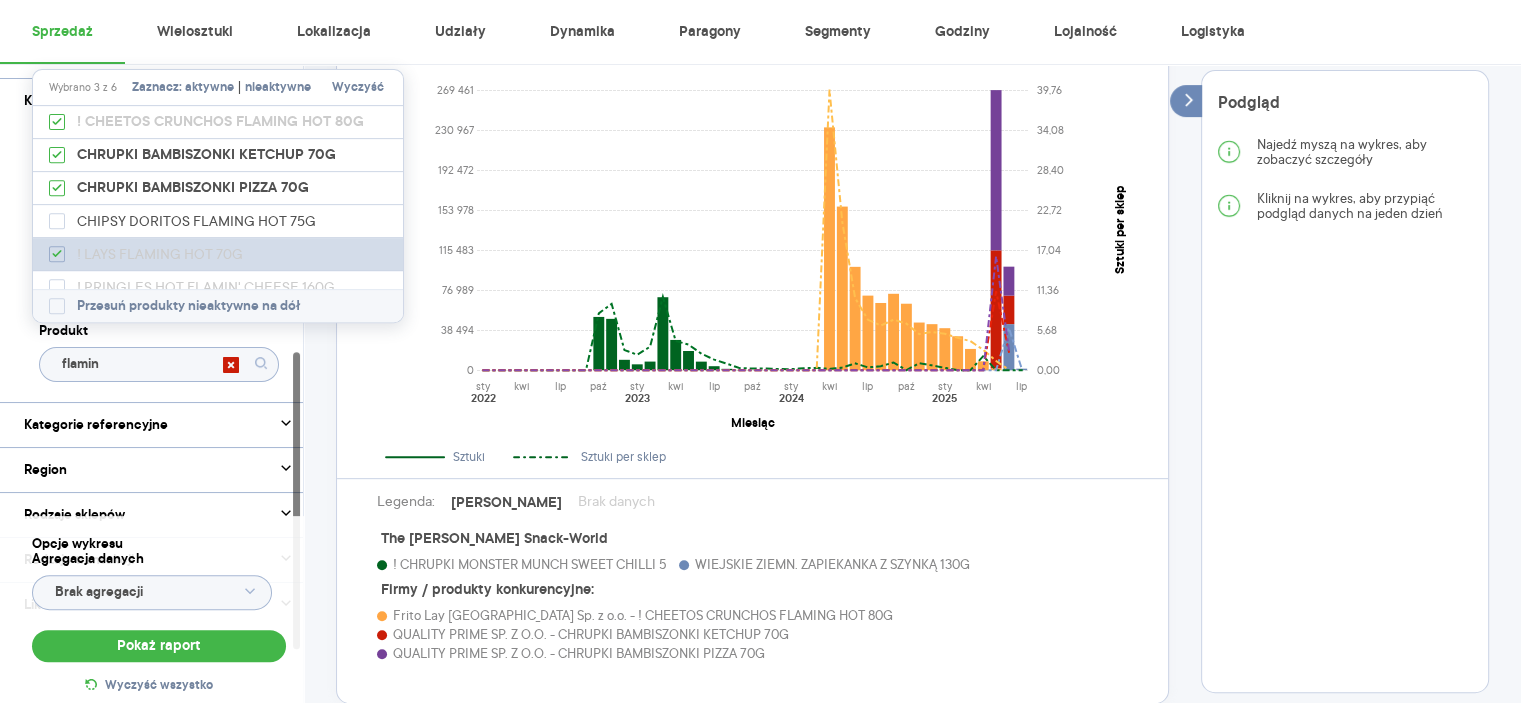 checkbox on "true" 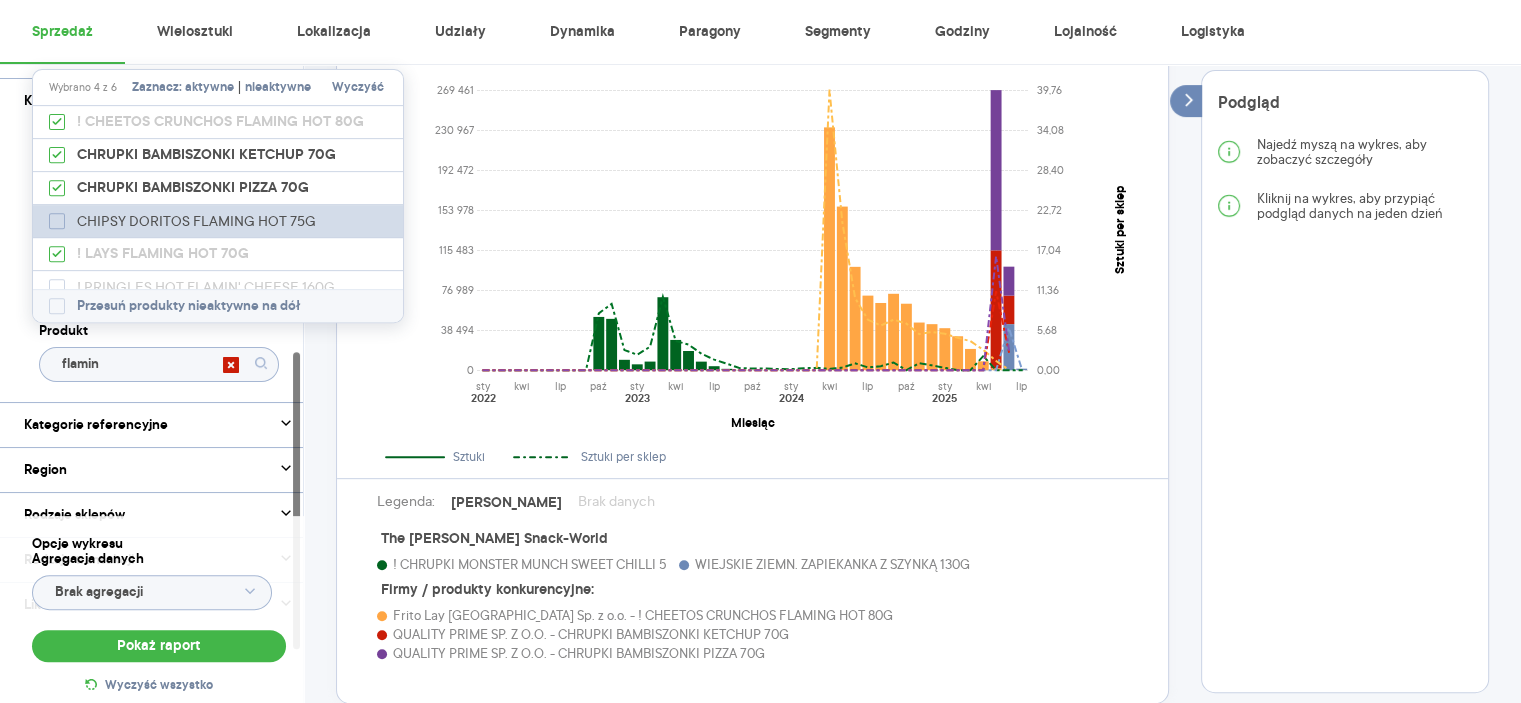 click on "CHIPSY DORITOS FLAMING HOT 75G" at bounding box center [199, 221] 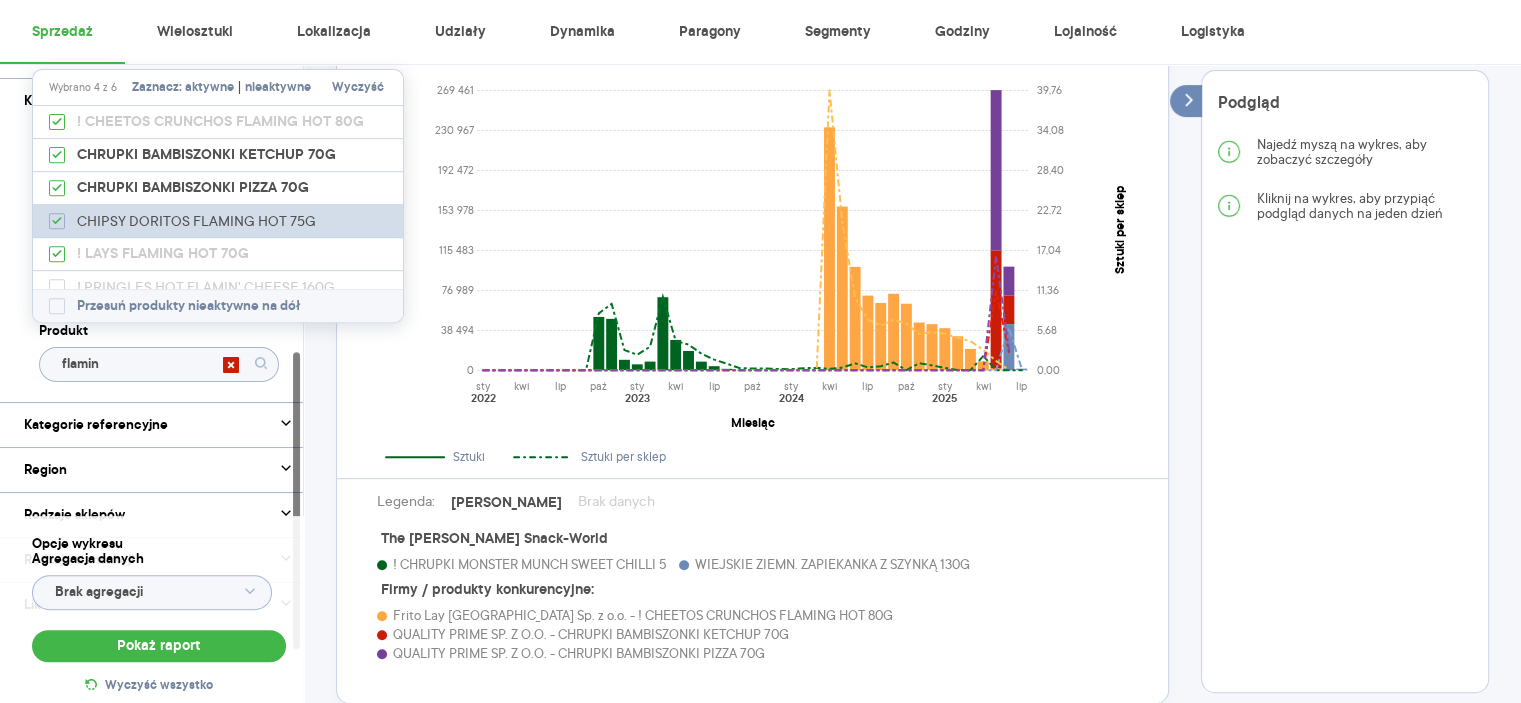 checkbox on "true" 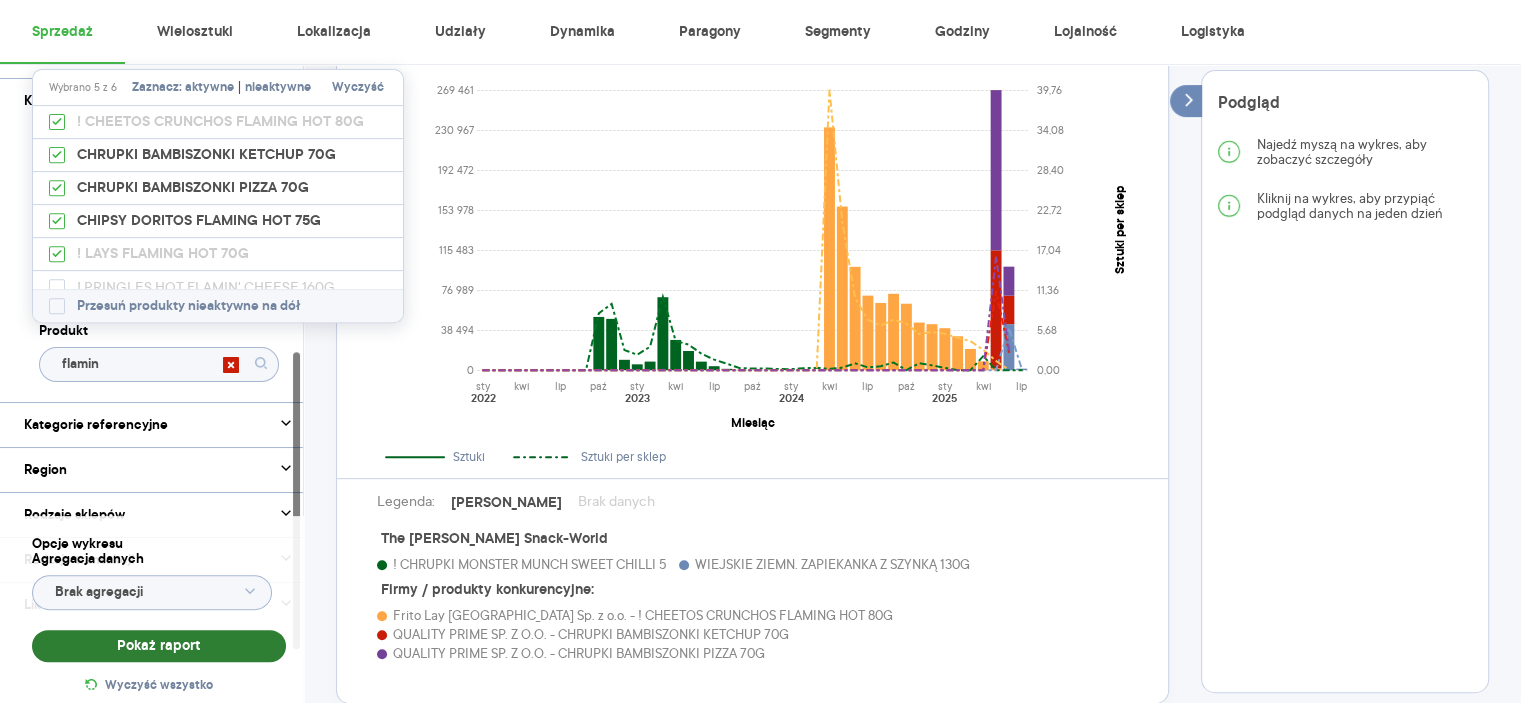 click on "Kategoria * [PERSON_NAME] przekąski Atrybuty Pokaż atrybuty Marka Produkt Wybrano 2 z 340 Pokaż hierarchię Przedział czasu [DATE] - [DATE] Agregacja czasowa miesiąc Konkurencja Dostawca Marka Produkt flamin Kategorie referencyjne Region Rodzaje sklepów Rodzaje transakcji Wszystkie Like For Like Uwzględnij LFL Opcje wykresu Agregacja danych Brak agregacji Pokaż raport Wyczyść wszystko Sprzedaż Podsumowanie - dane własne  (The [PERSON_NAME] Bahlsen Snack-World) Pokaż: Dane total Dane per sklep Dystrybucja Jednostki naturalne Dane własne Wartość sprzedaży (brutto) 1 446 319,46 25,08% 1 156 346,70 Liczba sztuk 301 418 17,89% 255 676 Średnia cena (brutto) 4,80 6,10% 4,52 Średnia sprzedaż dziennie (brutto) 1 131,71 25,08% 904,81 Poprzedni okres R/R Pokaż Sztuki i Sztuki per sklep Promocje Uwaga! Informacje dot. konkurencji nie zawierają danych z ostatnich 4 tygodni! Włącz tryb pełnoekranowy R T R K Miesiąc TP T D Etykiety [DATE] - [DATE] 0 38 494 76 989 115 483 153 978 192 472 230 967" at bounding box center [912, 188] 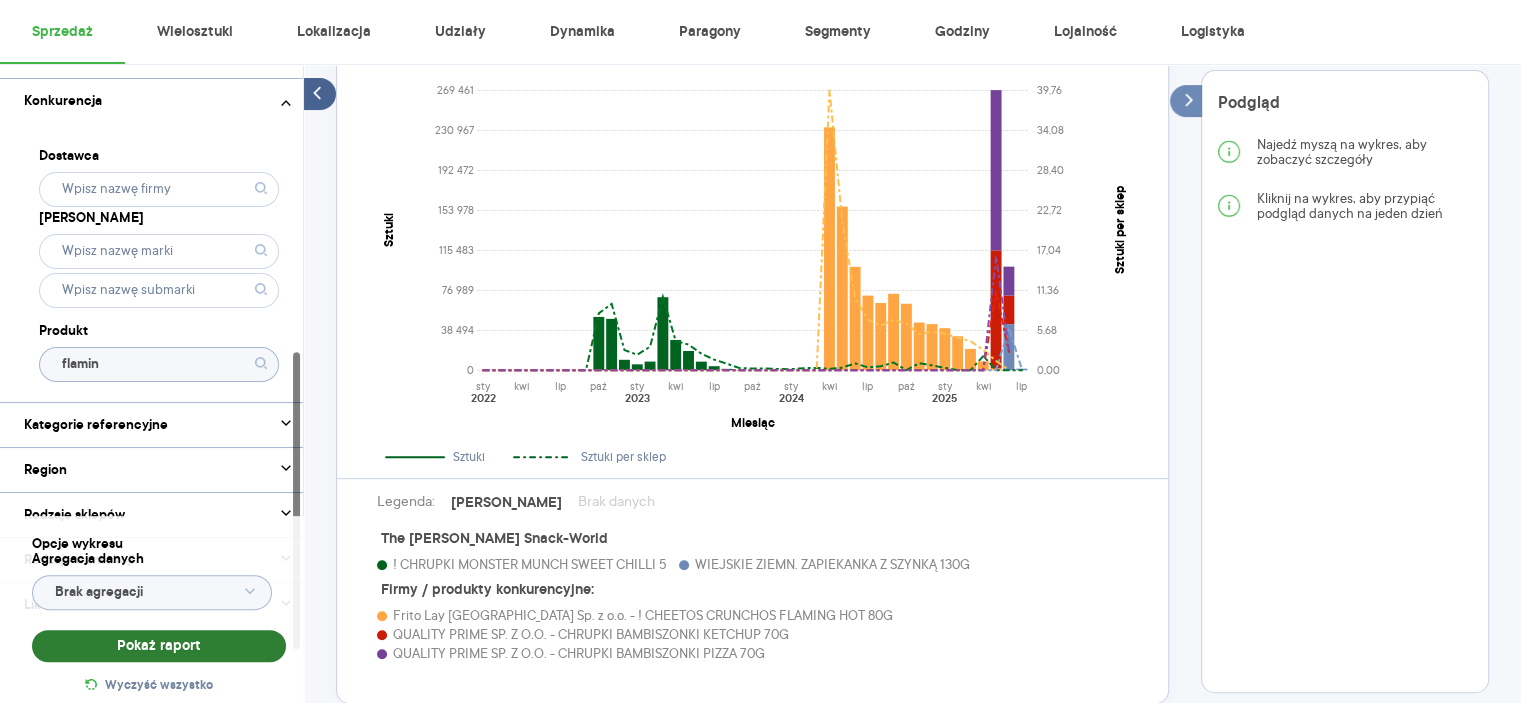 type on "Wybrano 5 z 935" 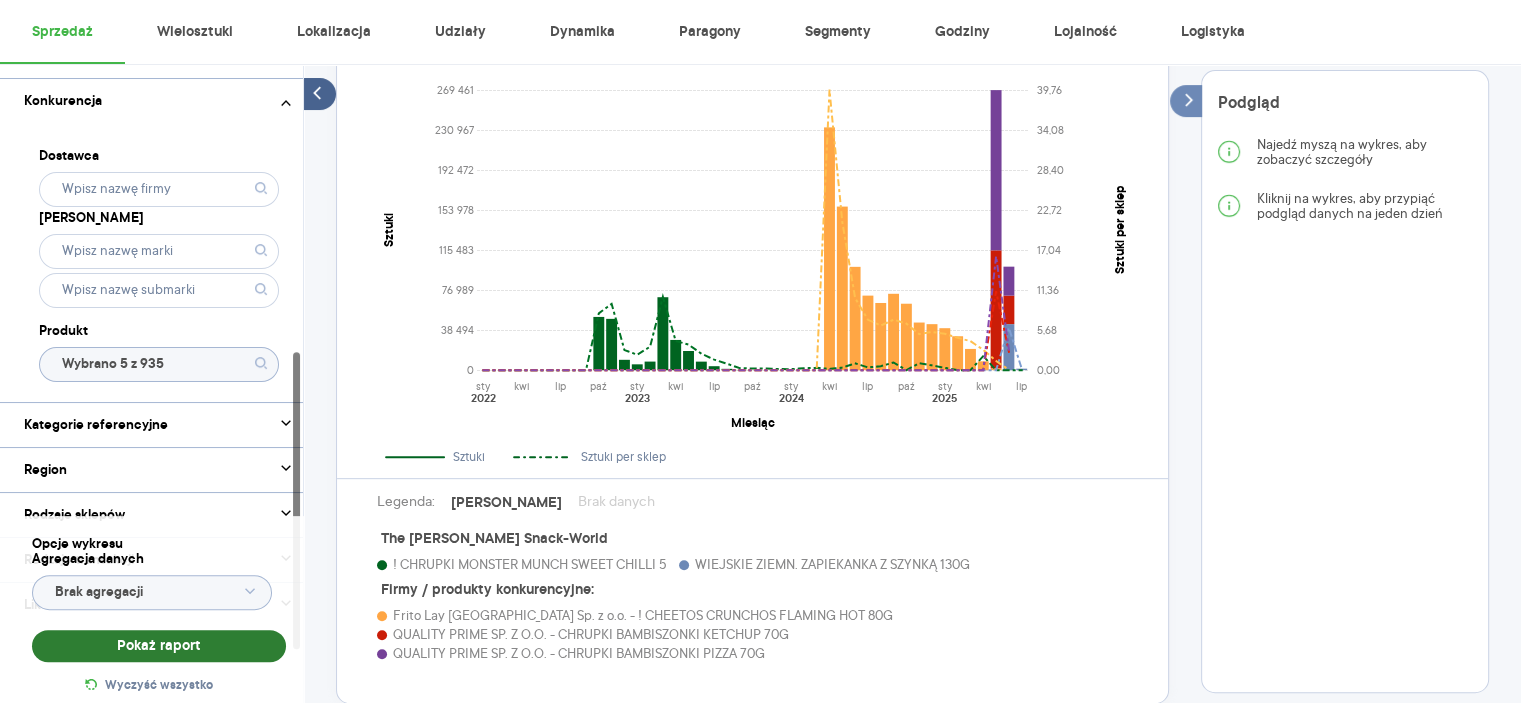 click on "Pokaż raport" at bounding box center (159, 646) 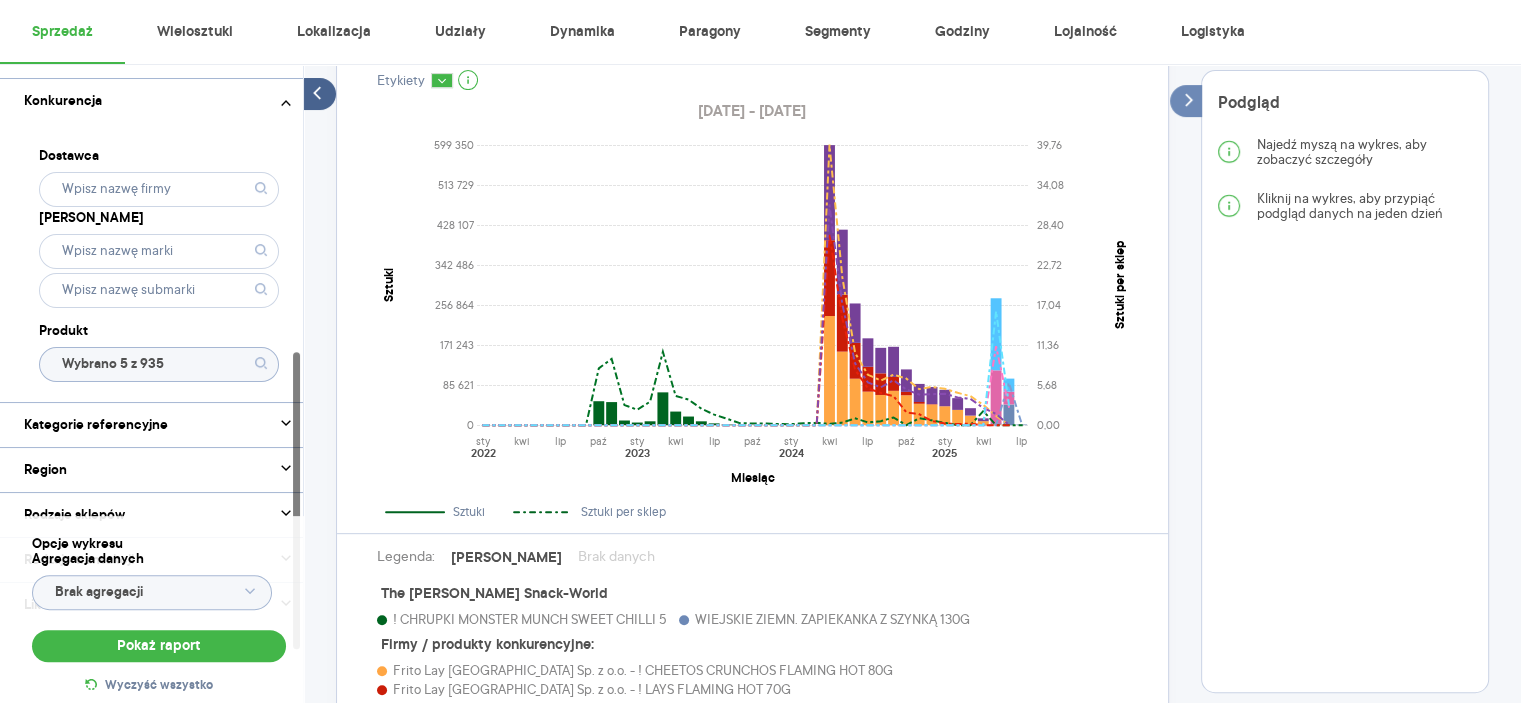 scroll, scrollTop: 800, scrollLeft: 0, axis: vertical 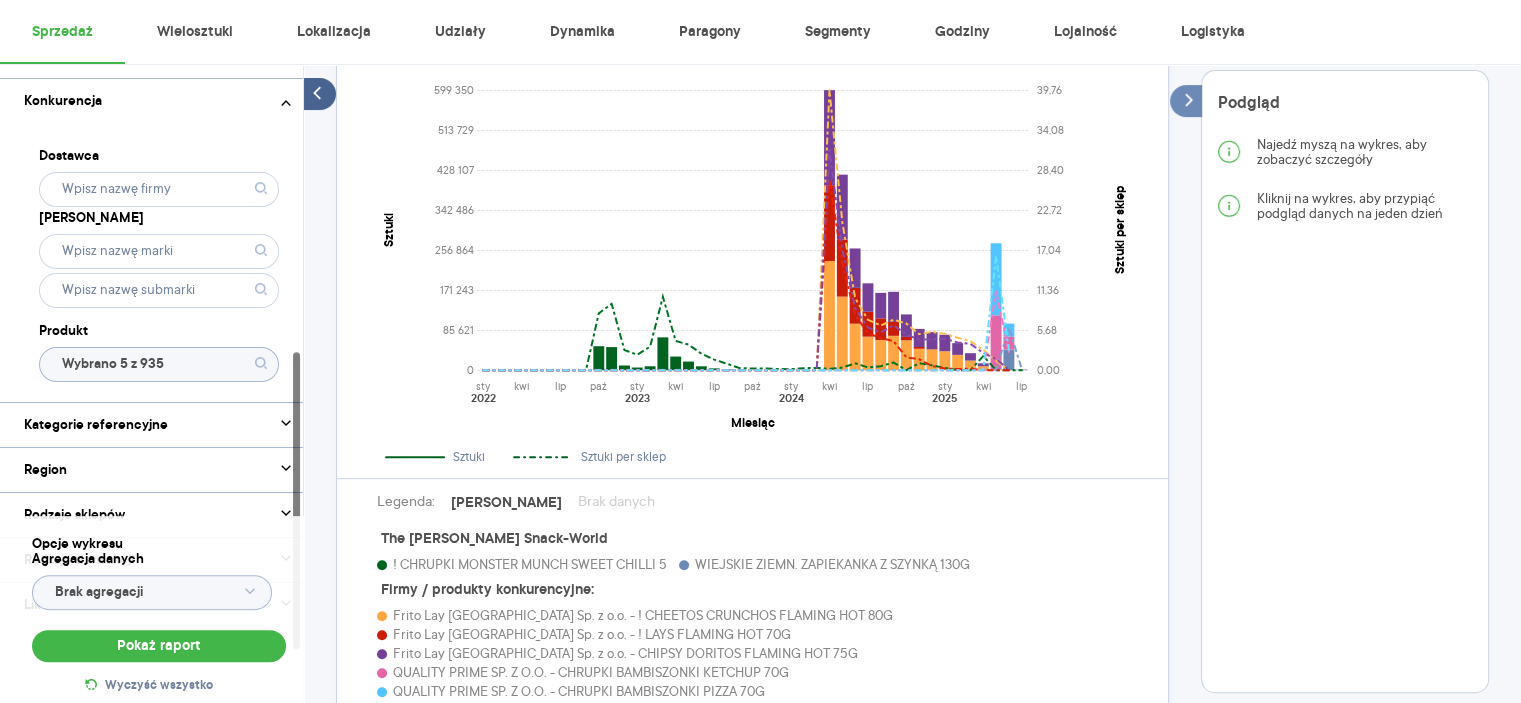 click 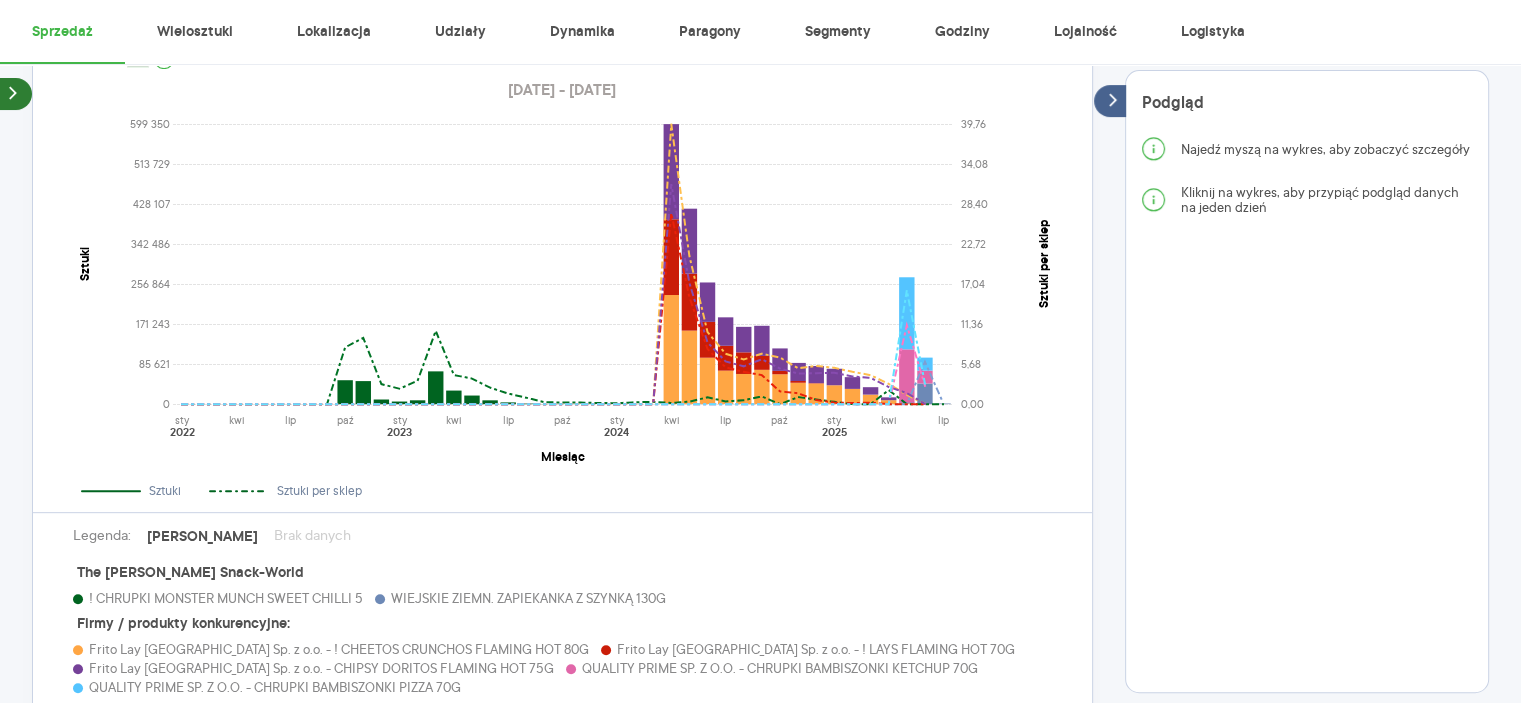 click 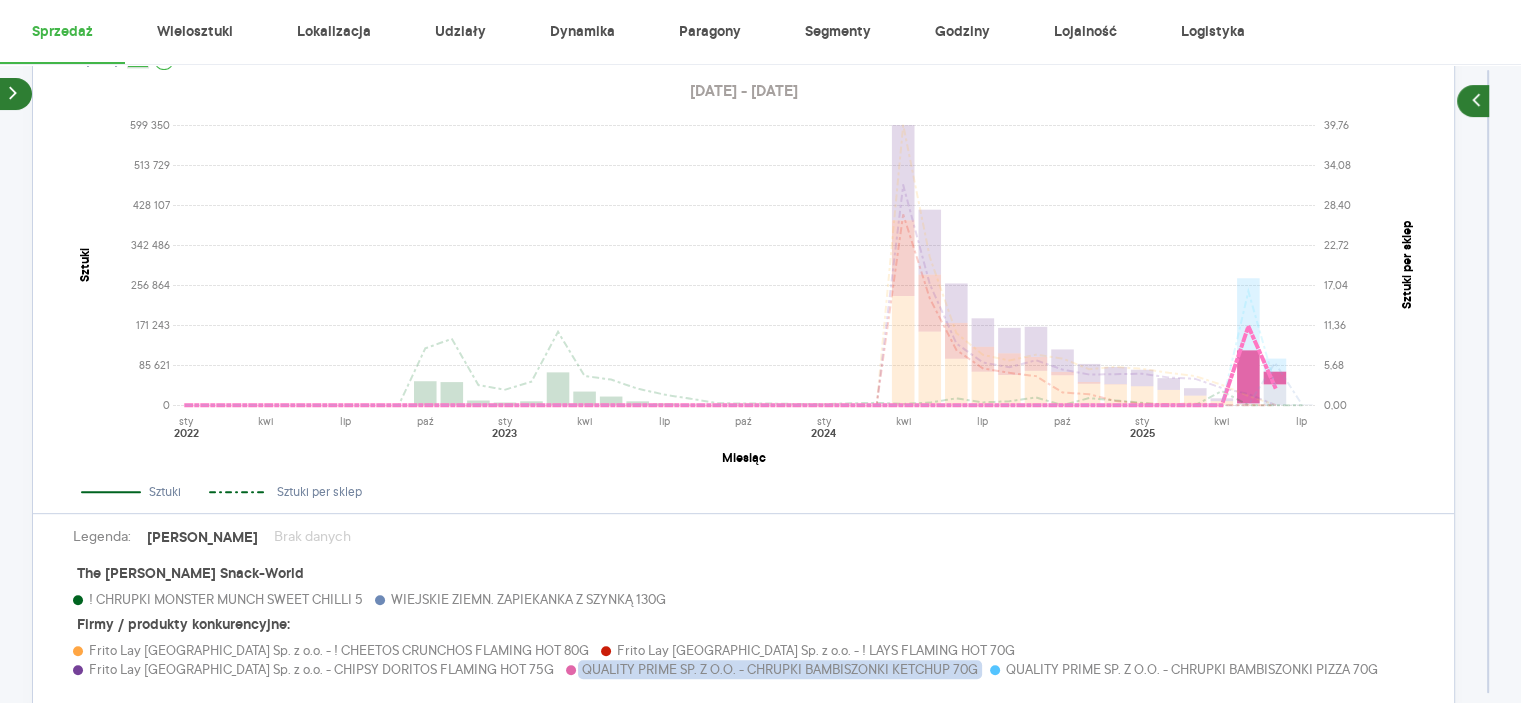 scroll, scrollTop: 800, scrollLeft: 0, axis: vertical 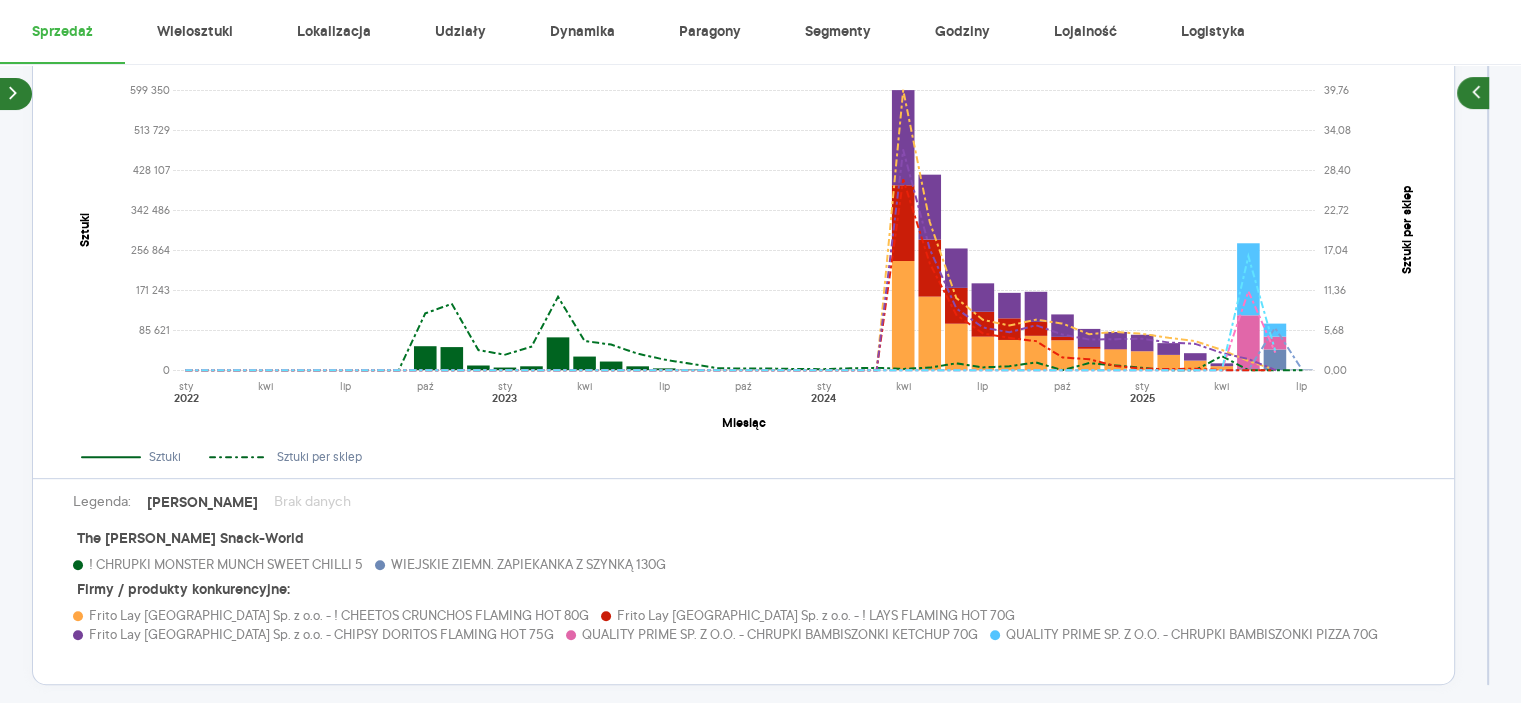 click on "Firmy / produkty konkurencyjne:" at bounding box center (183, 590) 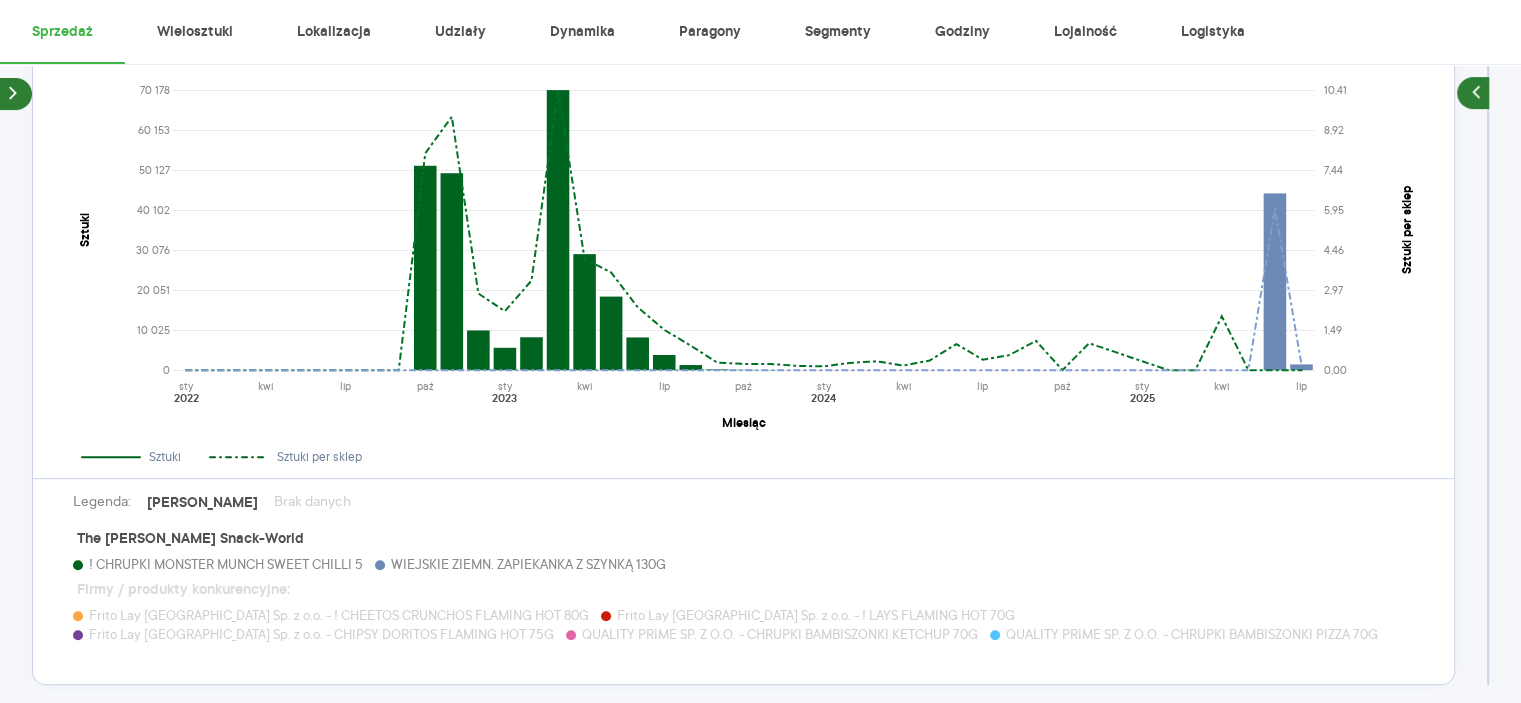 click on "Firmy / produkty konkurencyjne:" at bounding box center (183, 590) 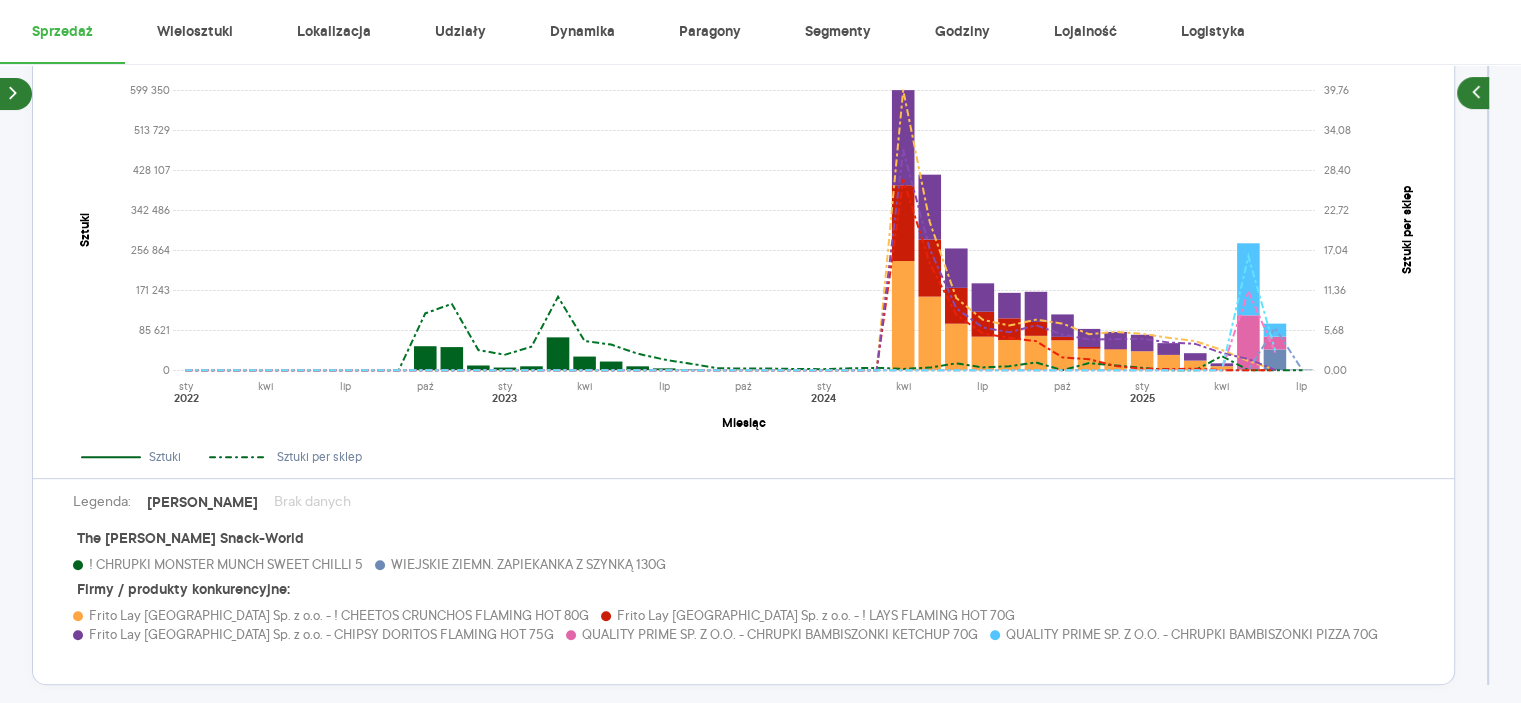 click 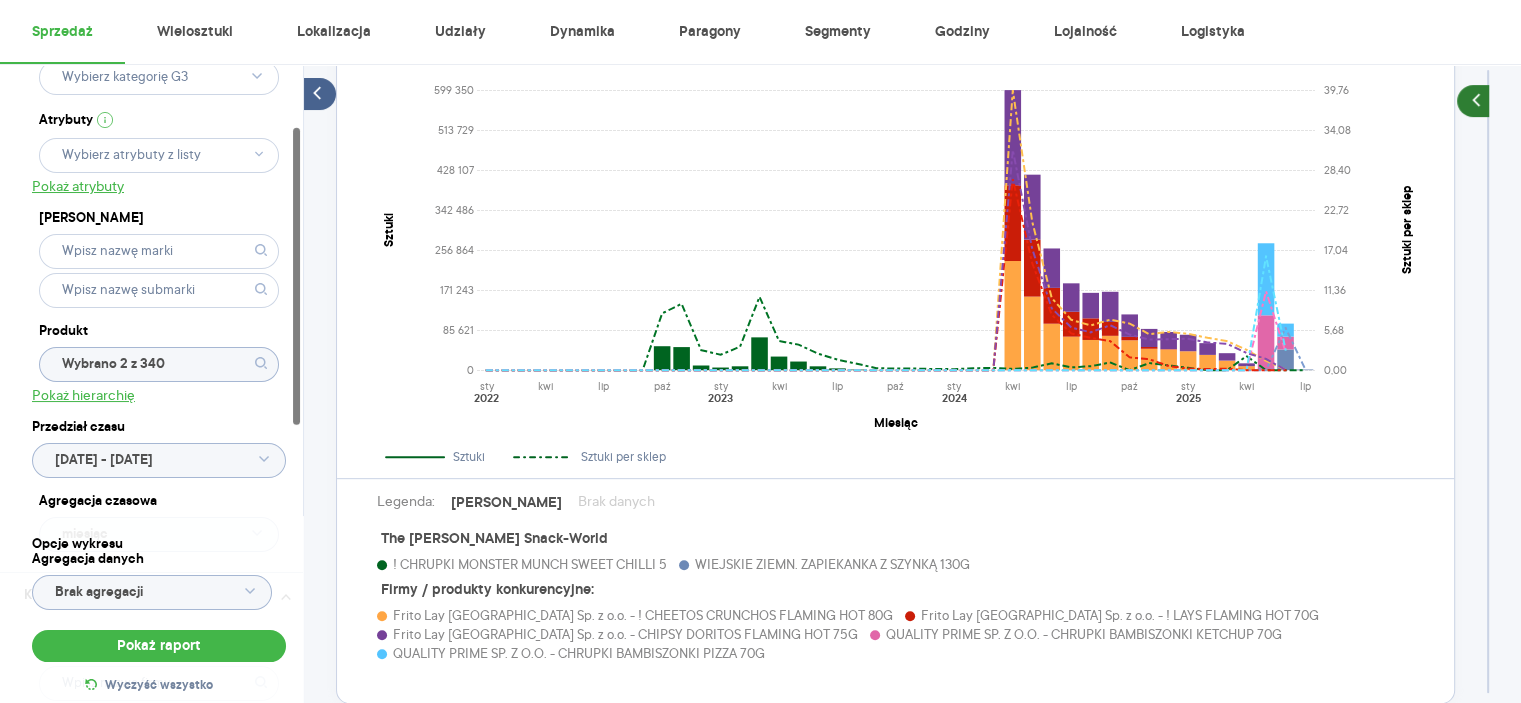 scroll, scrollTop: 116, scrollLeft: 0, axis: vertical 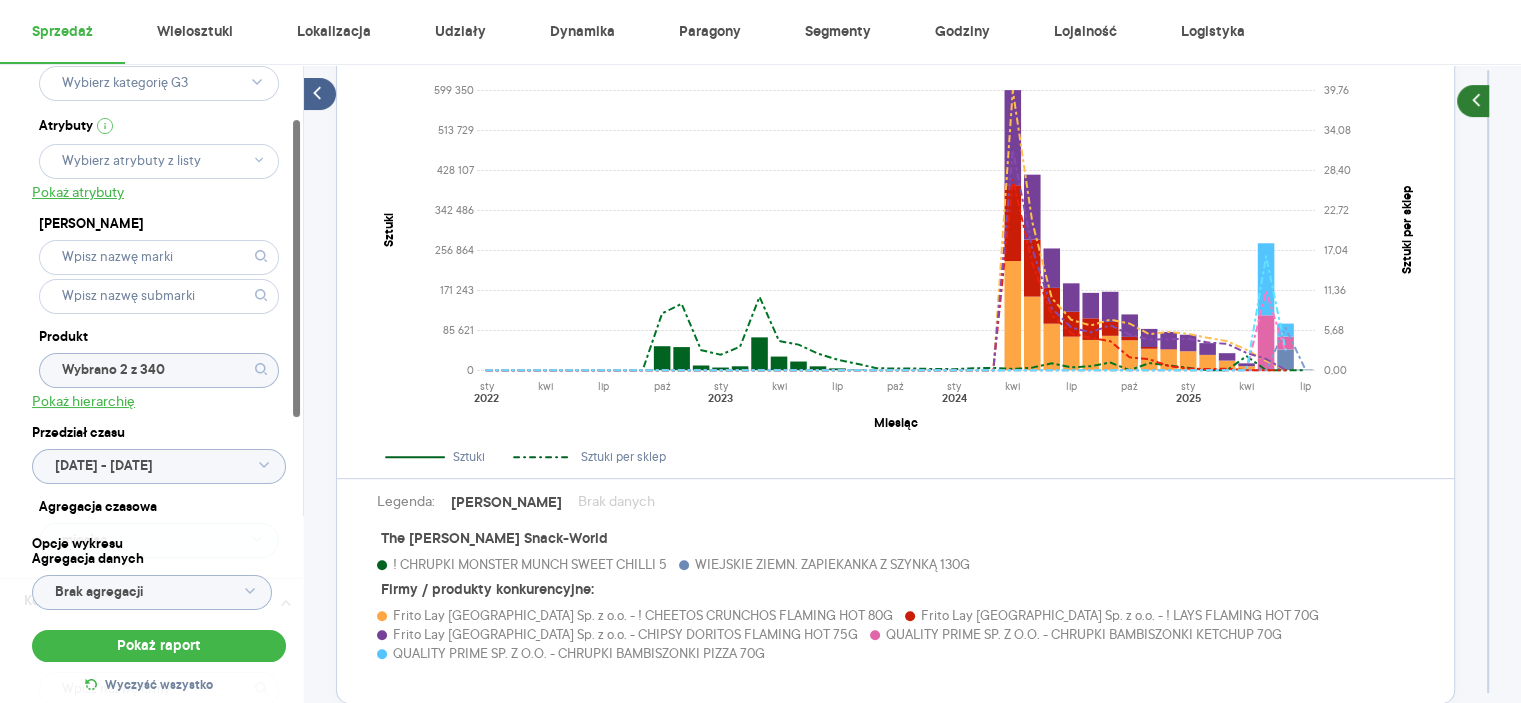 click on "Wybrano 2 z 340" 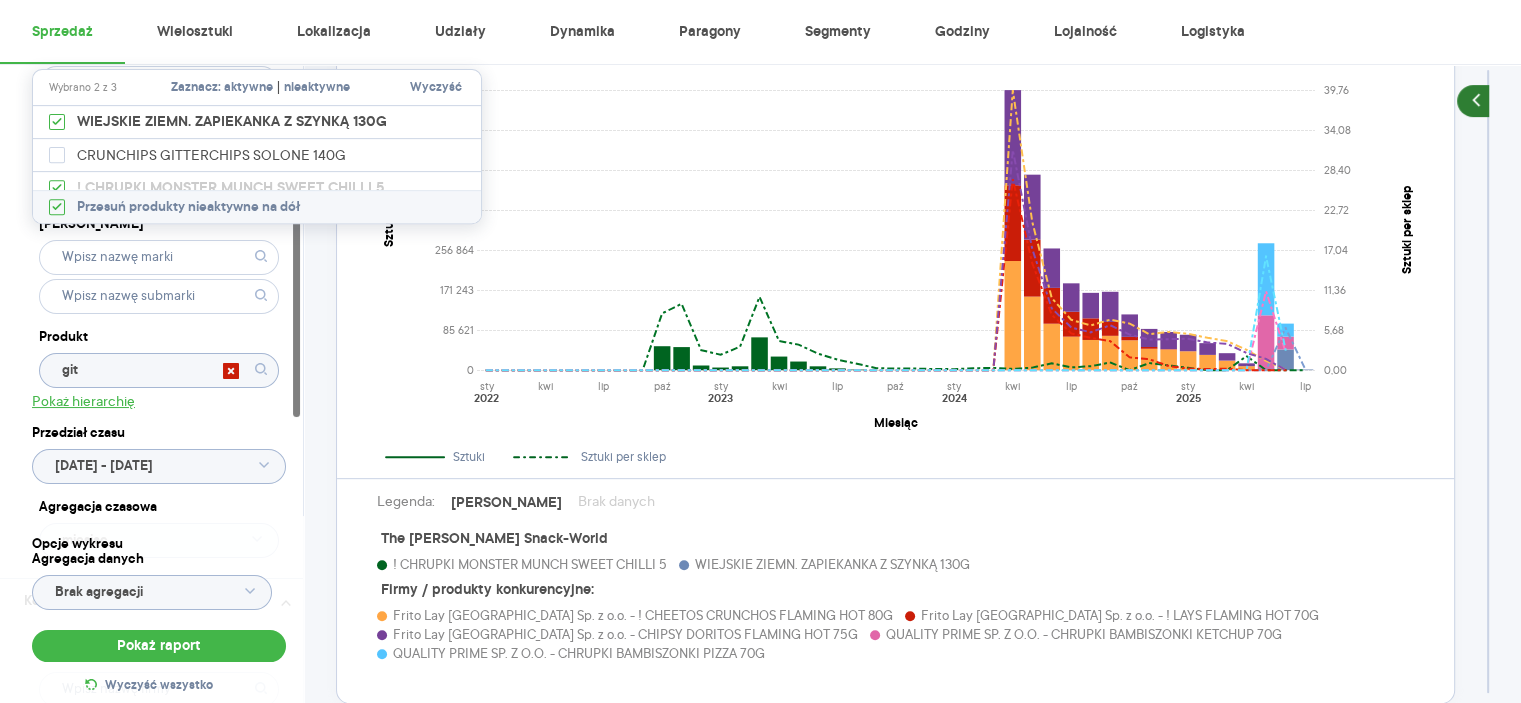 type on "[PERSON_NAME]" 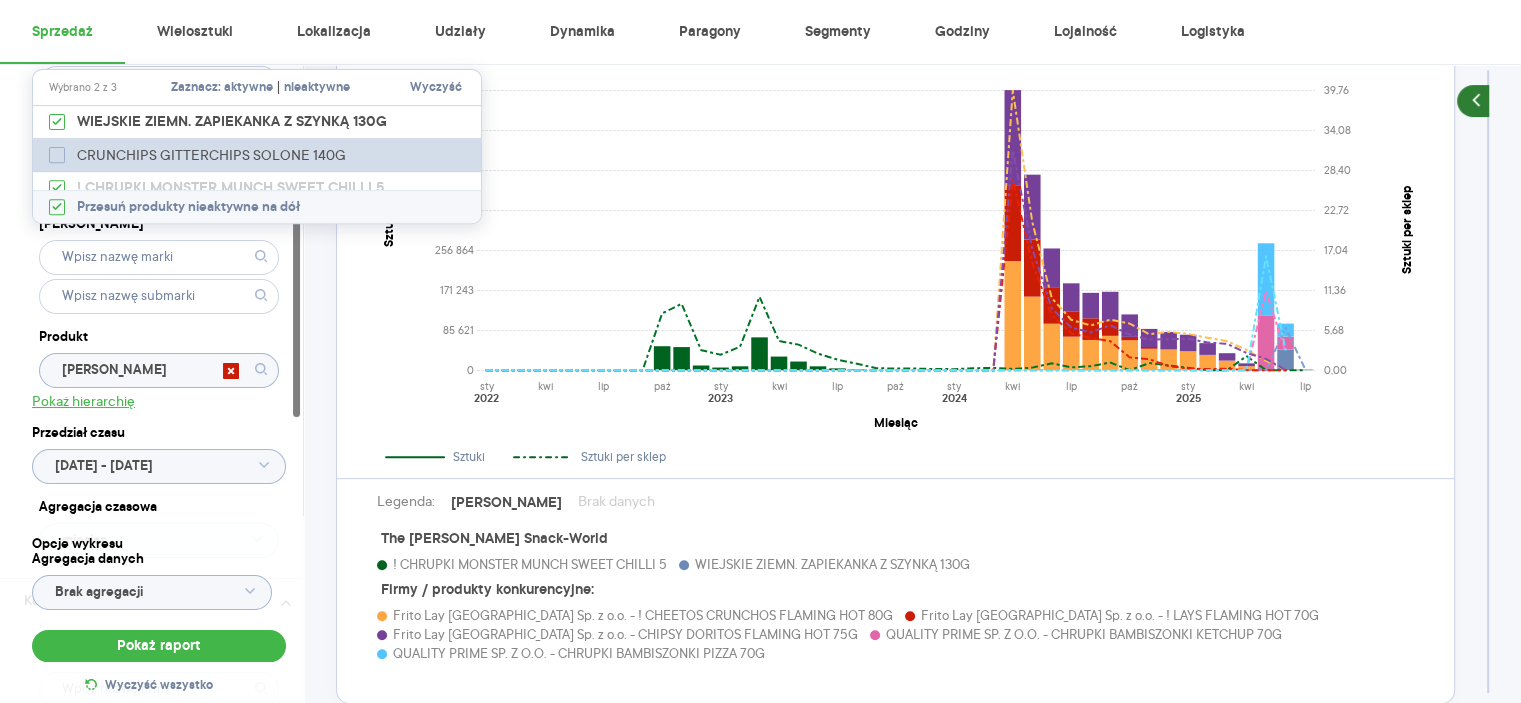 click on "CRUNCHIPS GITTERCHIPS SOLONE 140G" at bounding box center [213, 155] 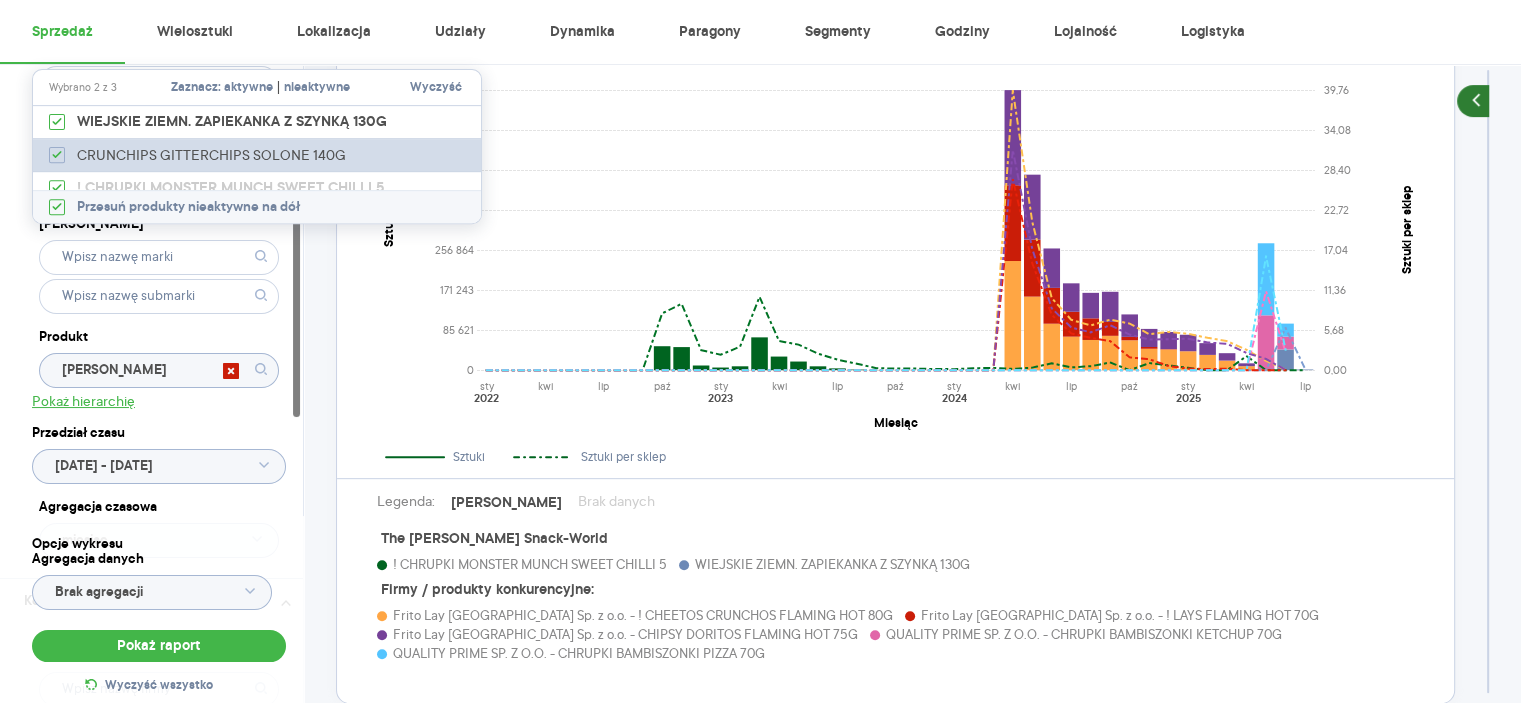 checkbox on "true" 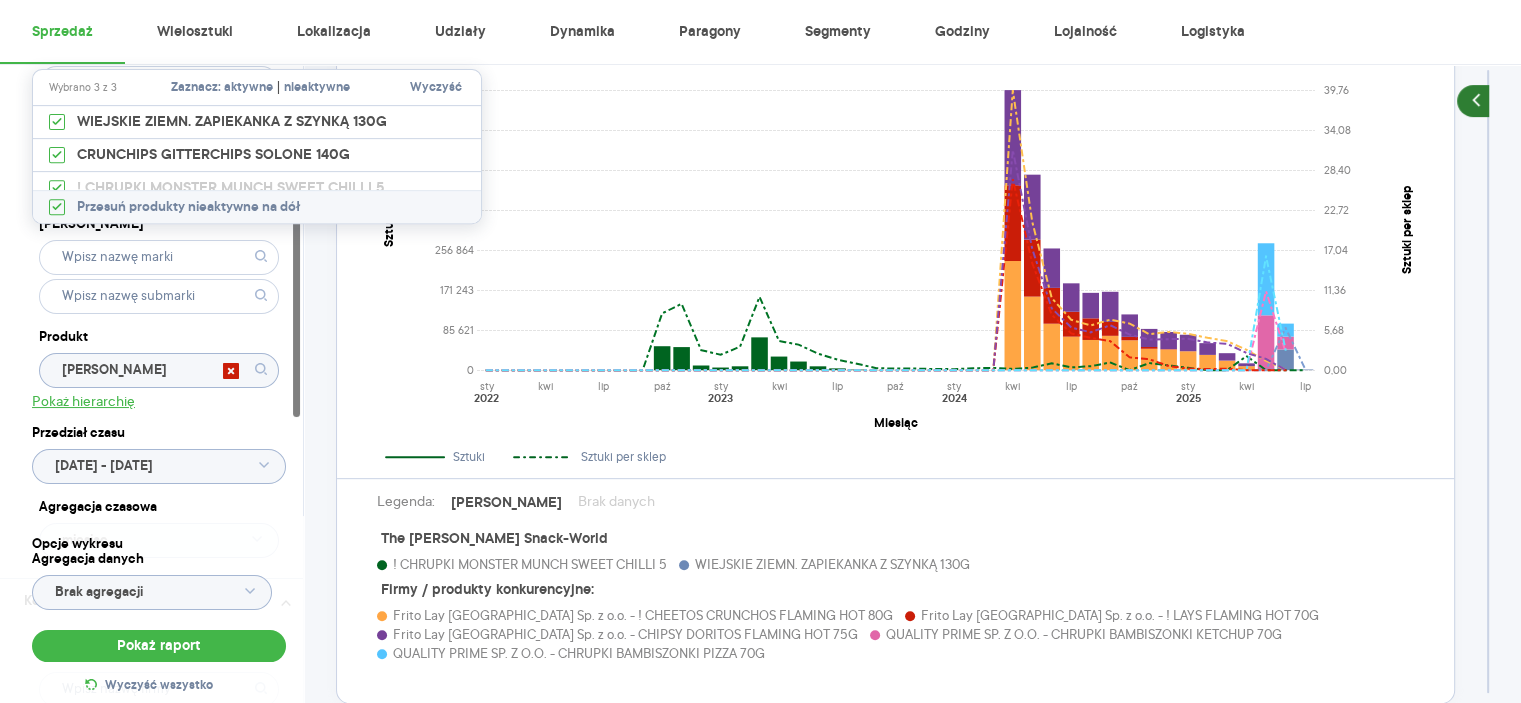 click on "Uwaga! Informacje dot. konkurencji nie zawierają danych z ostatnich 4 tygodni! Włącz tryb pełnoekranowy Ranking Total Rok Kwartał Miesiąc Tydz. promo. Tydzień Dzień Etykiety [DATE] - [DATE] 0 85 621 171 243 256 864 342 486 428 107 513 729 599 350 Sztuki sty kwi lip paź sty kwi lip paź sty kwi lip paź sty kwi lip 2022 2023 2024 2025 Miesiąc 0,00 5,68 11,36 17,04 22,72 28,40 34,08 39,76 Sztuki per sklep Sztuki Sztuki per sklep Legenda: [PERSON_NAME] danych The [PERSON_NAME] Bahlsen Snack-World ! CHRUPKI MONSTER MUNCH SWEET CHILLI 5 WIEJSKIE ZIEMN. ZAPIEKANKA Z SZYNKĄ 130G Firmy / produkty konkurencyjne: Frito Lay Poland Sp. z o.o. - ! CHEETOS CRUNCHOS FLAMING HOT 80G Frito Lay Poland Sp. z o.o. - ! LAYS FLAMING HOT 70G Frito Lay Poland Sp. z o.o. - CHIPSY DORITOS FLAMING HOT 75G QUALITY PRIME SP. Z O.O. - CHRUPKI BAMBISZONKI KETCHUP 70G QUALITY PRIME SP. Z O.O. - CHRUPKI BAMBISZONKI PIZZA 70G" at bounding box center (895, 291) 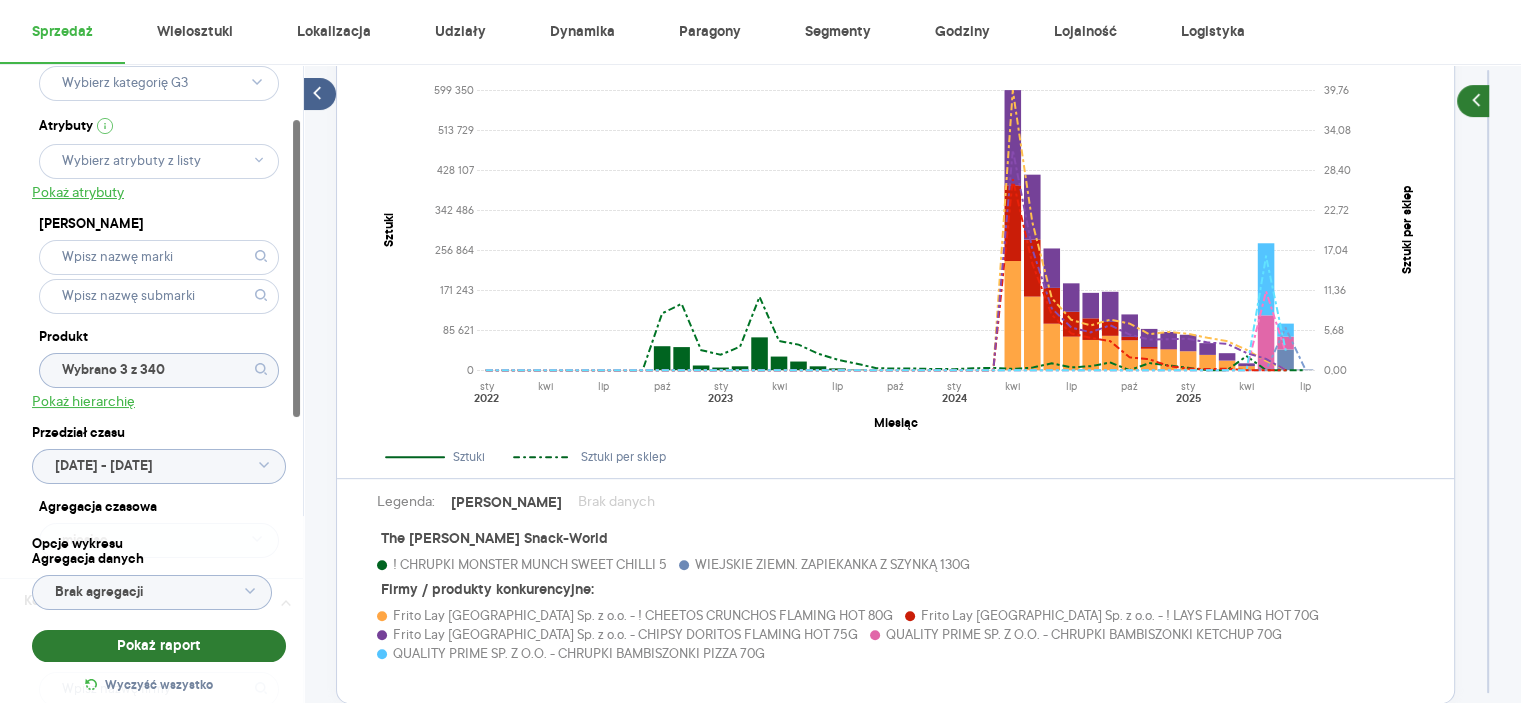 click on "Pokaż raport" at bounding box center (159, 646) 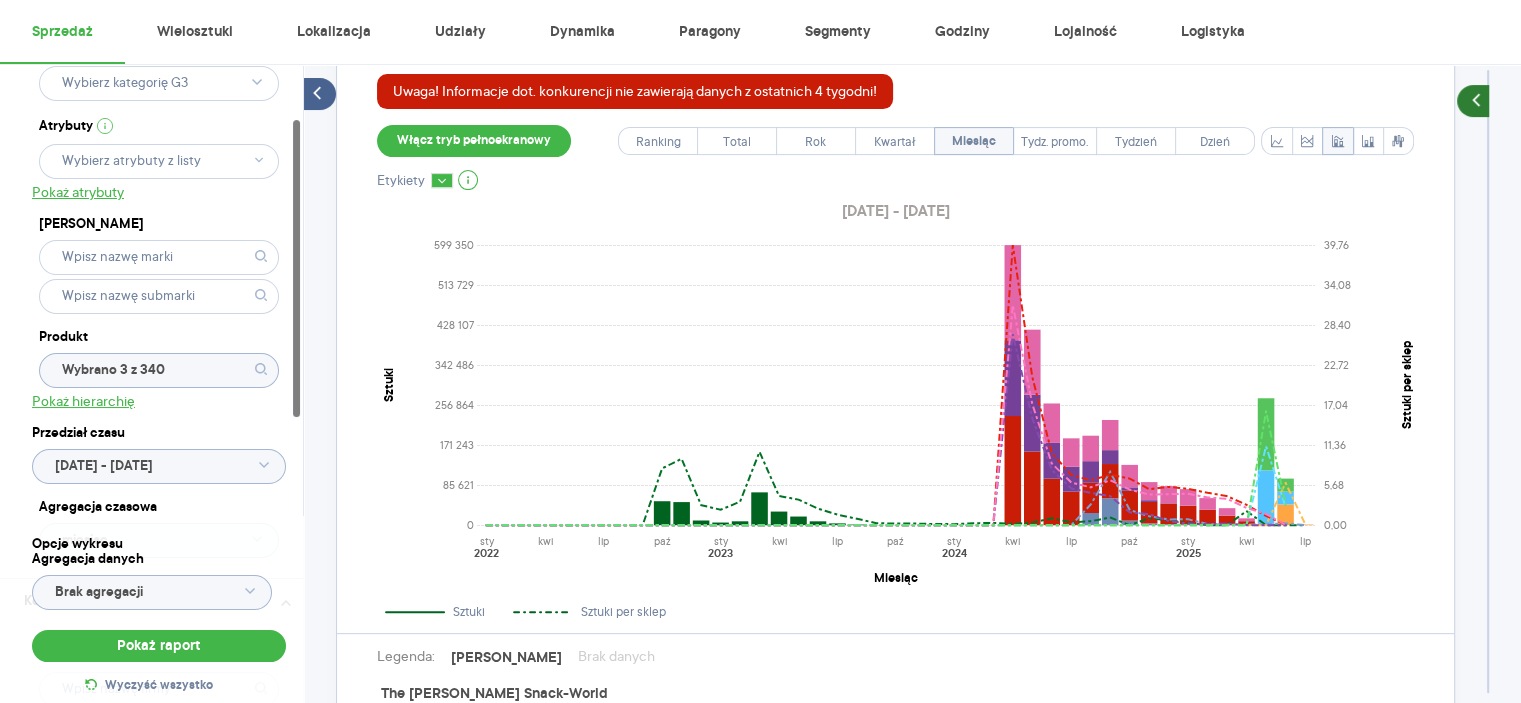 scroll, scrollTop: 648, scrollLeft: 0, axis: vertical 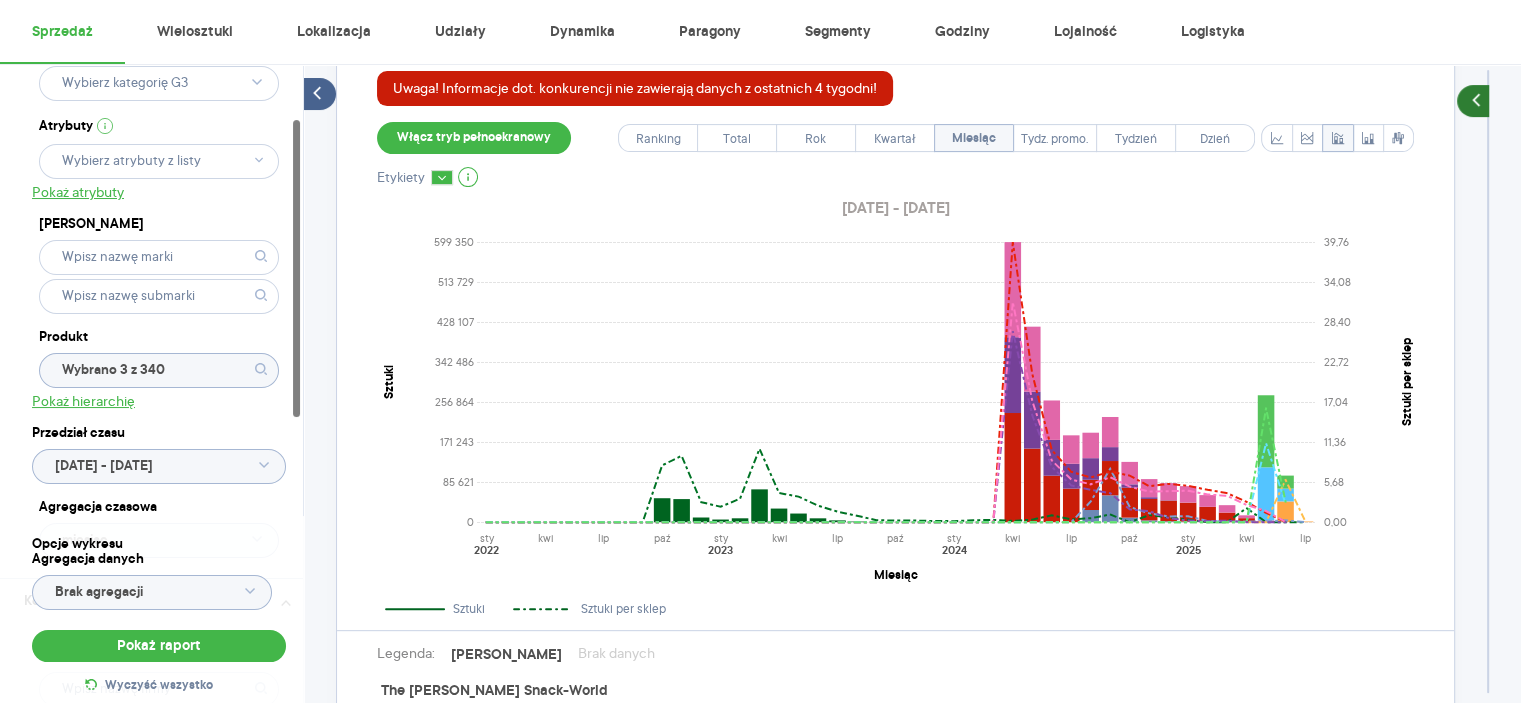 click 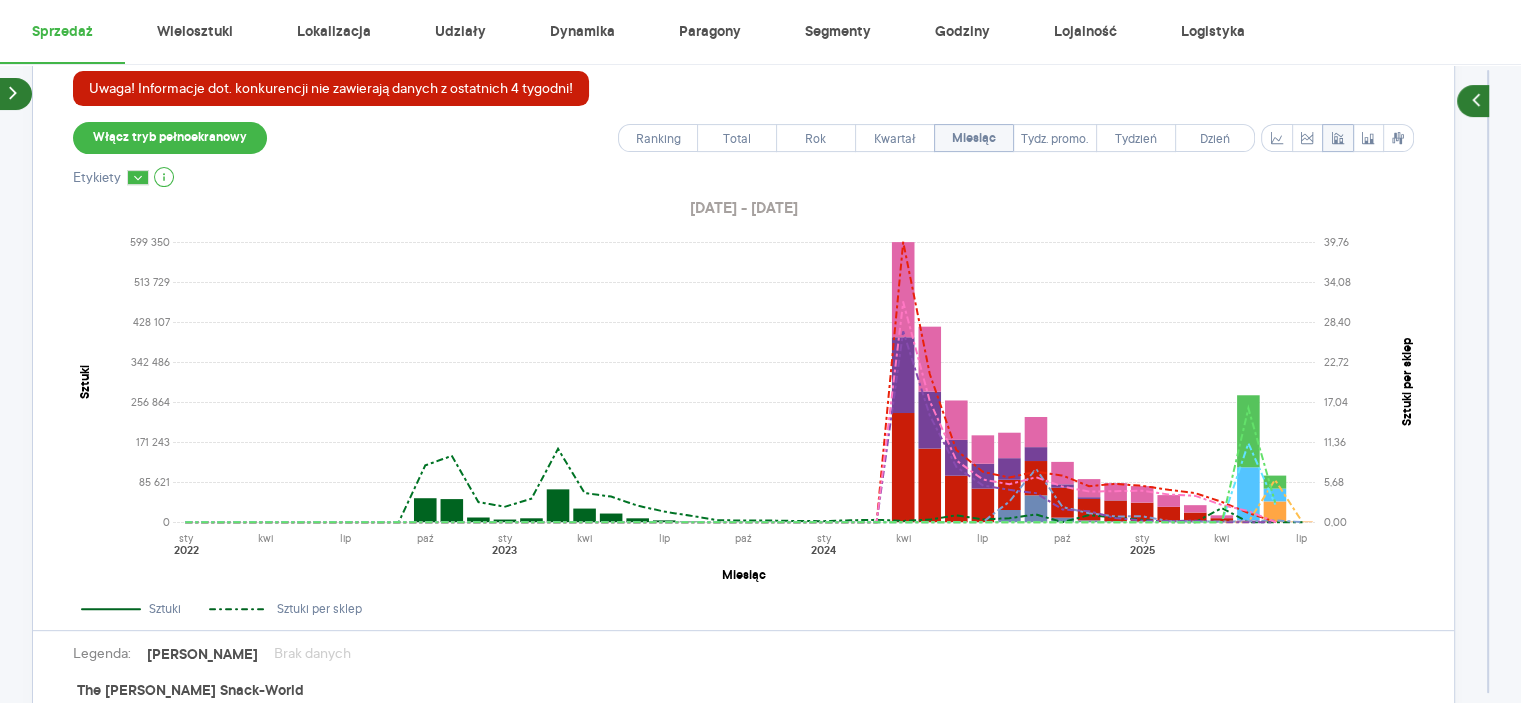 scroll, scrollTop: 748, scrollLeft: 0, axis: vertical 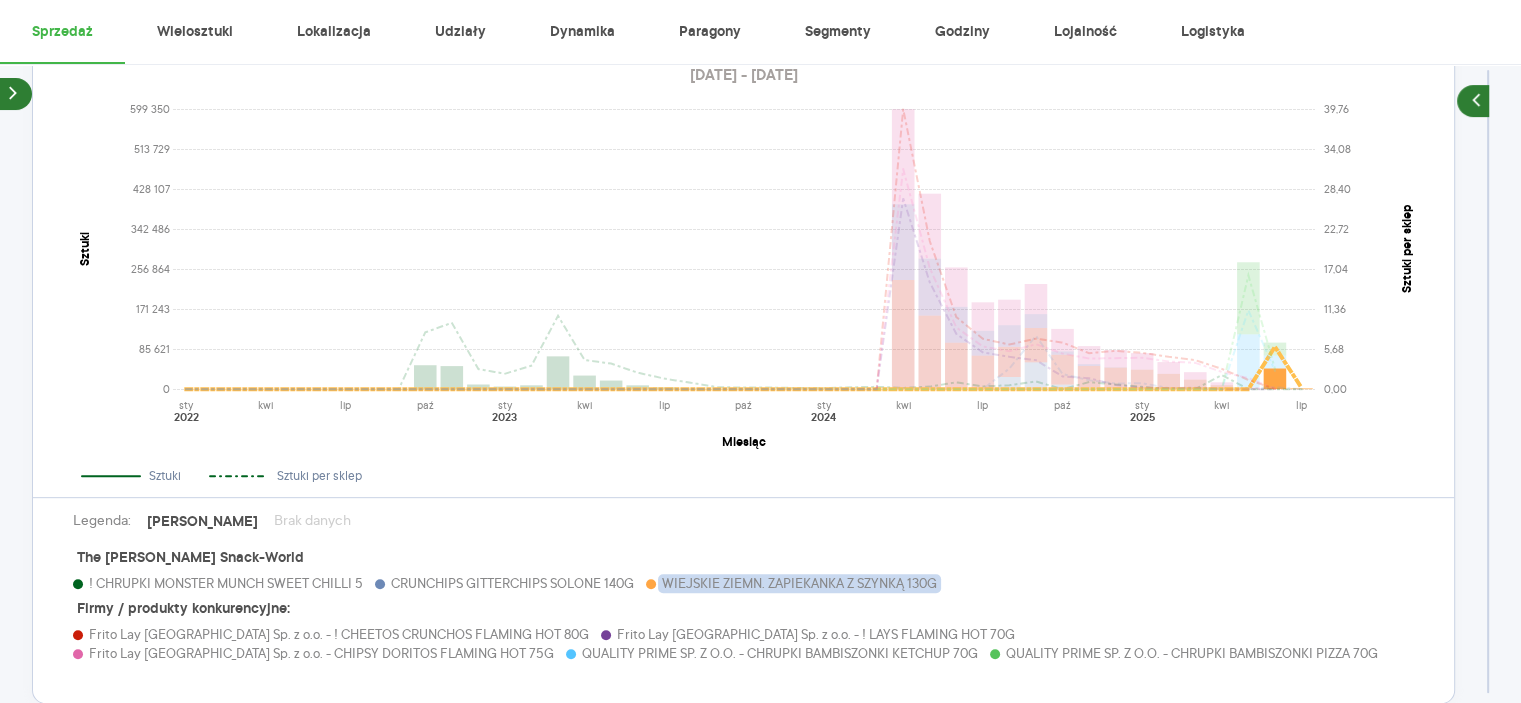 click on "WIEJSKIE ZIEMN. ZAPIEKANKA Z SZYNKĄ 130G" at bounding box center [799, 583] 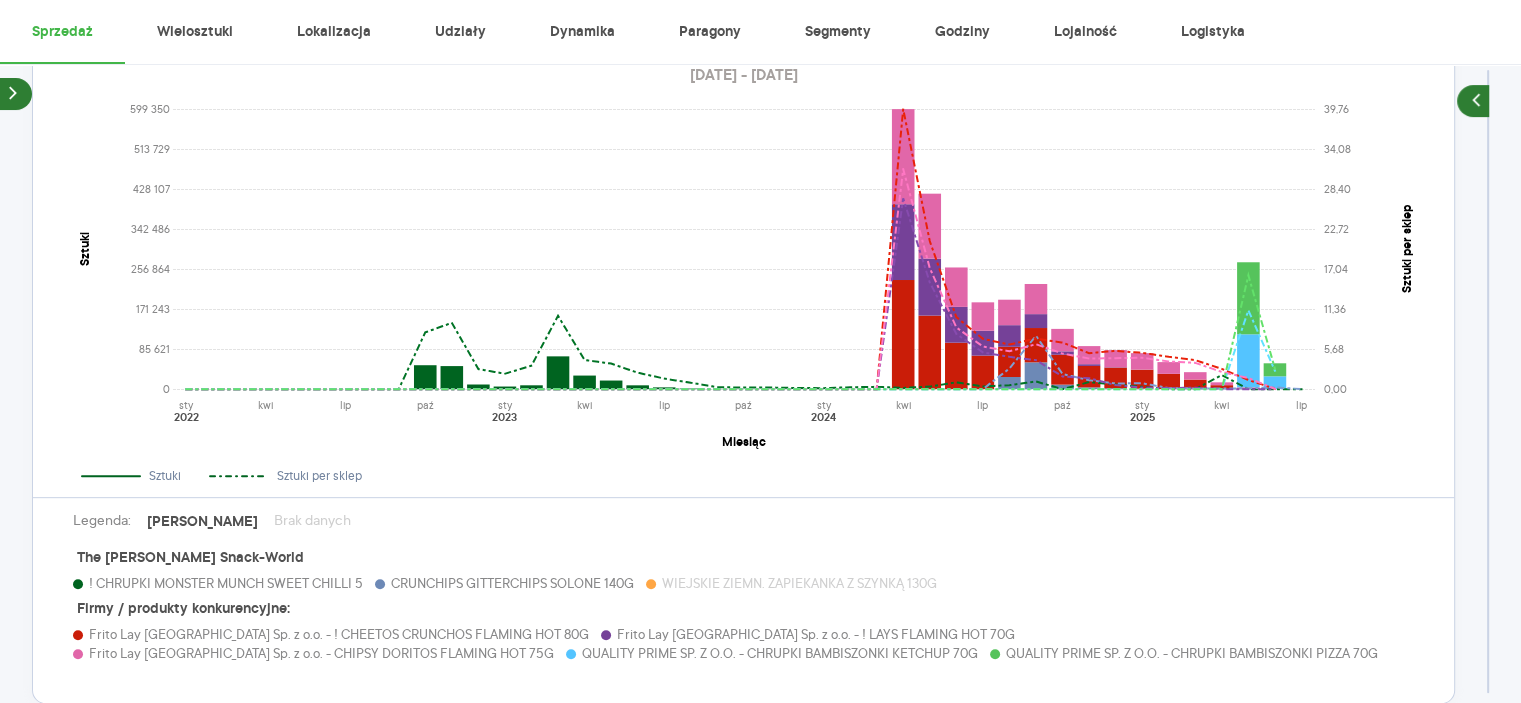 click on "Firmy / produkty konkurencyjne:" at bounding box center [183, 609] 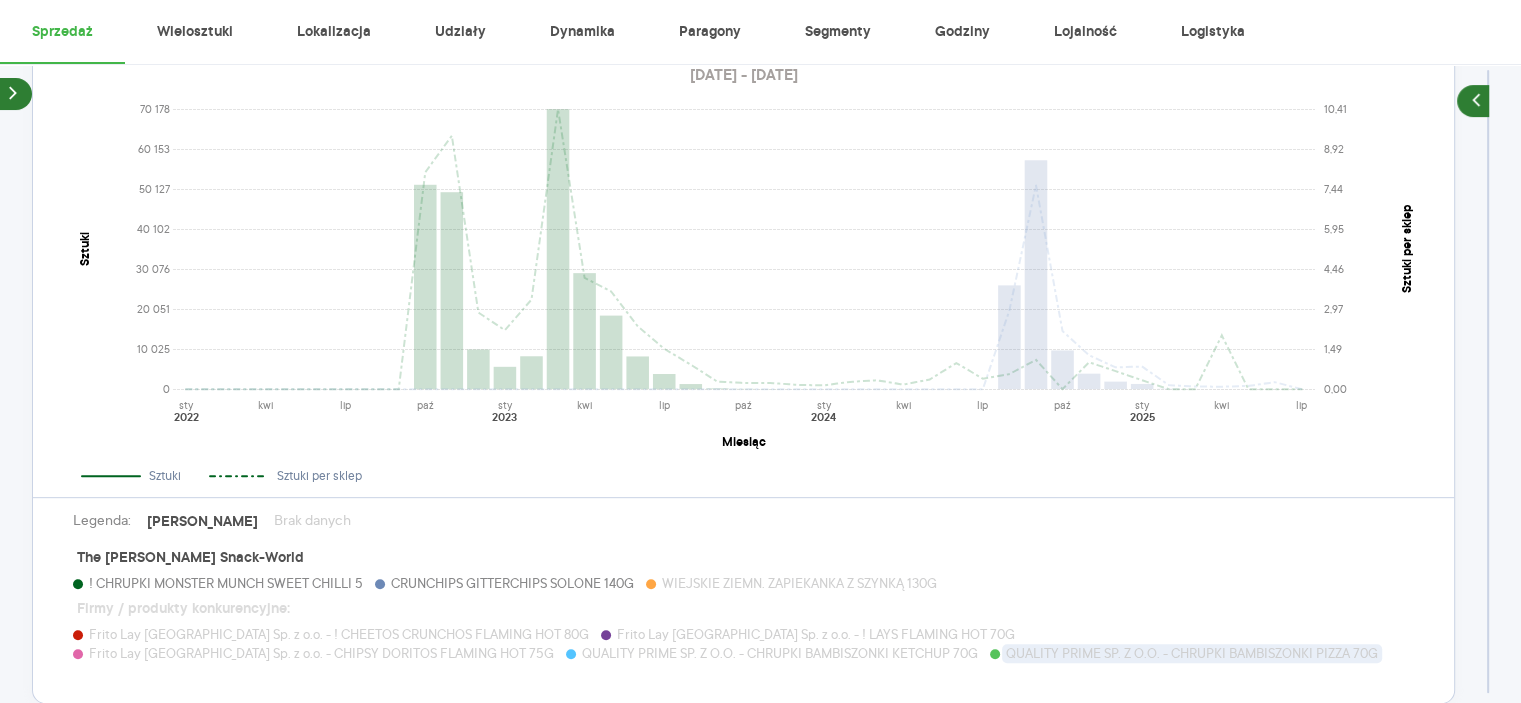 click on "QUALITY PRIME SP. Z O.O. - CHRUPKI BAMBISZONKI PIZZA 70G" at bounding box center (1192, 653) 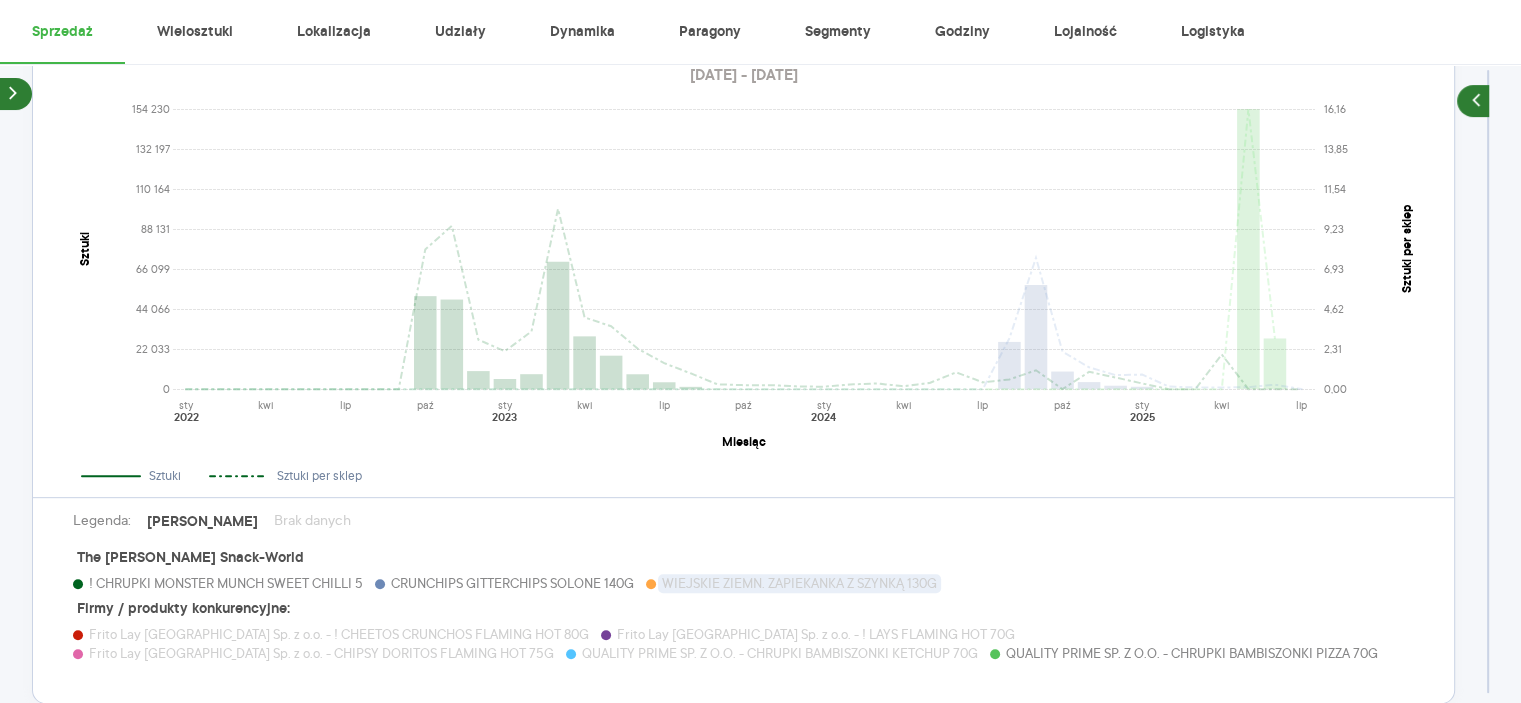 click on "WIEJSKIE ZIEMN. ZAPIEKANKA Z SZYNKĄ 130G" at bounding box center (799, 583) 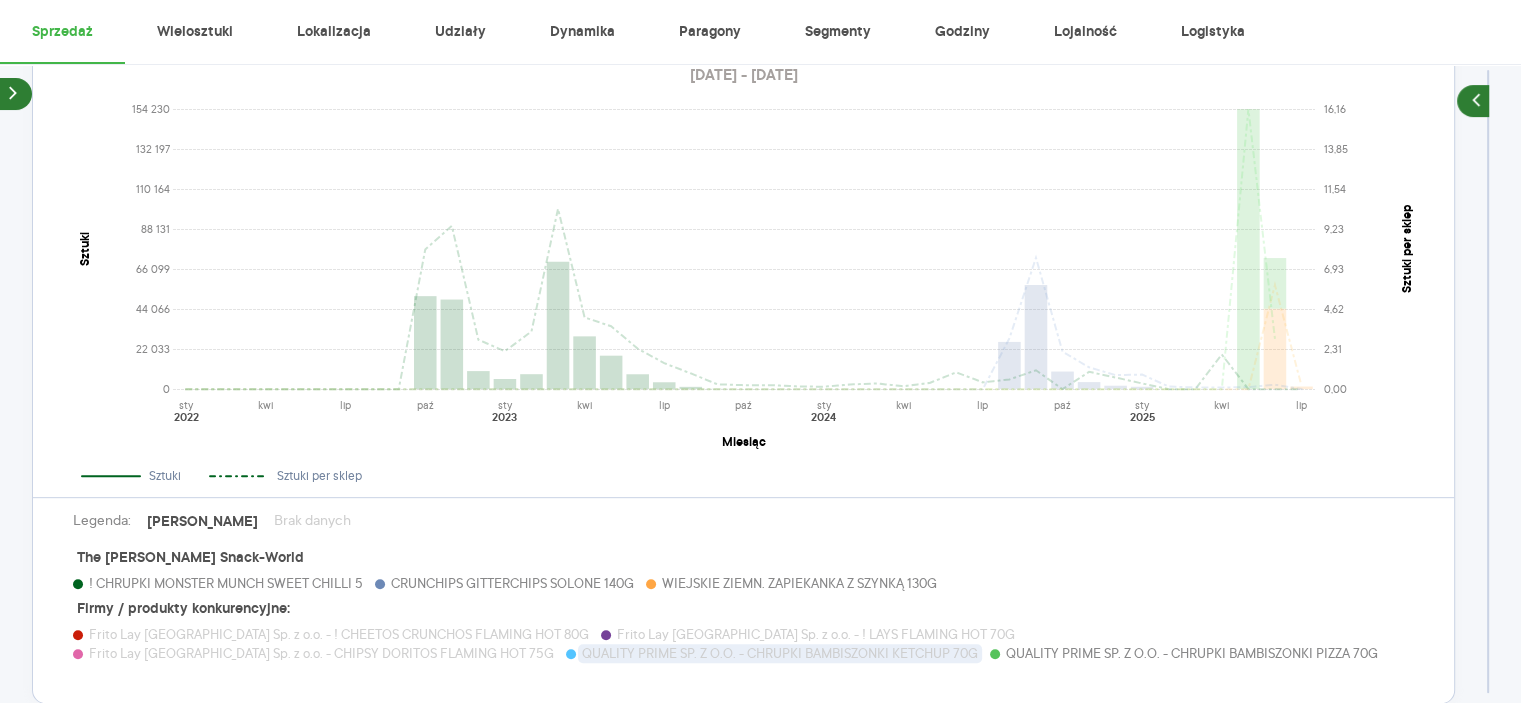 click on "QUALITY PRIME SP. Z O.O. - CHRUPKI BAMBISZONKI KETCHUP 70G" at bounding box center [780, 653] 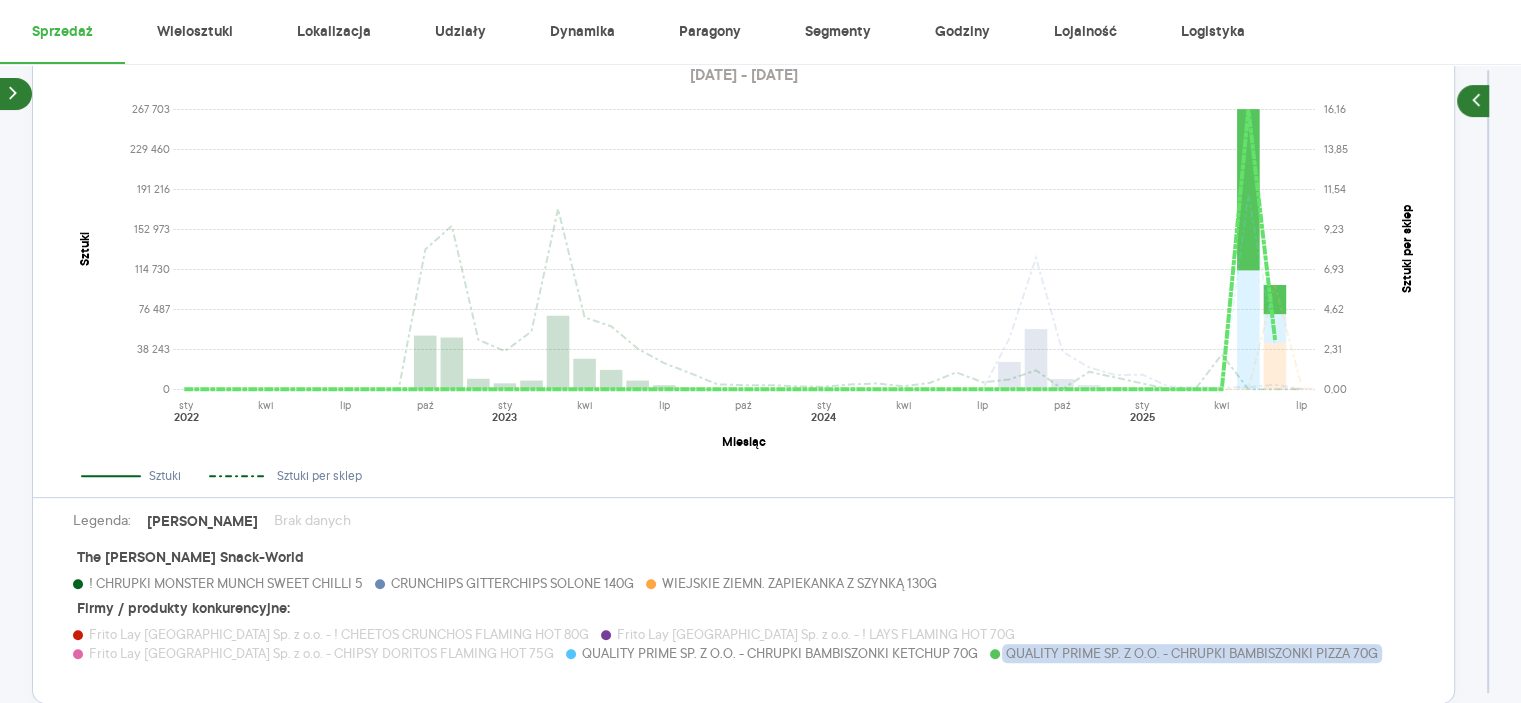 click on "QUALITY PRIME SP. Z O.O. - CHRUPKI BAMBISZONKI PIZZA 70G" at bounding box center [1192, 653] 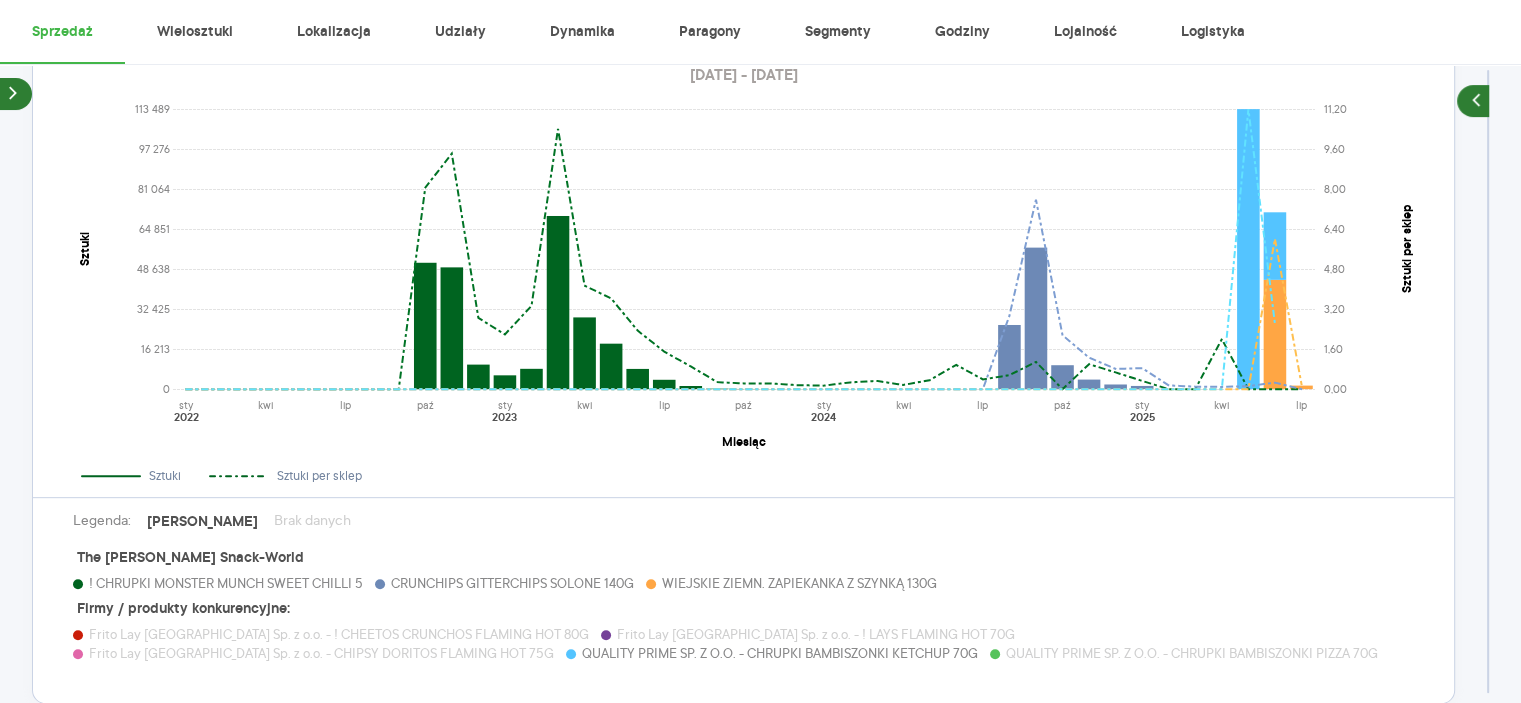 click on "QUALITY PRIME SP. Z O.O. - CHRUPKI BAMBISZONKI PIZZA 70G" at bounding box center (1192, 653) 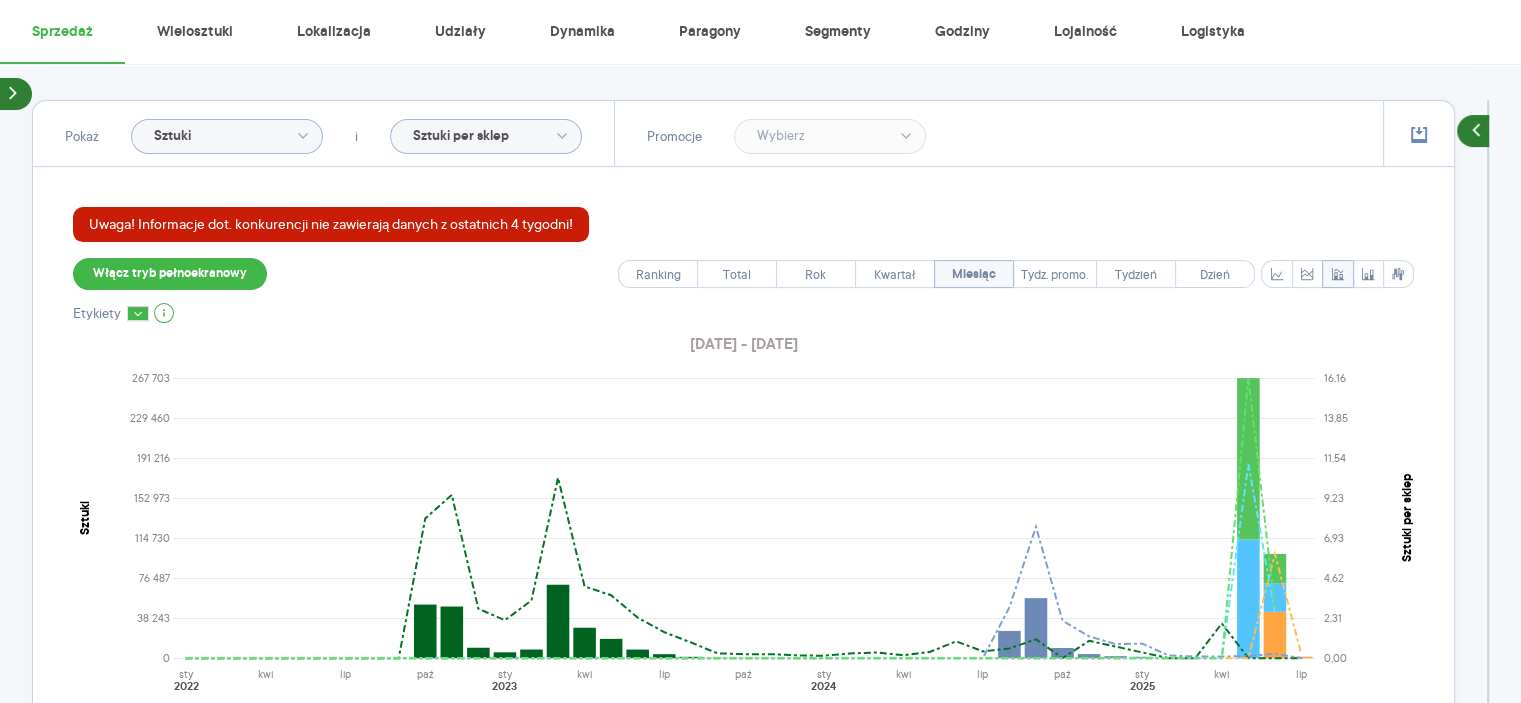scroll, scrollTop: 481, scrollLeft: 0, axis: vertical 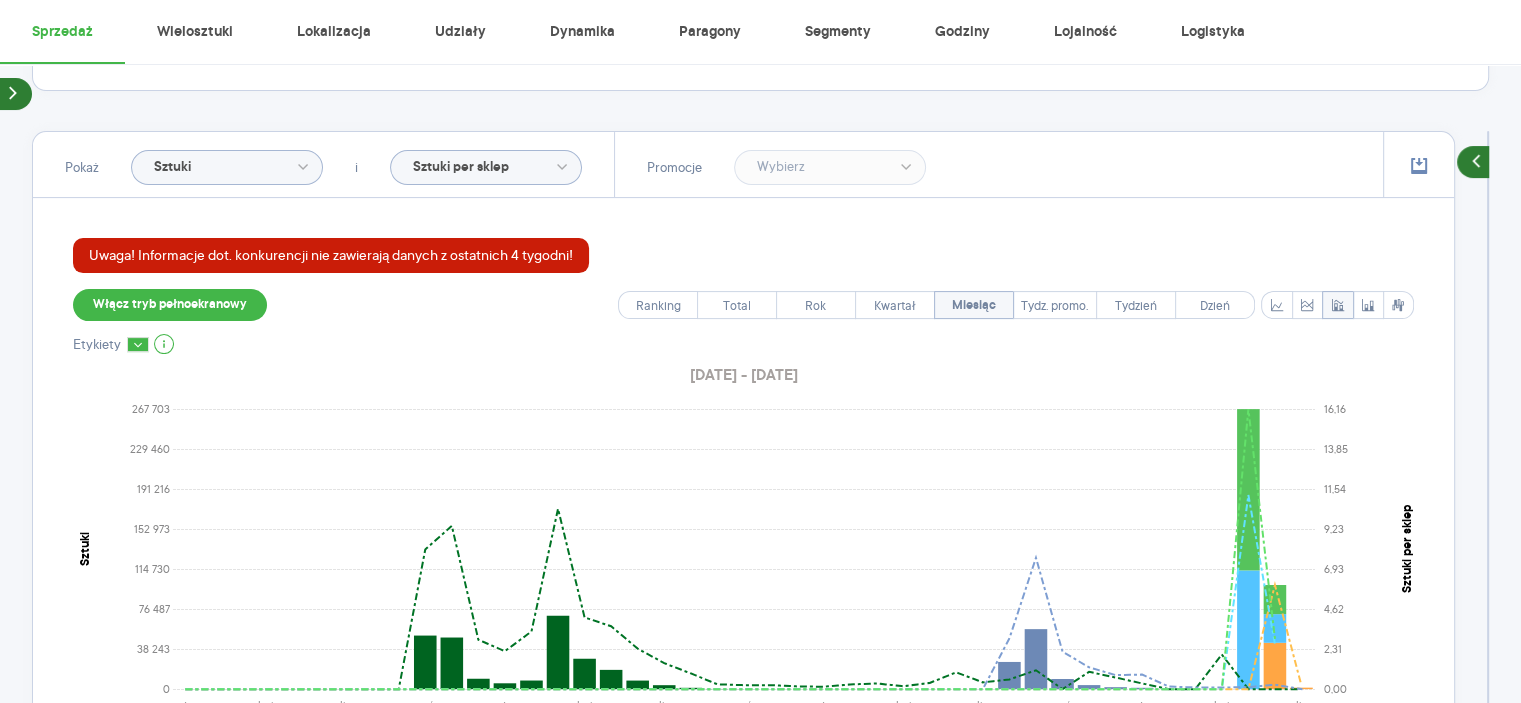click on "Pokaż Sztuki" at bounding box center (194, 164) 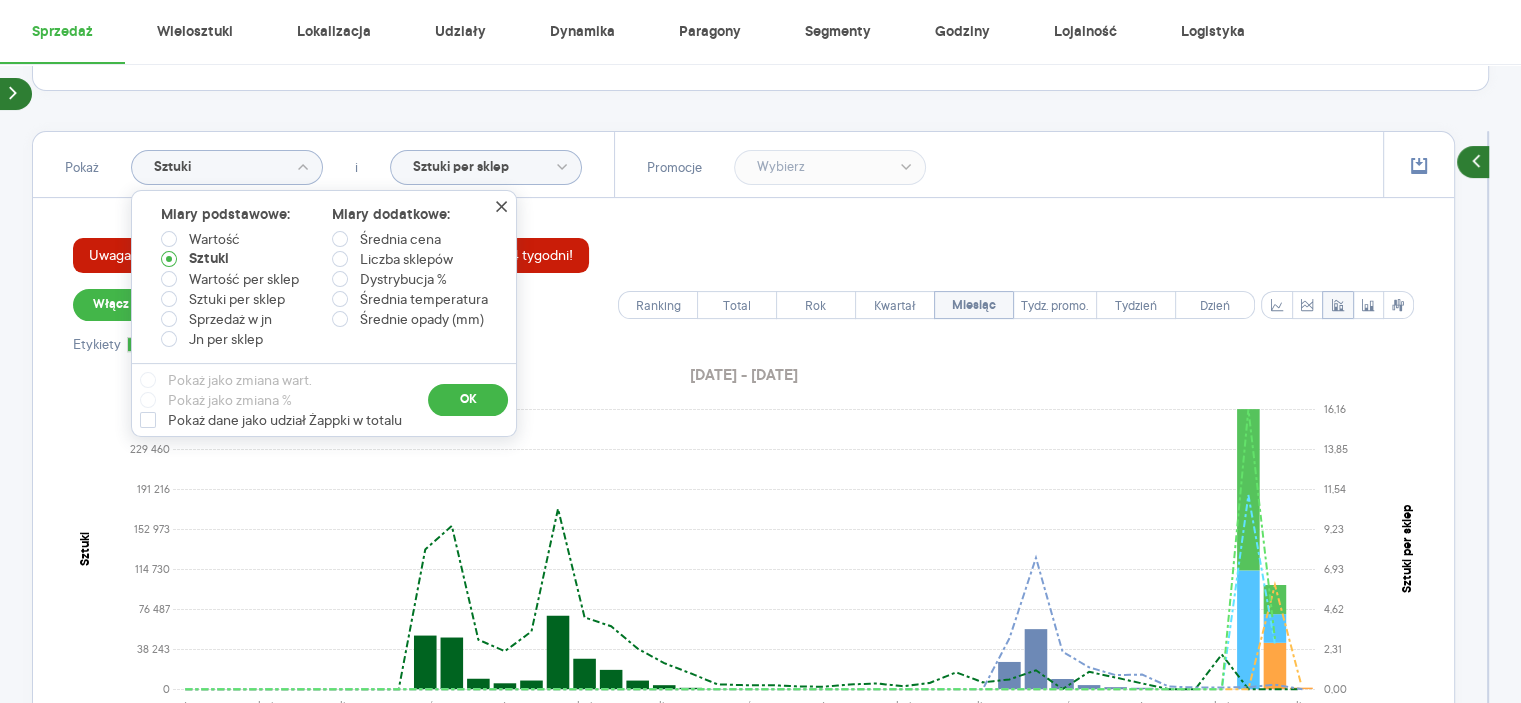 click on "Sztuki per sklep" 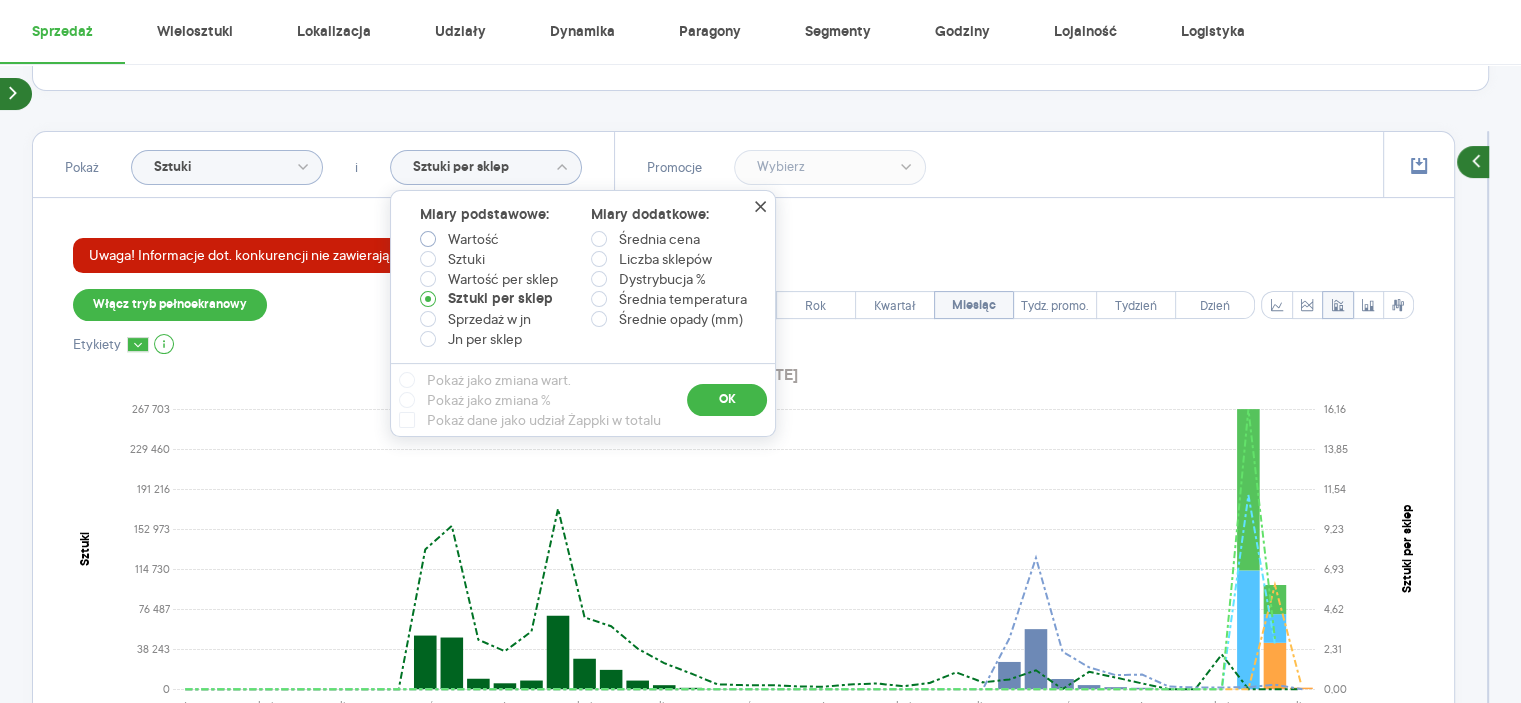 click on "Wartość" at bounding box center [473, 239] 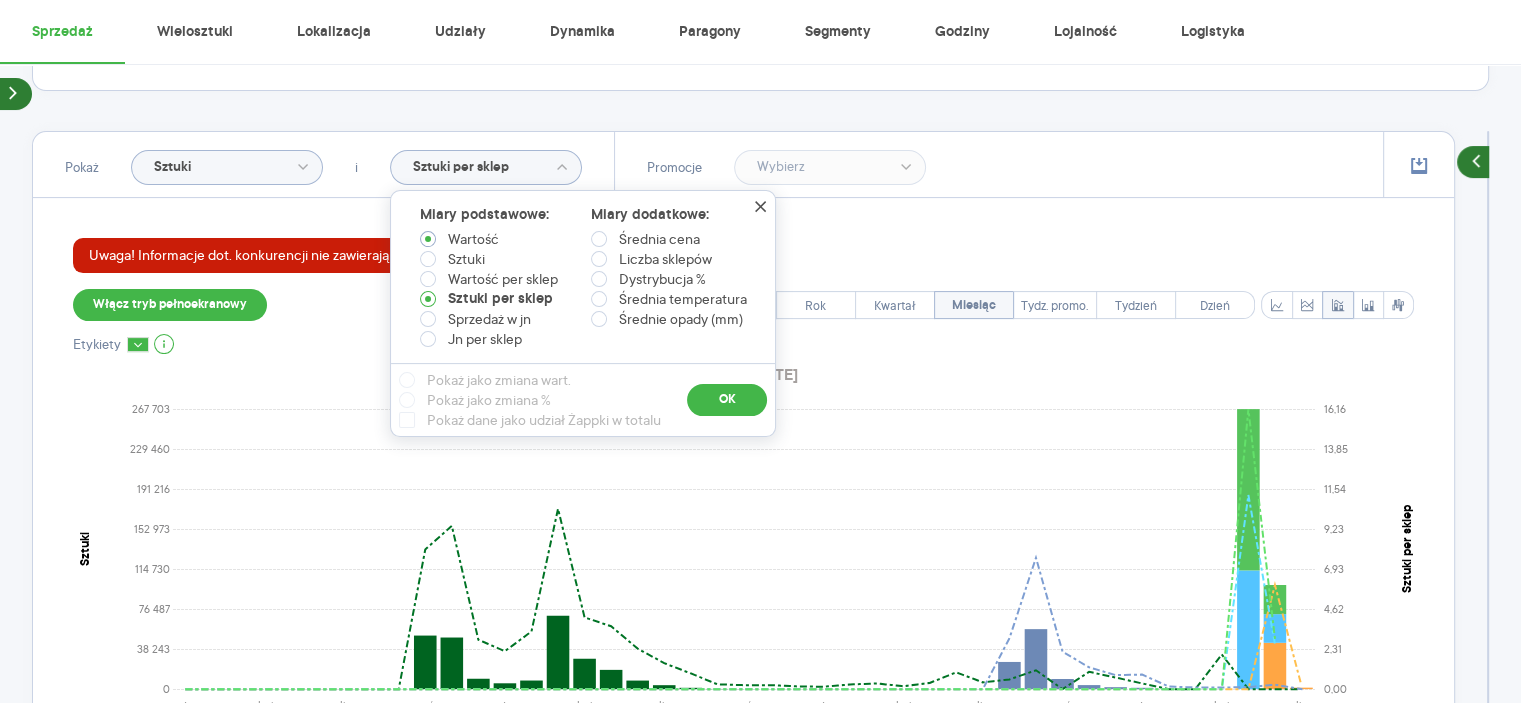 radio on "true" 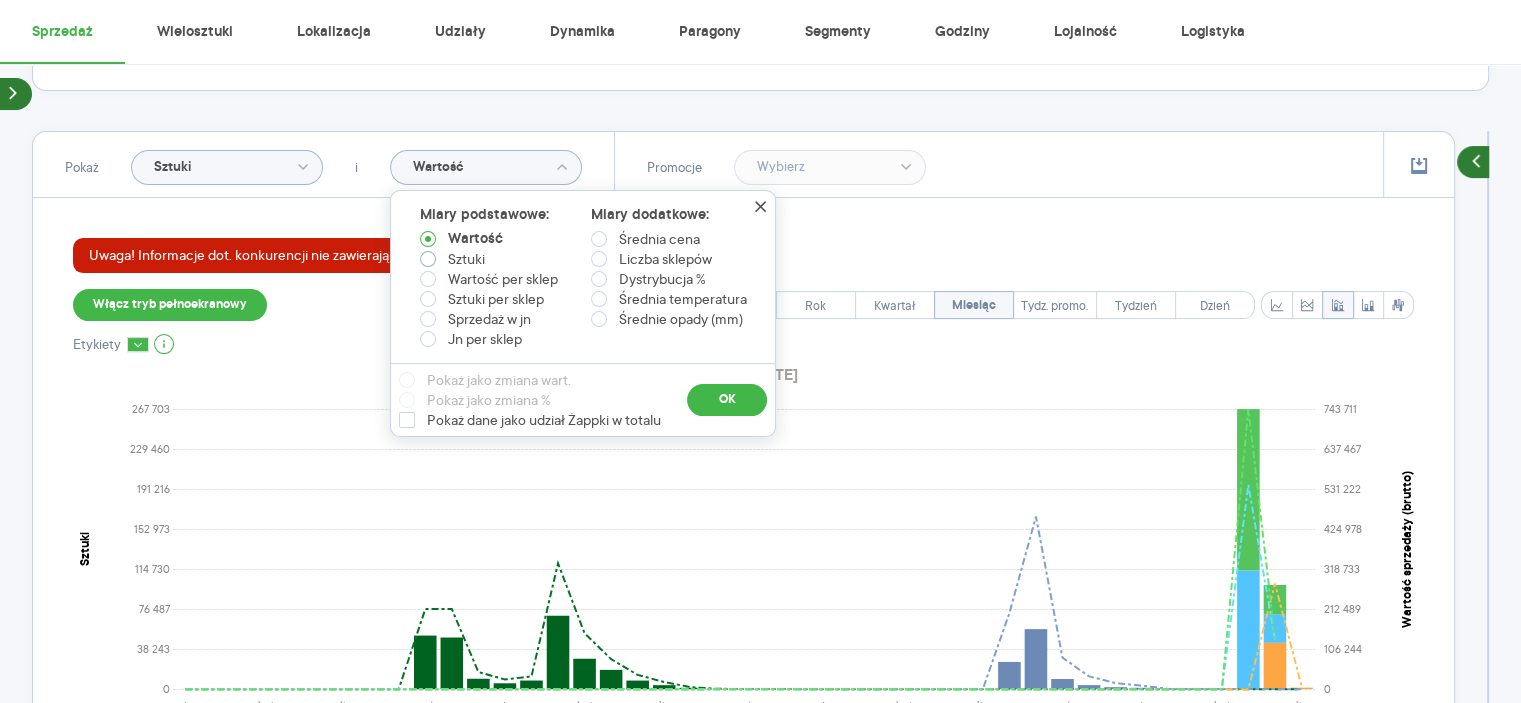 click on "Sztuki" at bounding box center [466, 259] 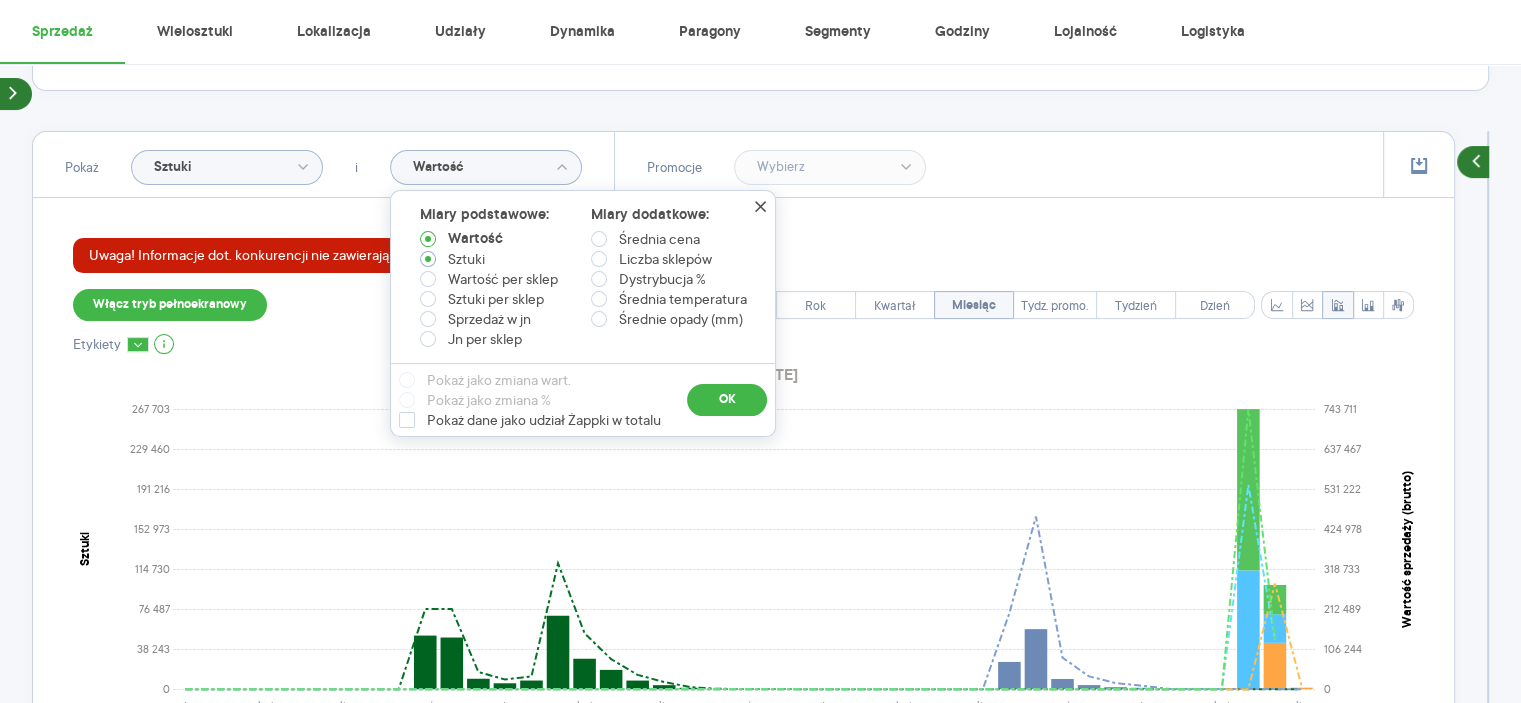 radio on "true" 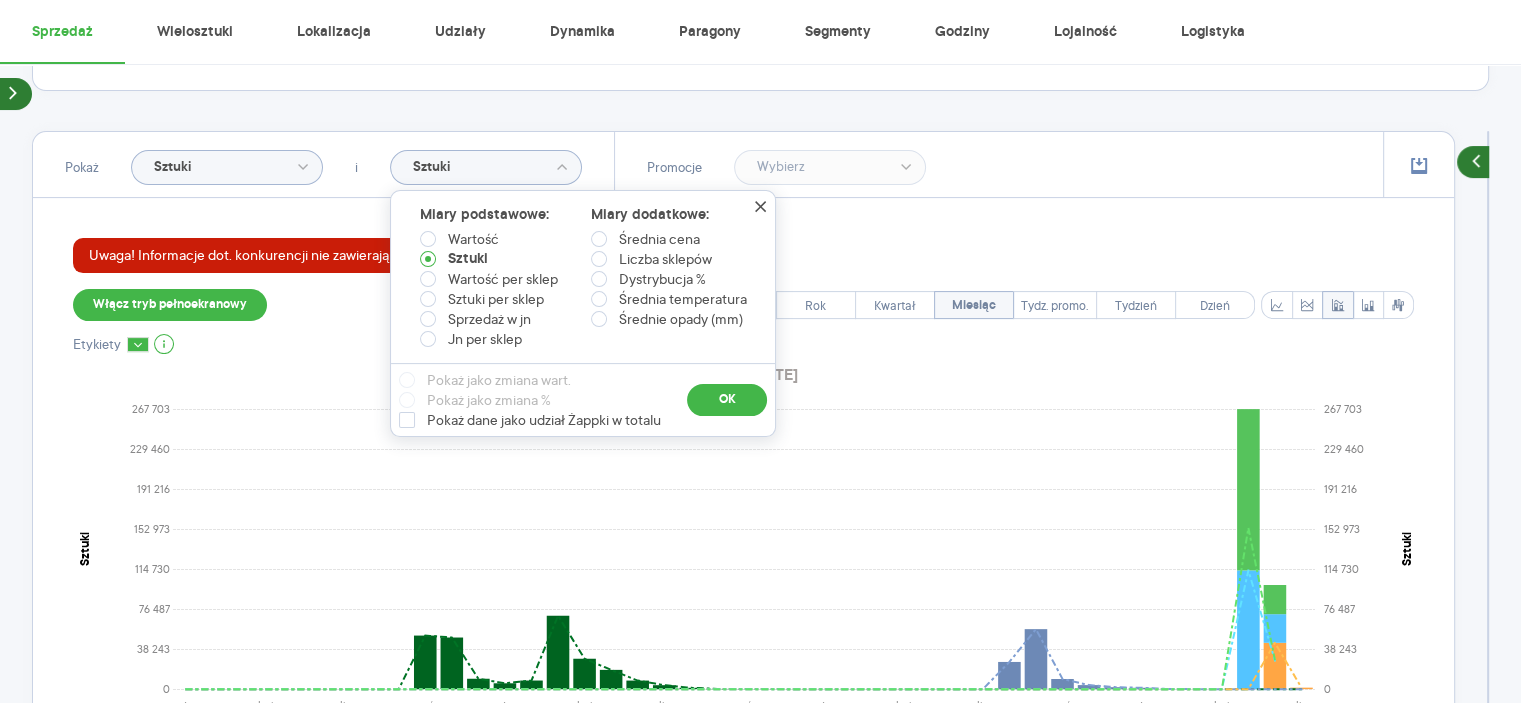 click on "Sztuki" 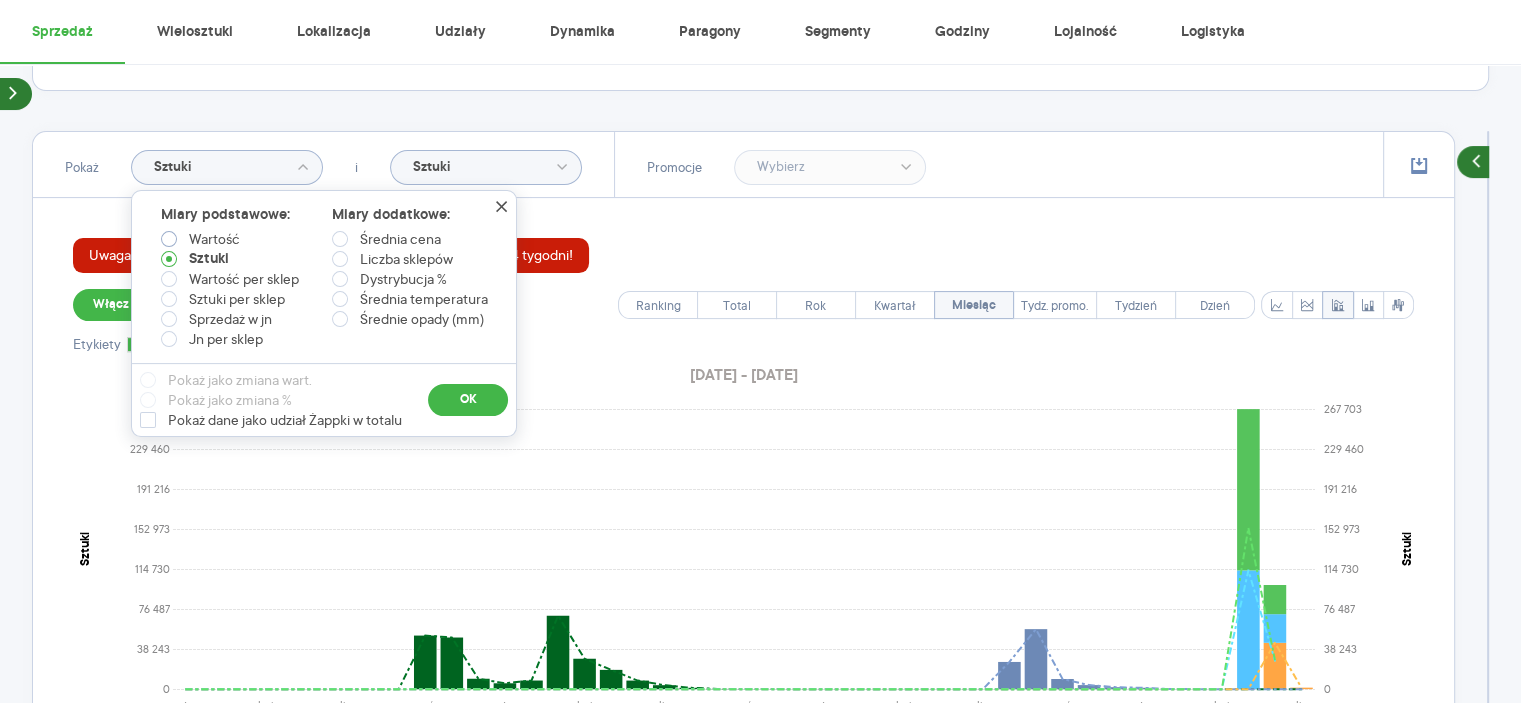 click on "Wartość" at bounding box center (214, 239) 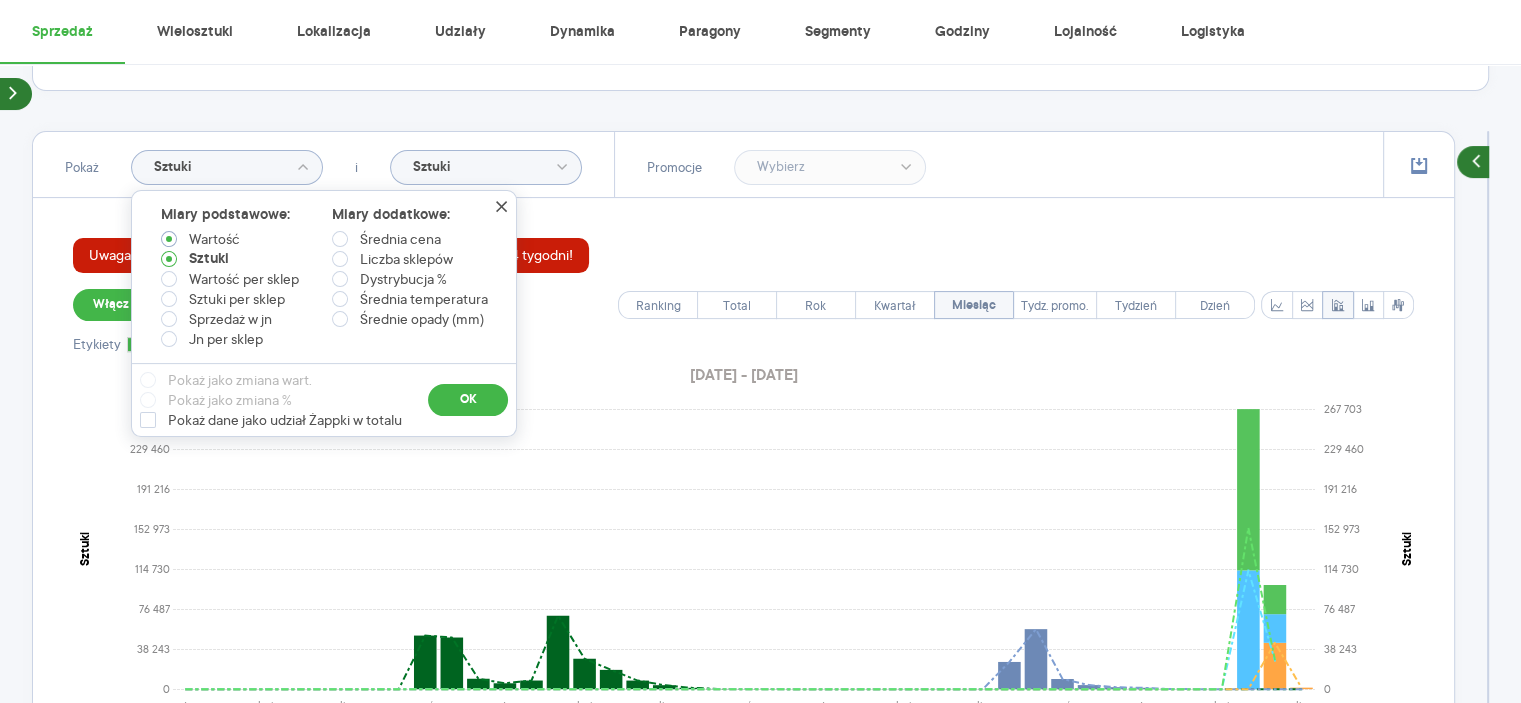 radio on "true" 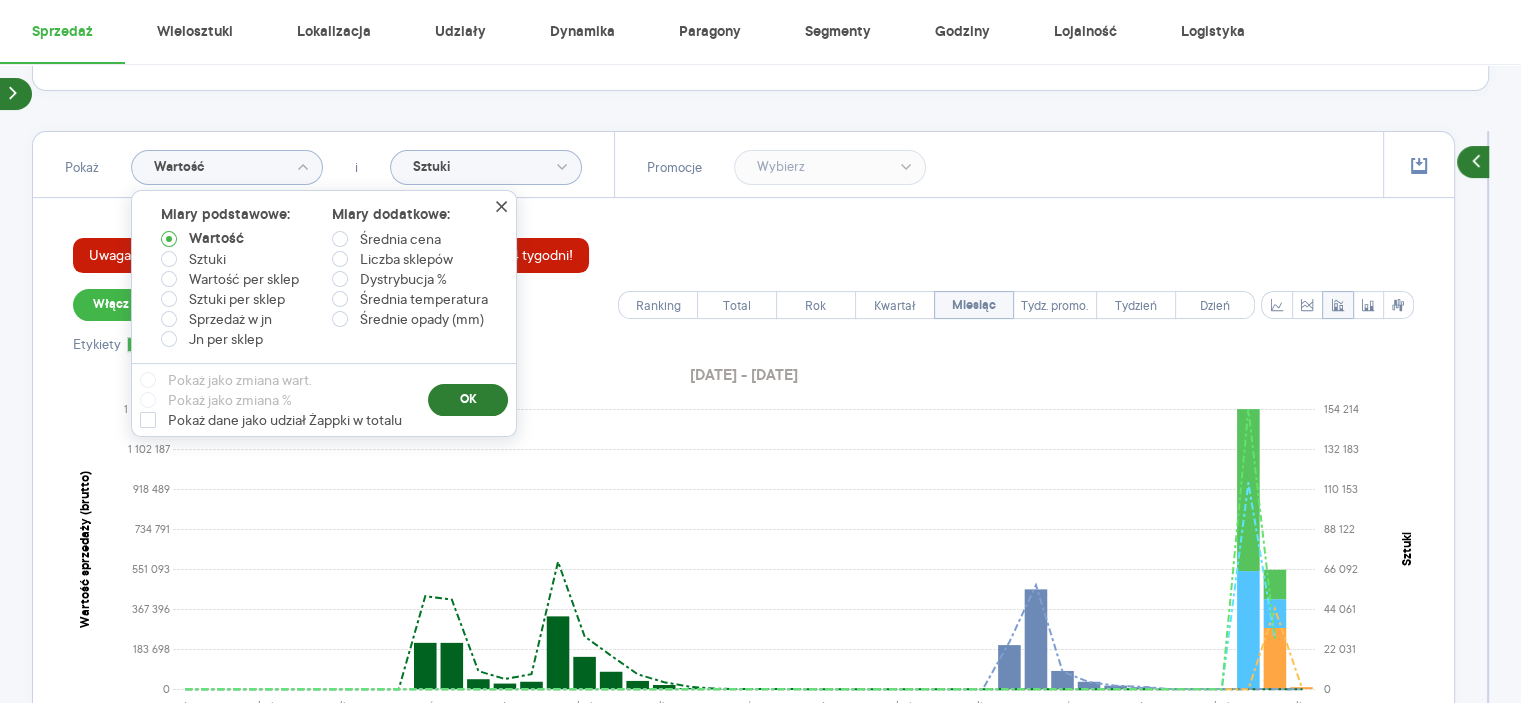 click on "OK" at bounding box center [468, 400] 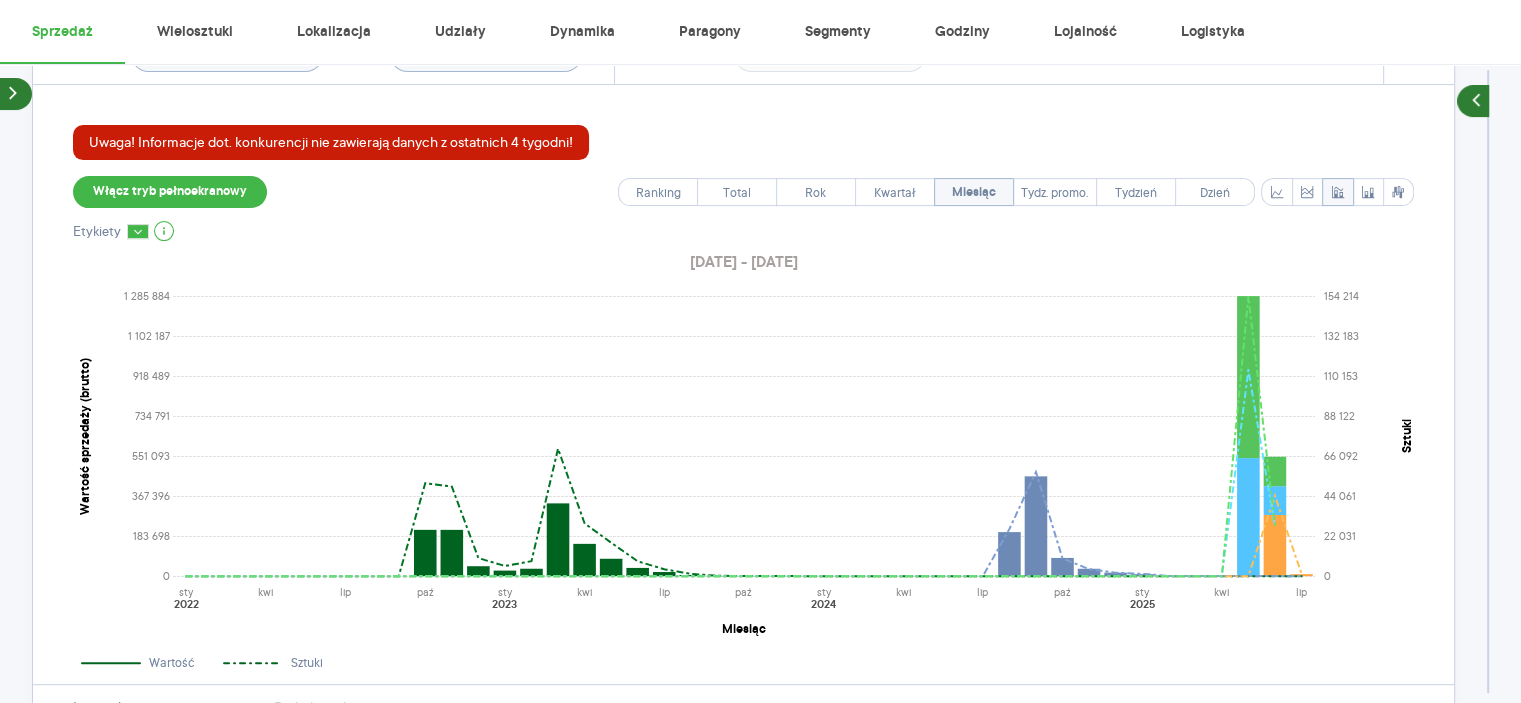 scroll, scrollTop: 481, scrollLeft: 0, axis: vertical 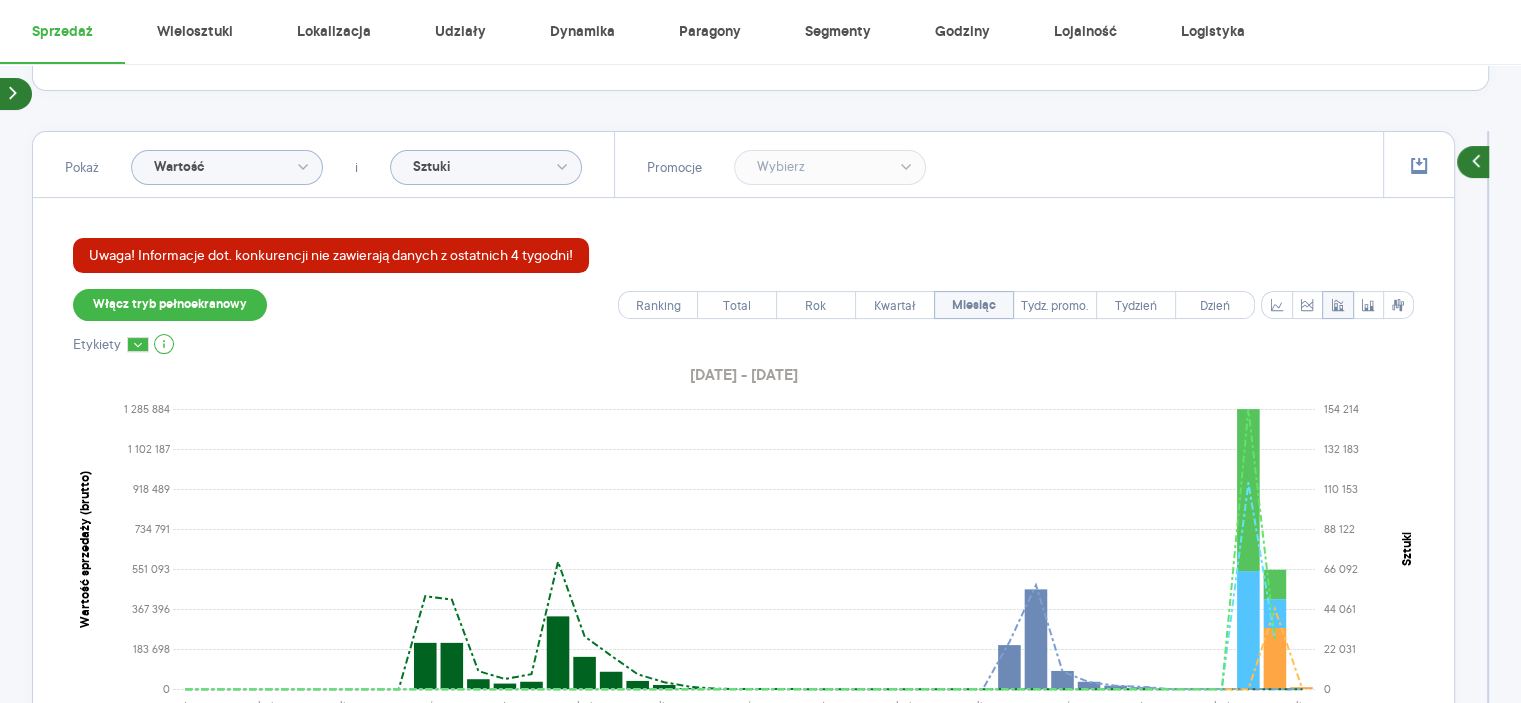 click on "Sztuki" 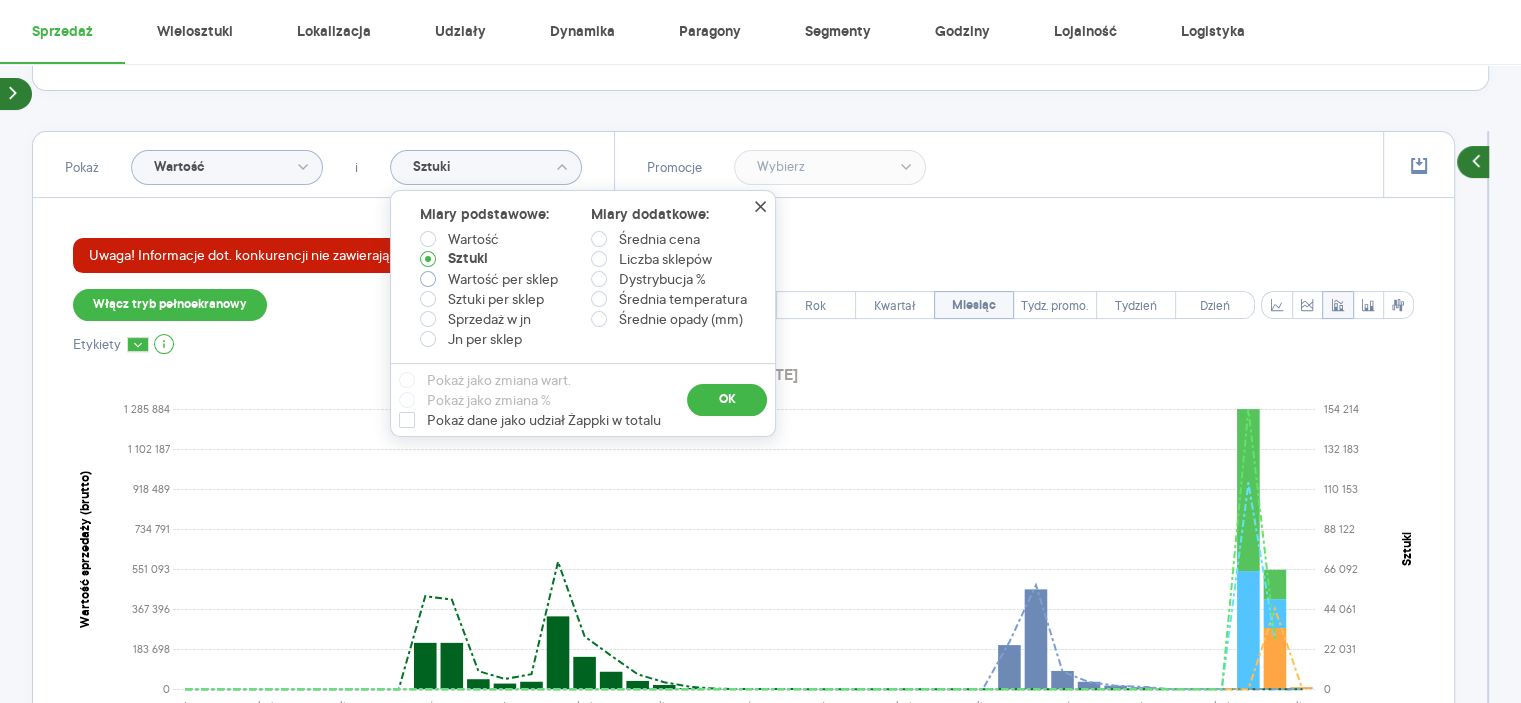 click on "Wartość per sklep" at bounding box center [503, 279] 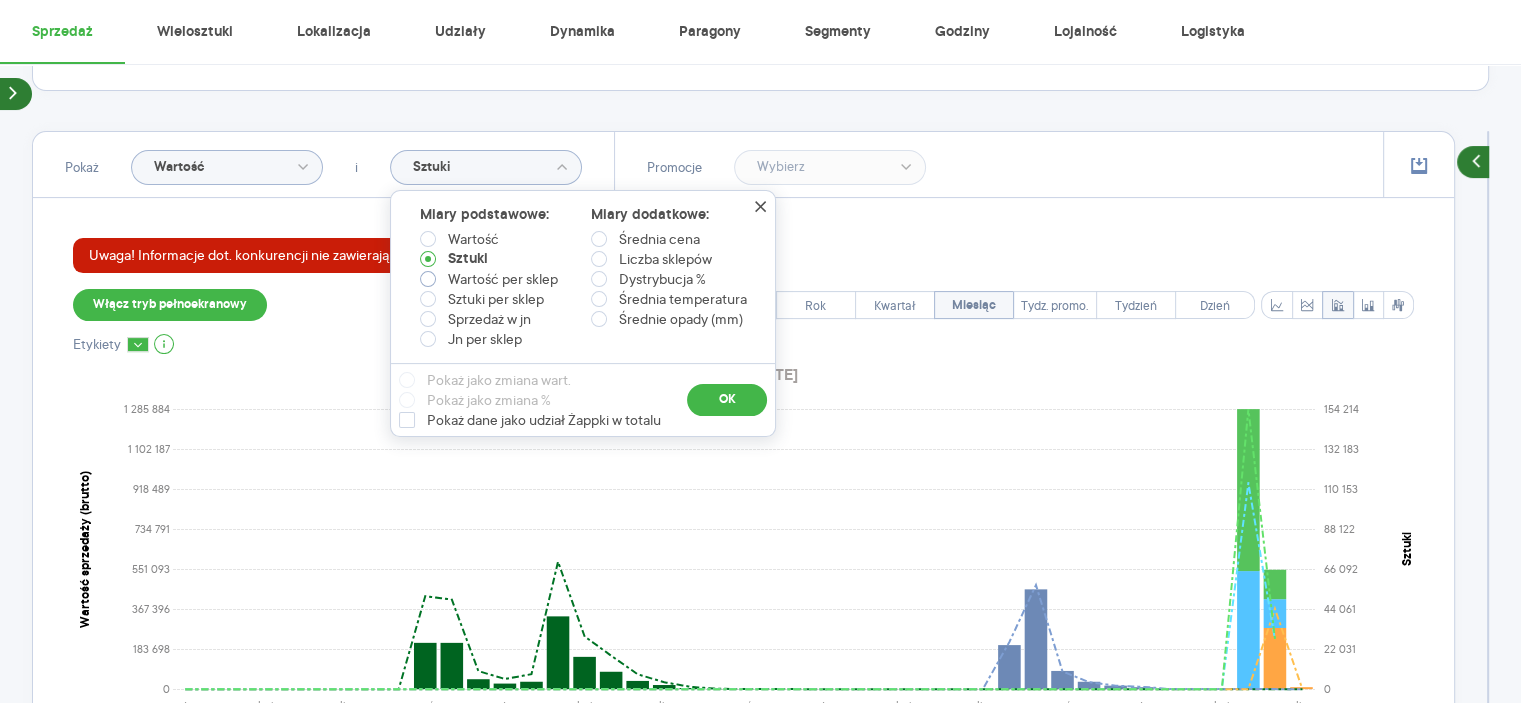 click on "Wartość per sklep" at bounding box center [432, 281] 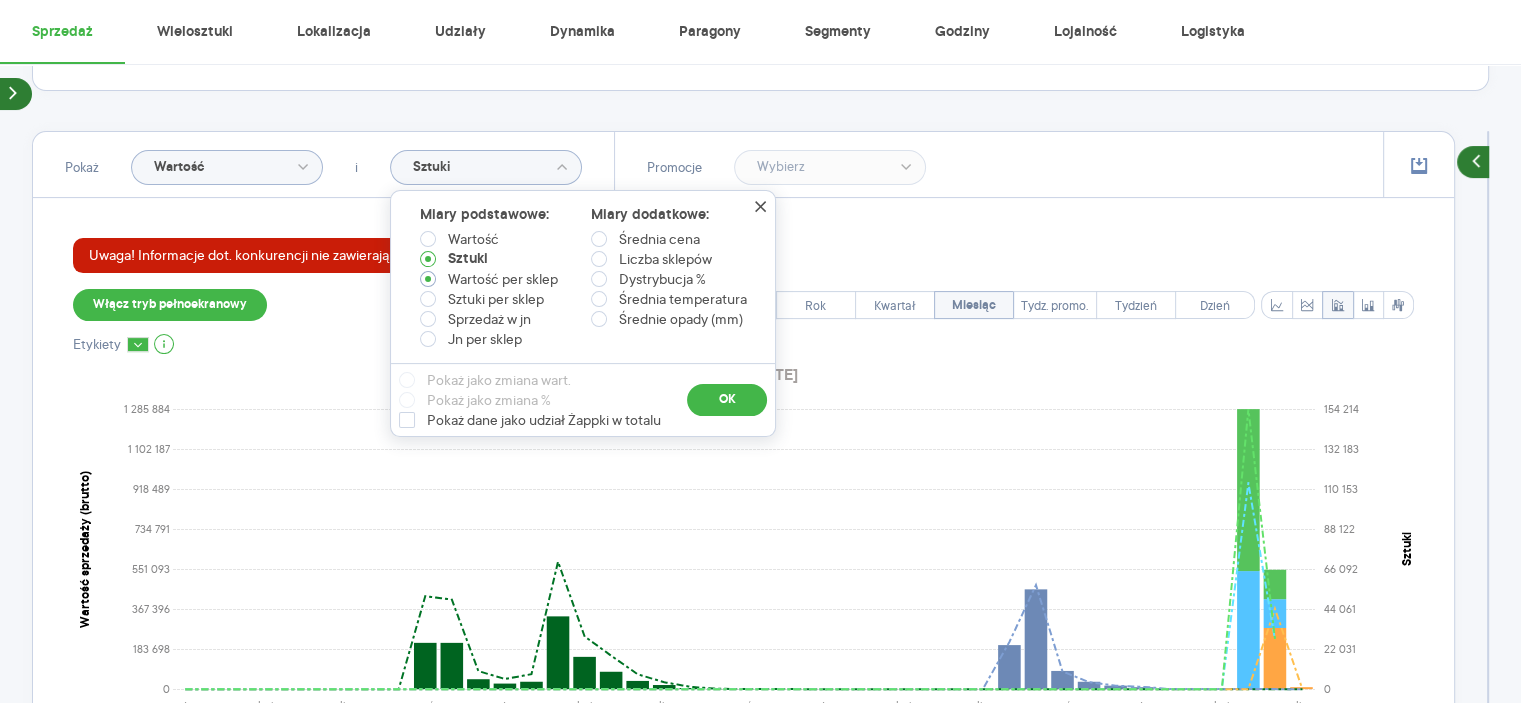 radio on "true" 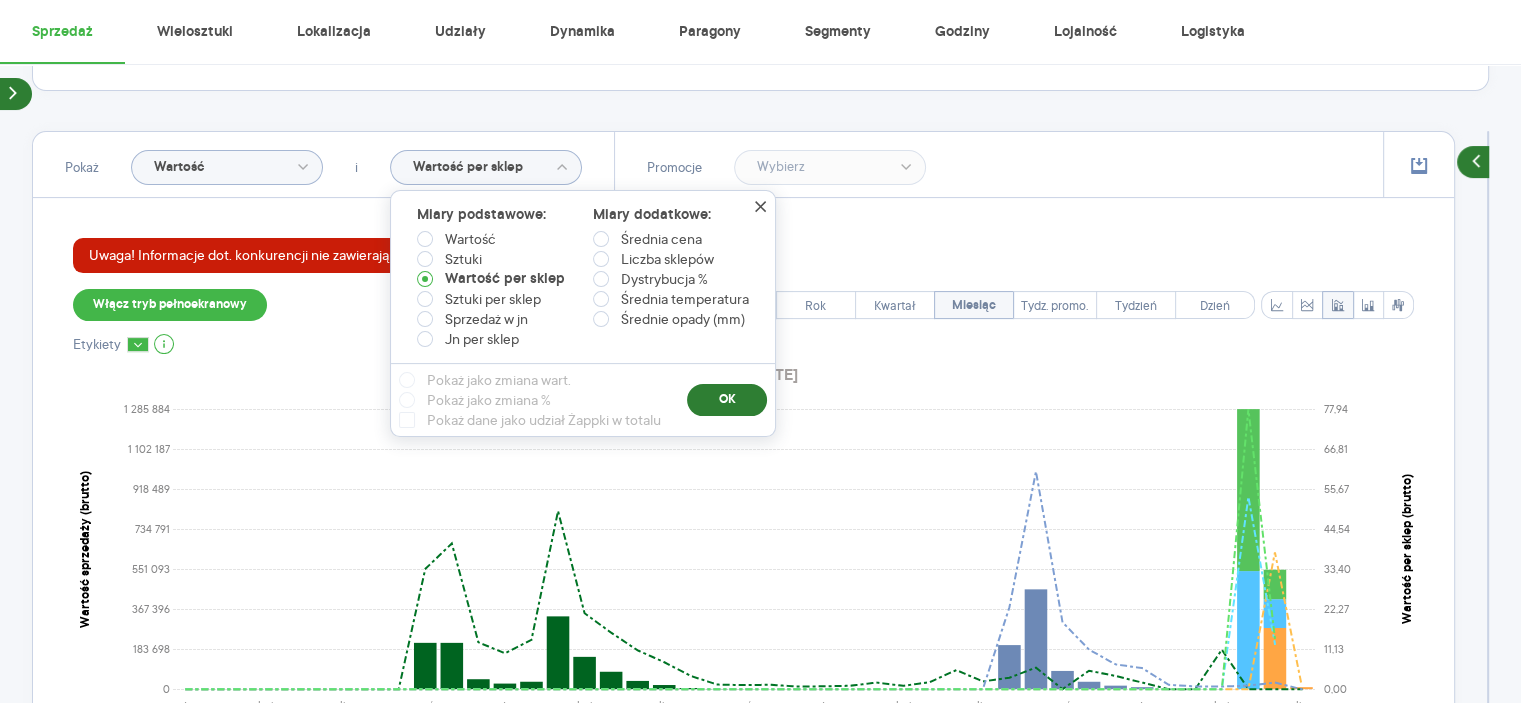 click on "OK" at bounding box center [727, 400] 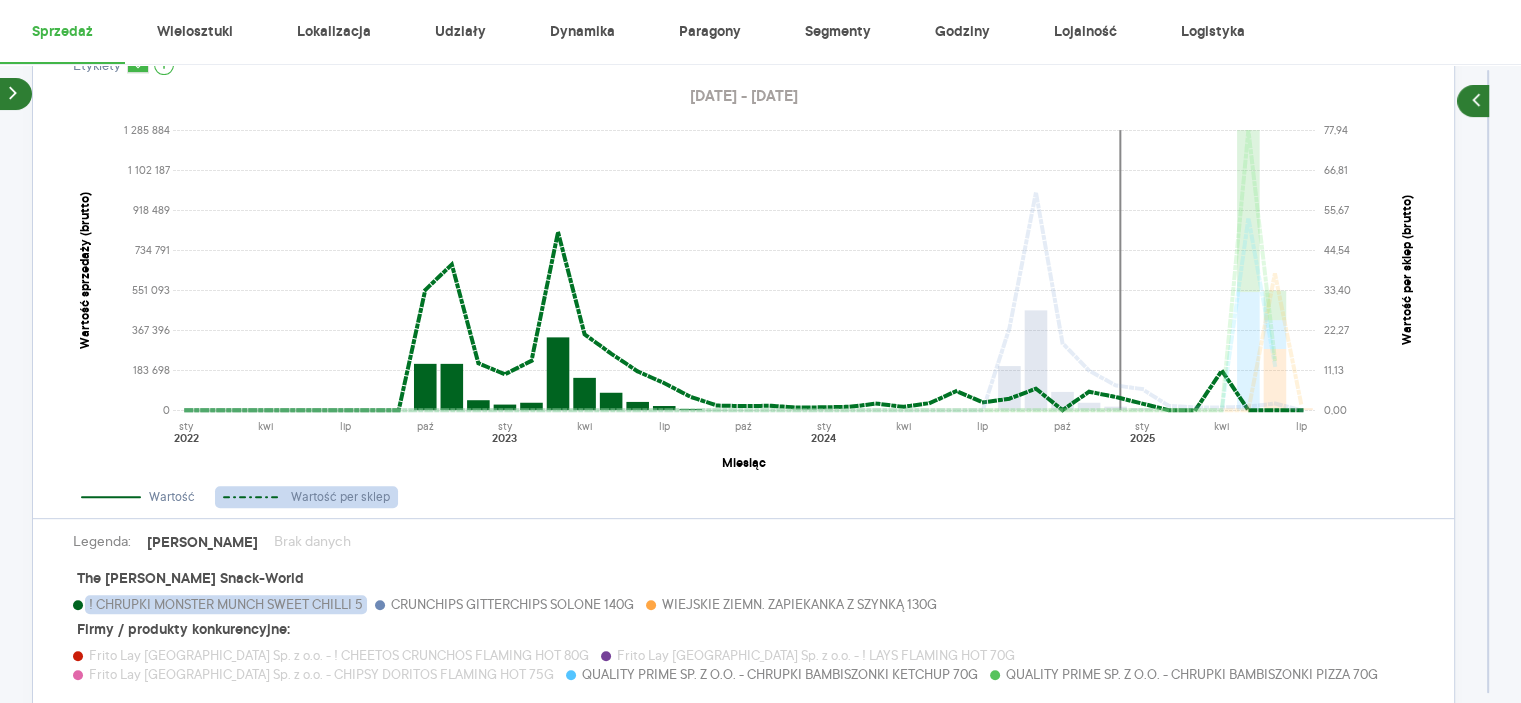 scroll, scrollTop: 781, scrollLeft: 0, axis: vertical 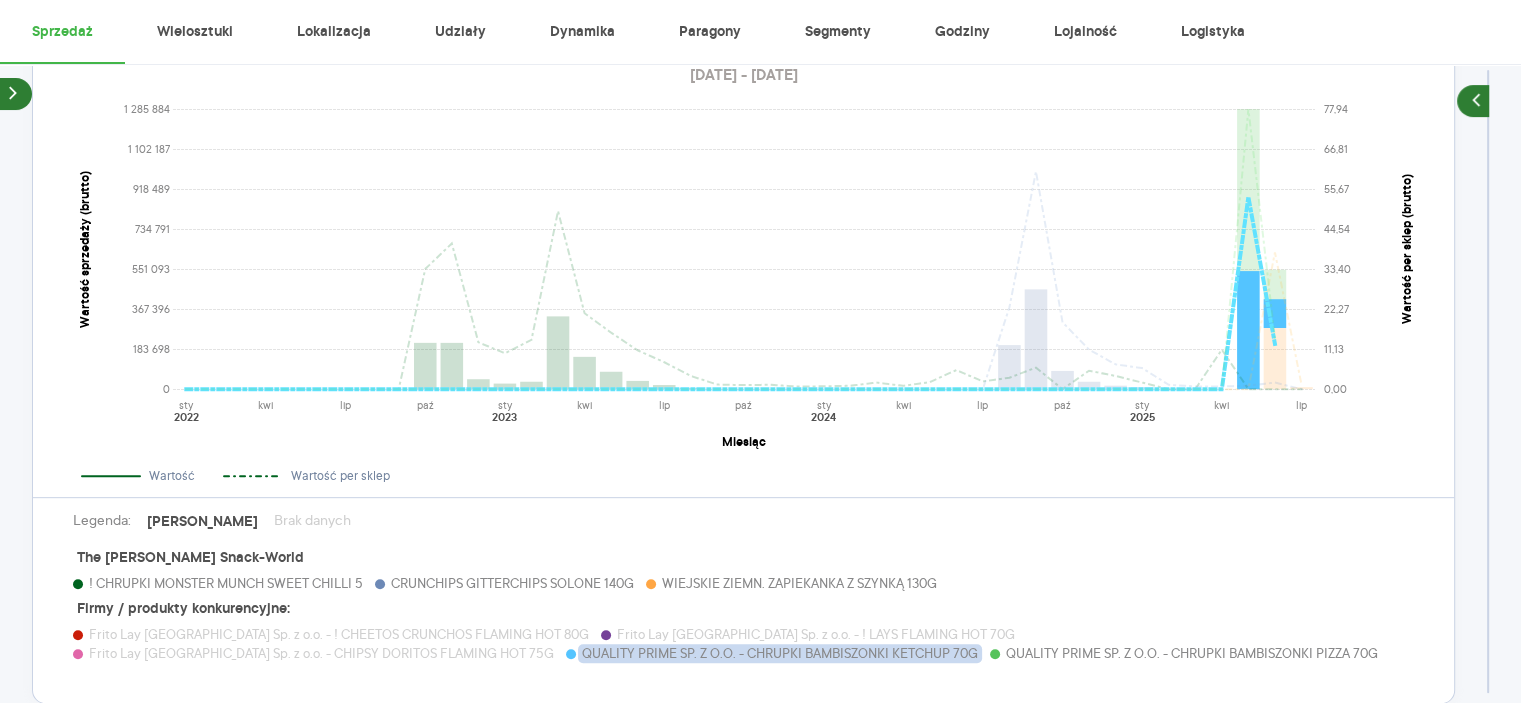 click on "QUALITY PRIME SP. Z O.O. - CHRUPKI BAMBISZONKI KETCHUP 70G" at bounding box center (780, 653) 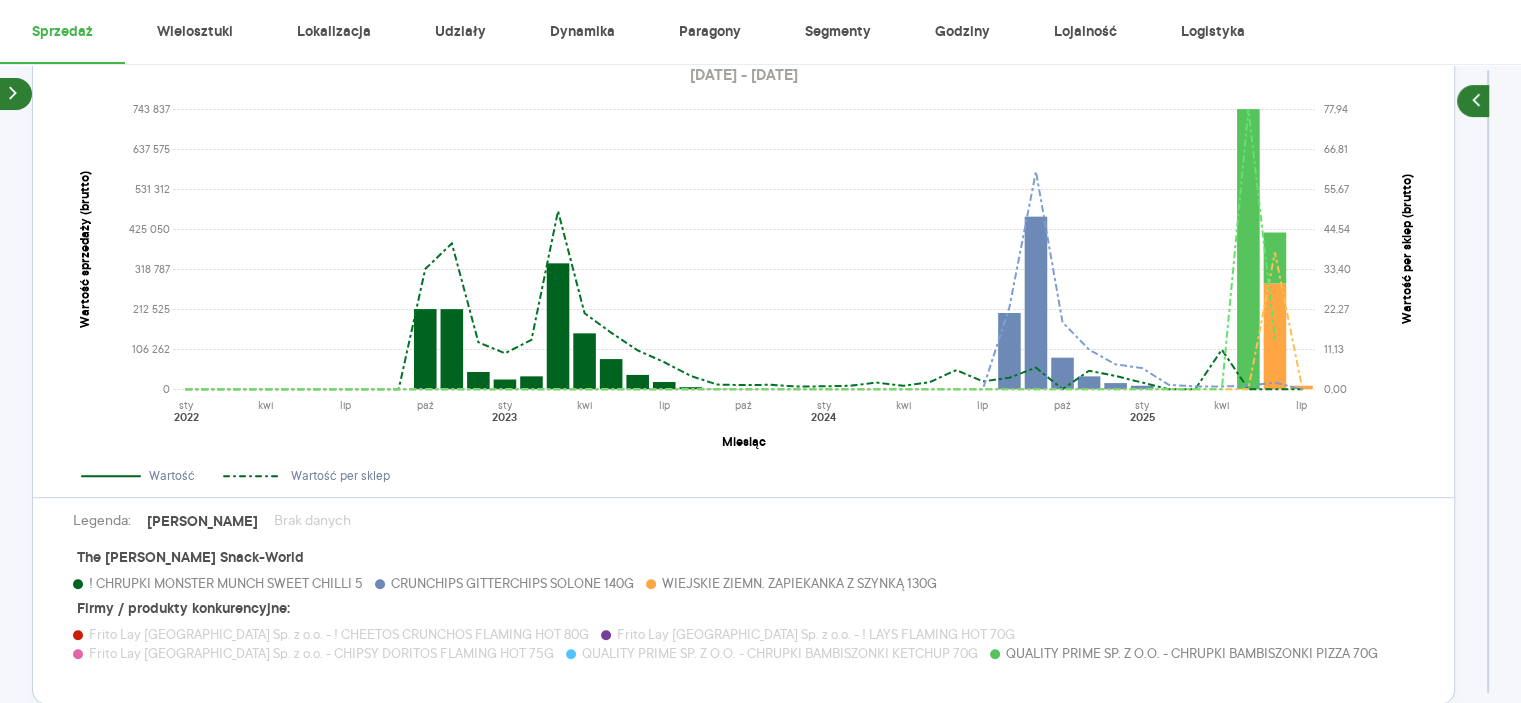 click on "QUALITY PRIME SP. Z O.O. - CHRUPKI BAMBISZONKI KETCHUP 70G" at bounding box center (780, 653) 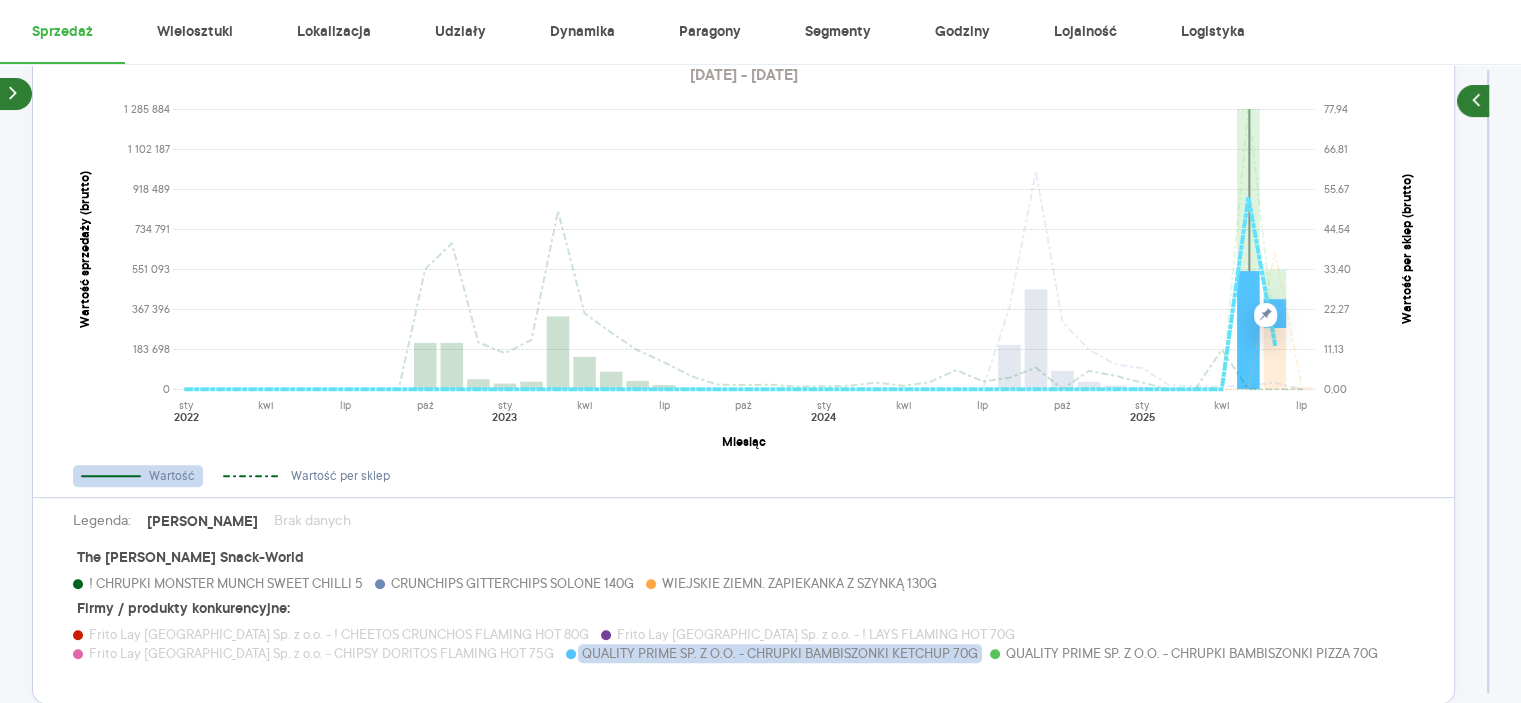 click 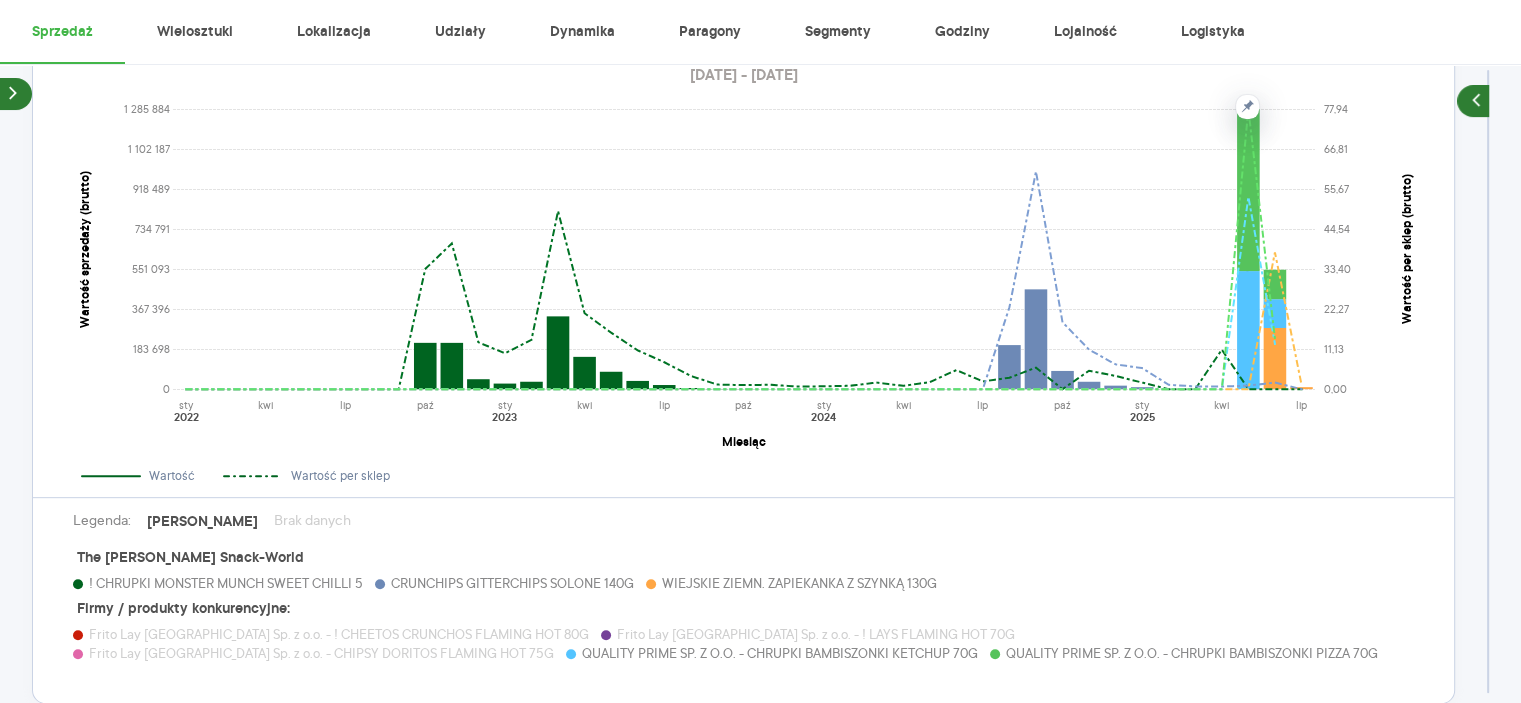 click 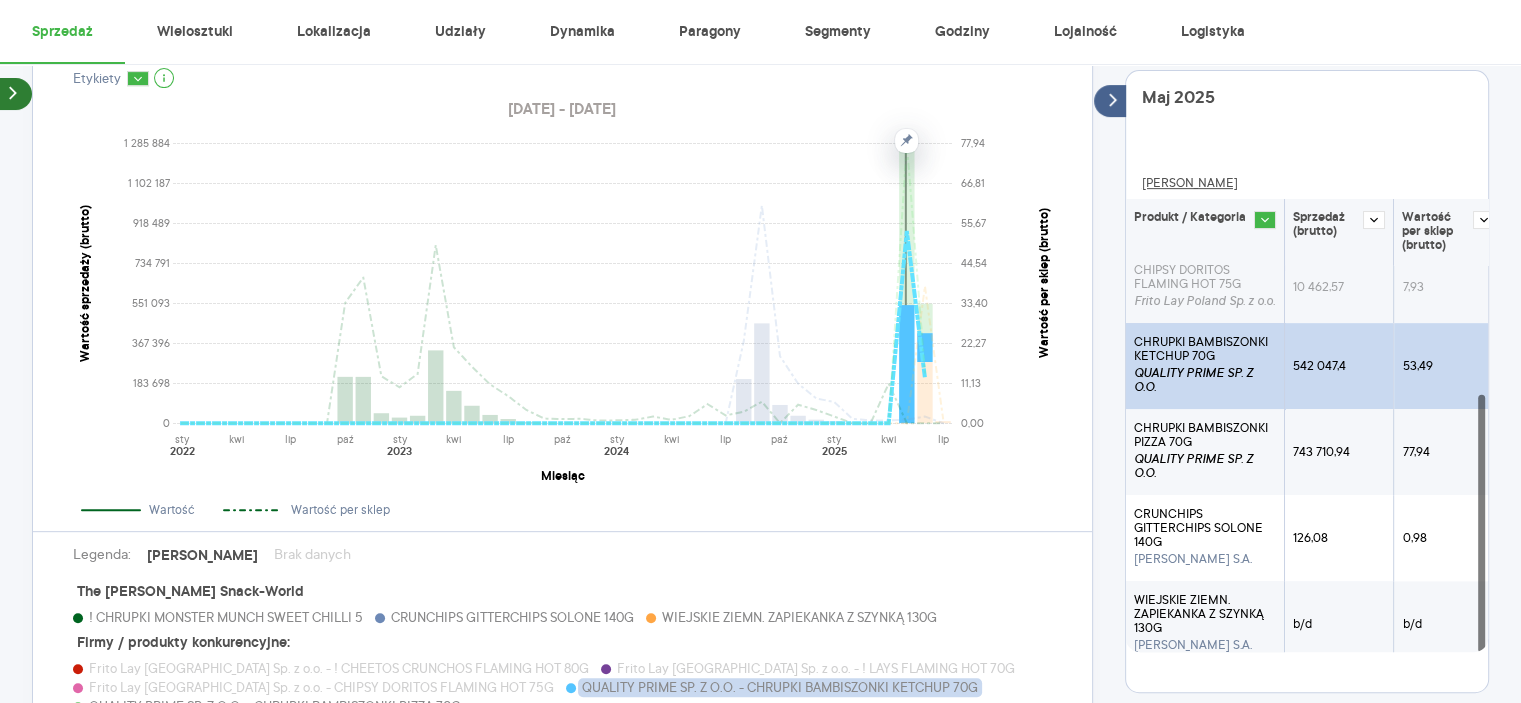 scroll, scrollTop: 342, scrollLeft: 0, axis: vertical 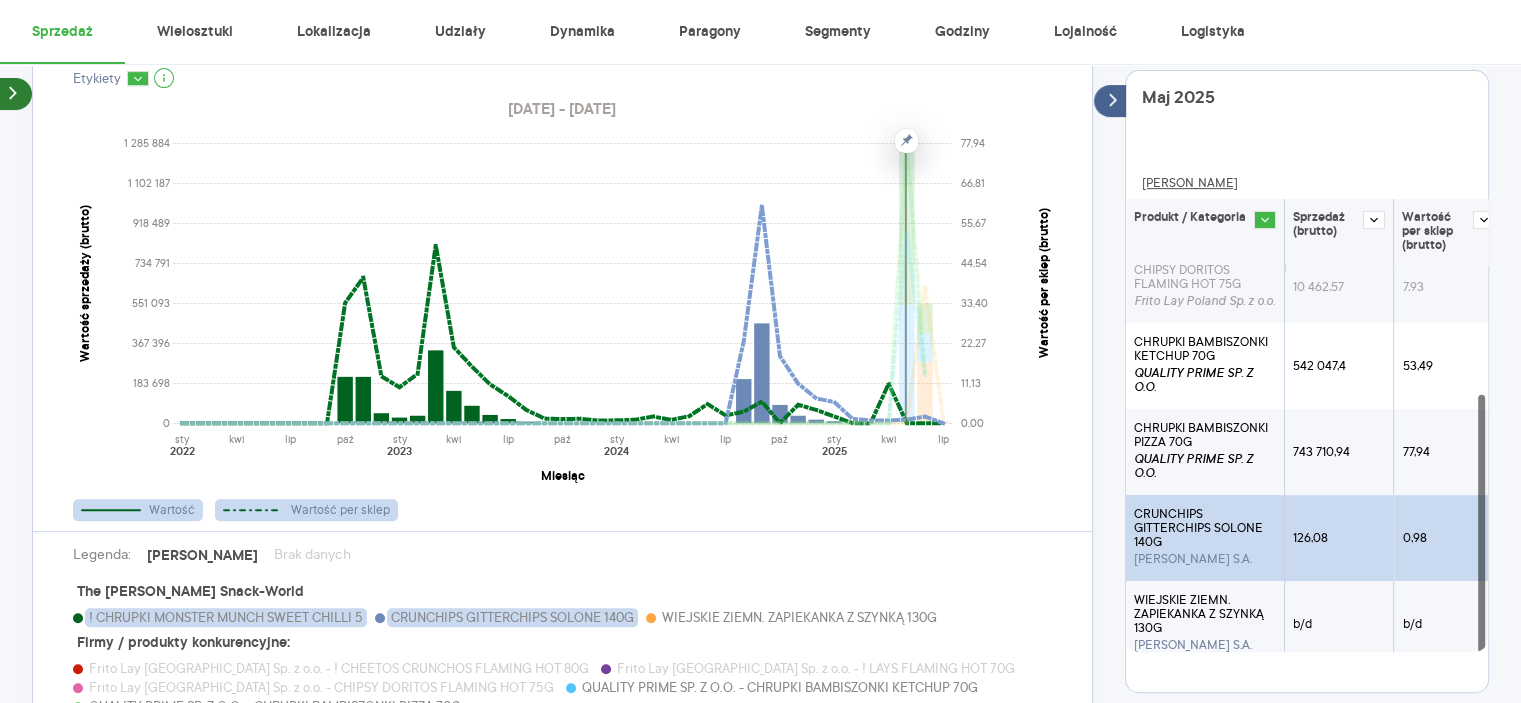 click 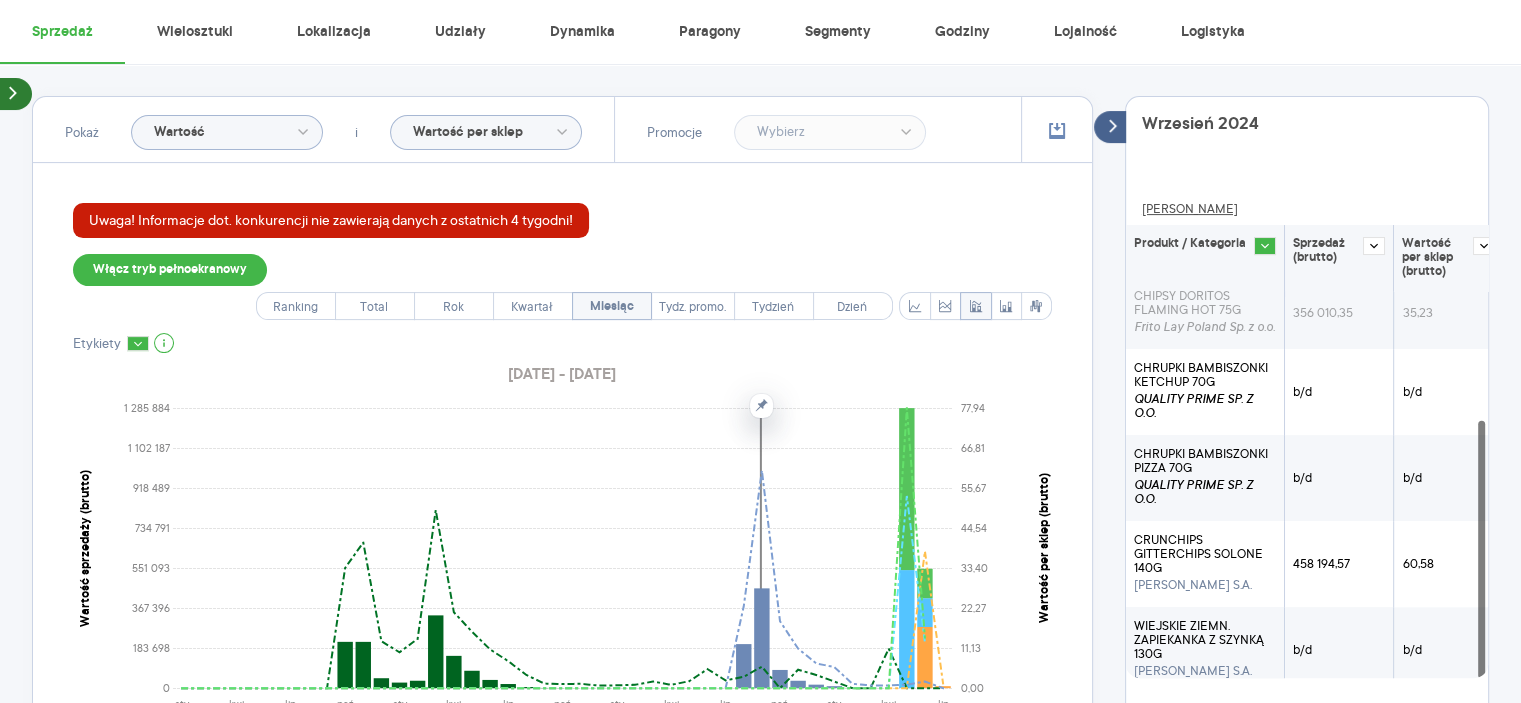 scroll, scrollTop: 481, scrollLeft: 0, axis: vertical 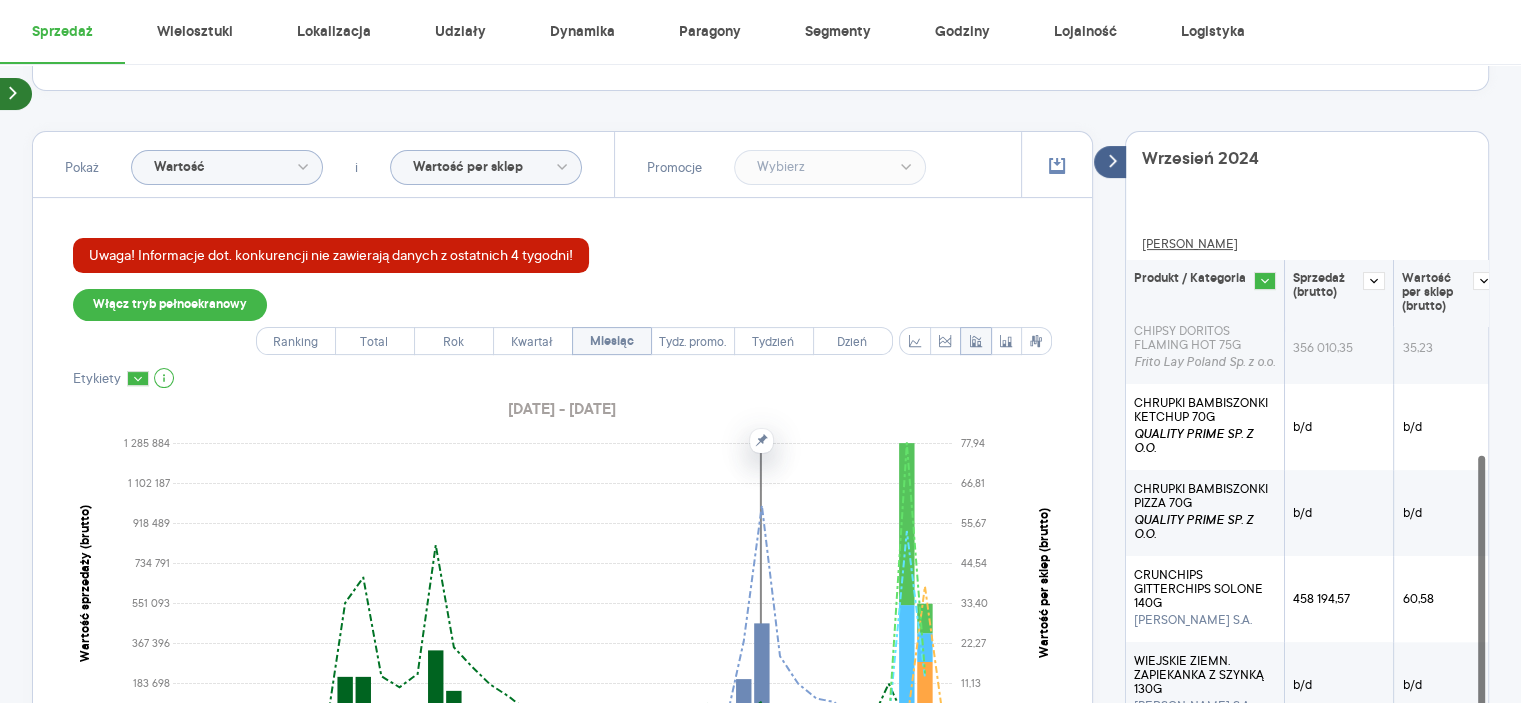 drag, startPoint x: 495, startPoint y: 185, endPoint x: 484, endPoint y: 187, distance: 11.18034 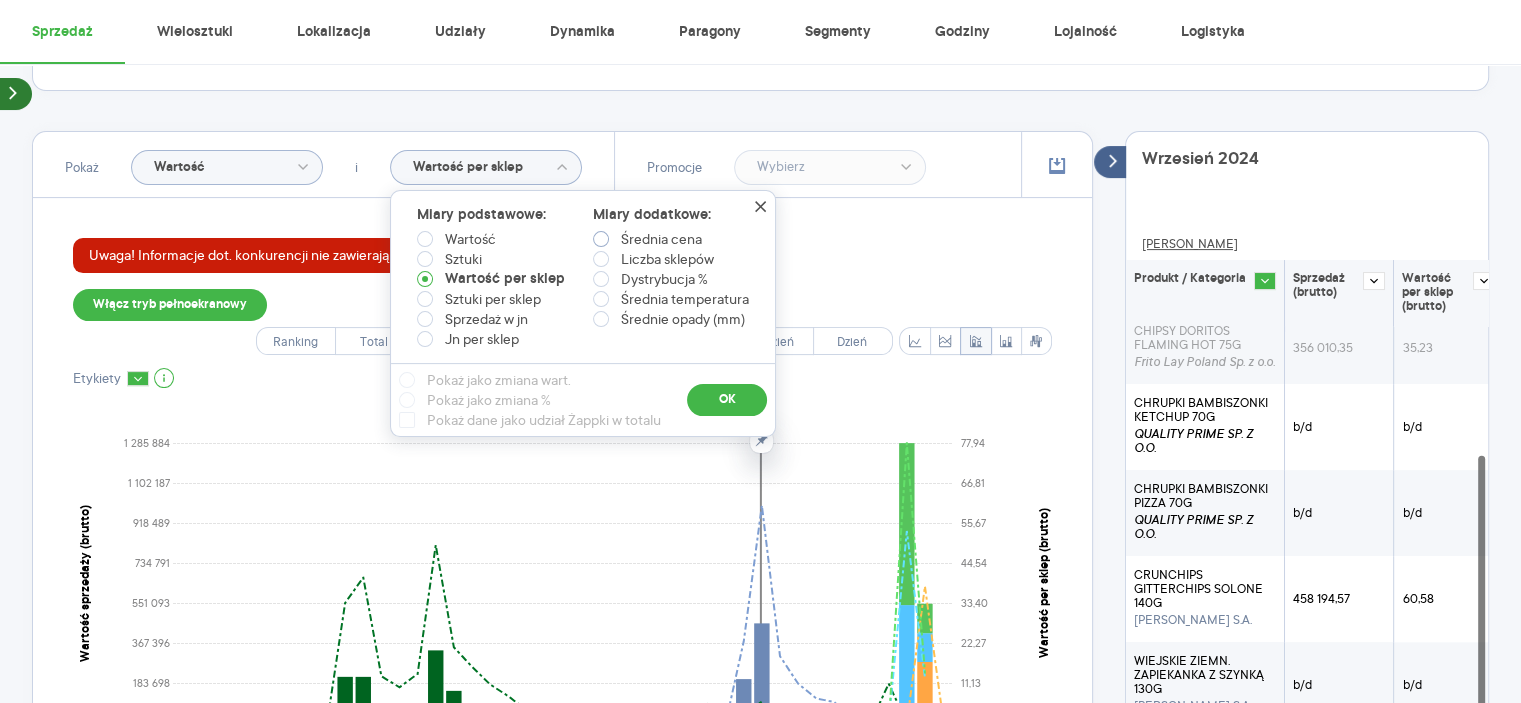 click on "Średnia cena" at bounding box center (661, 239) 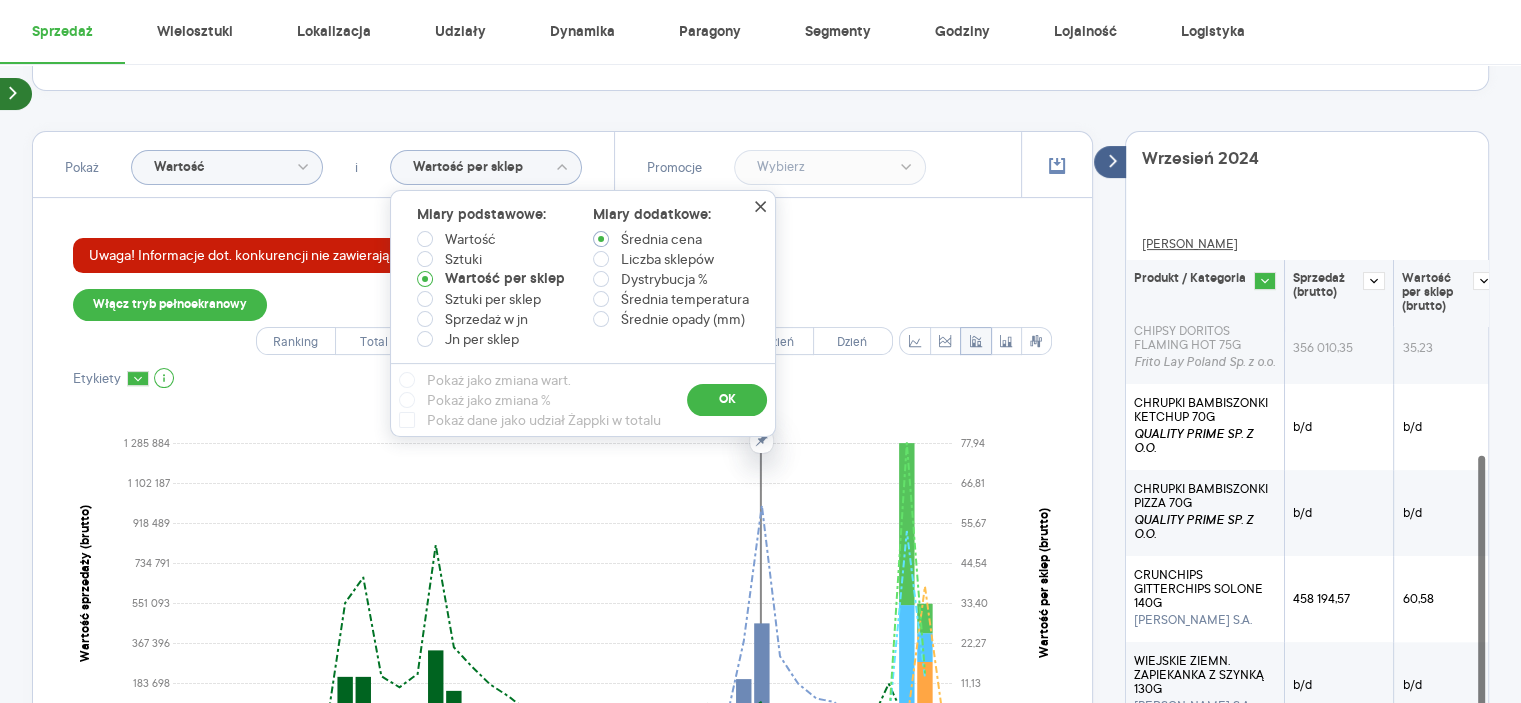 radio on "true" 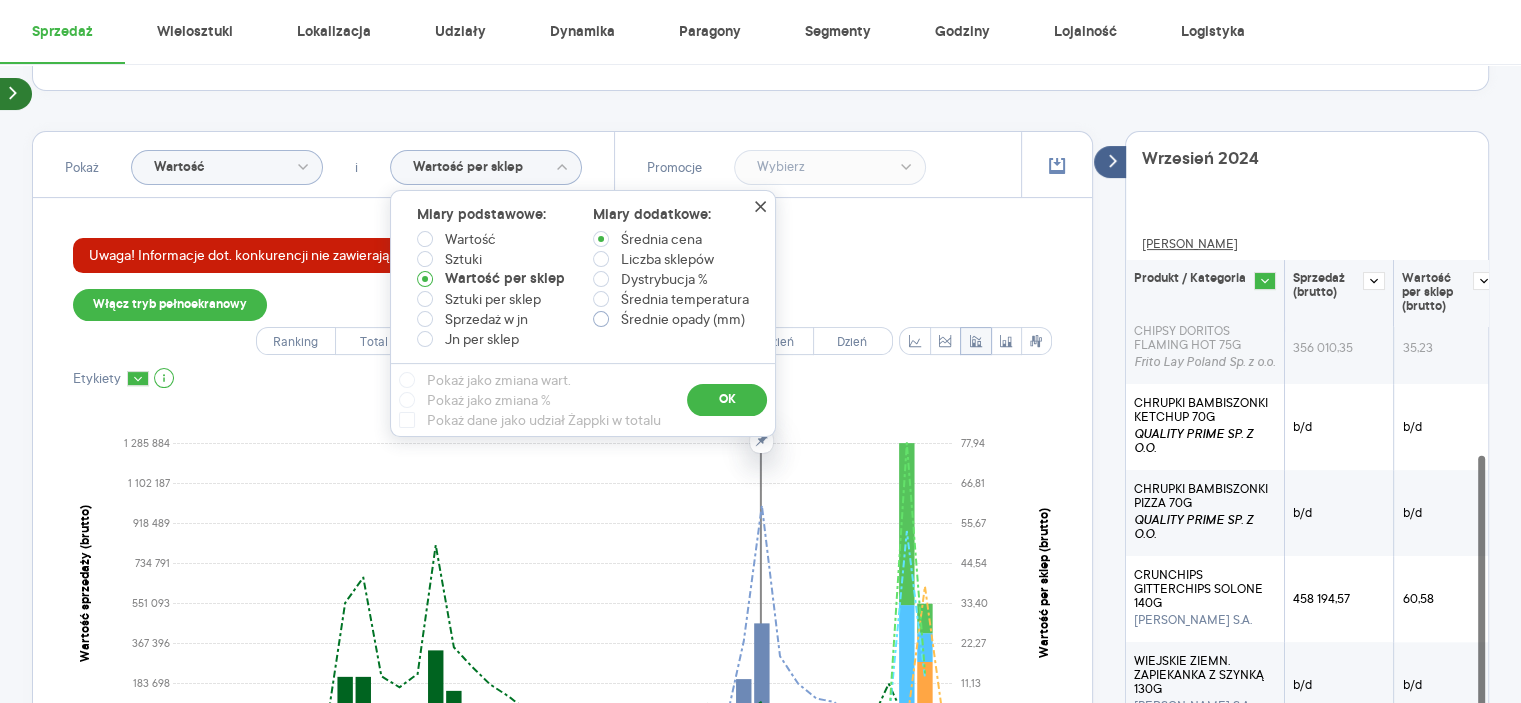 type on "Średnia cena" 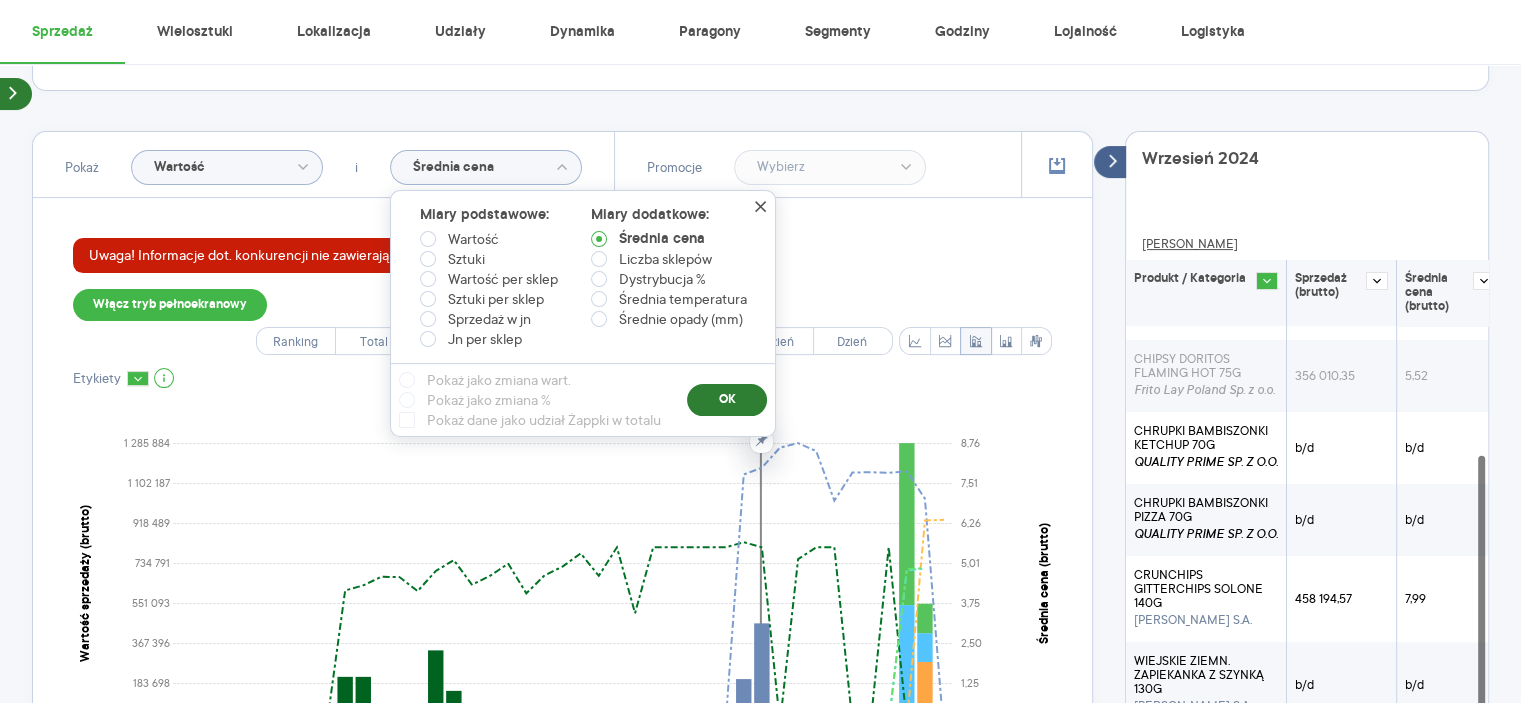 click on "OK" at bounding box center [727, 400] 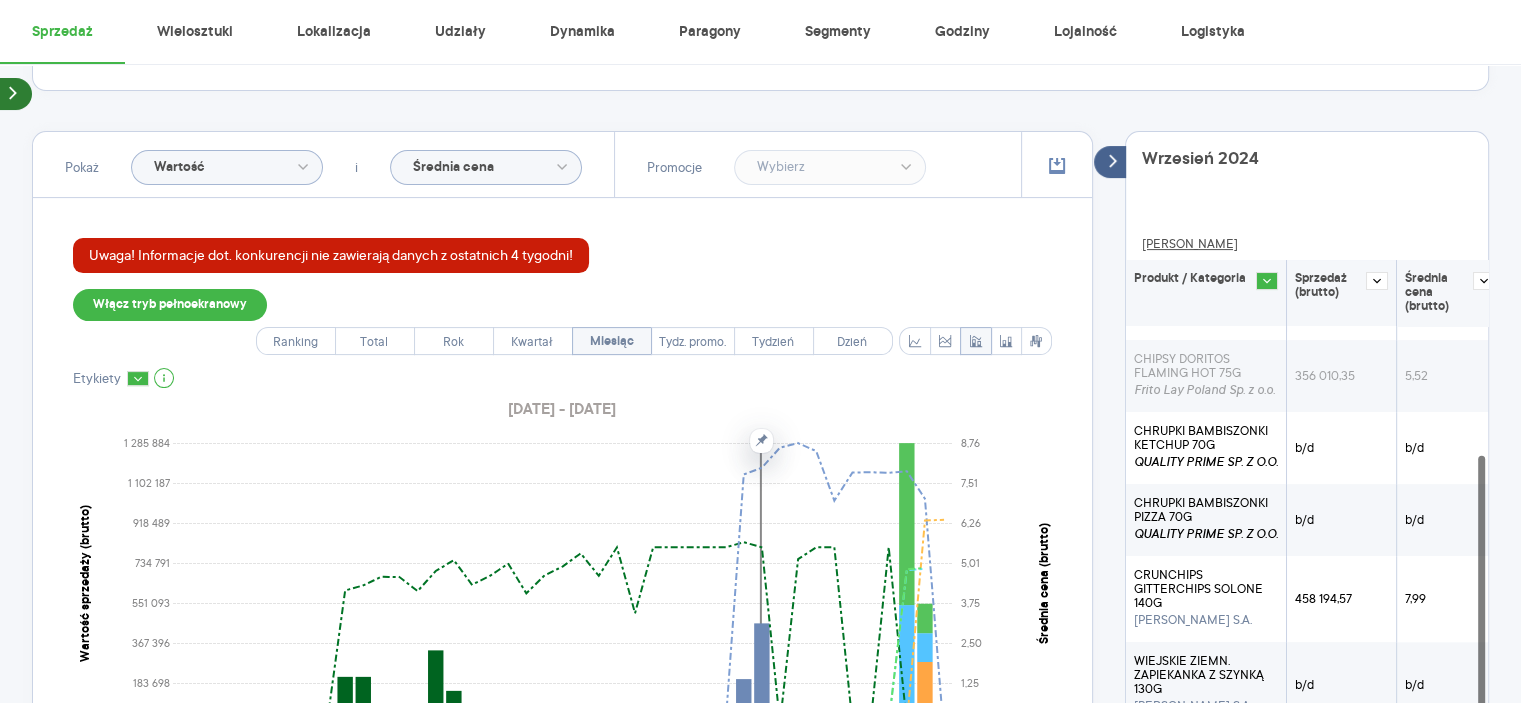 scroll, scrollTop: 681, scrollLeft: 0, axis: vertical 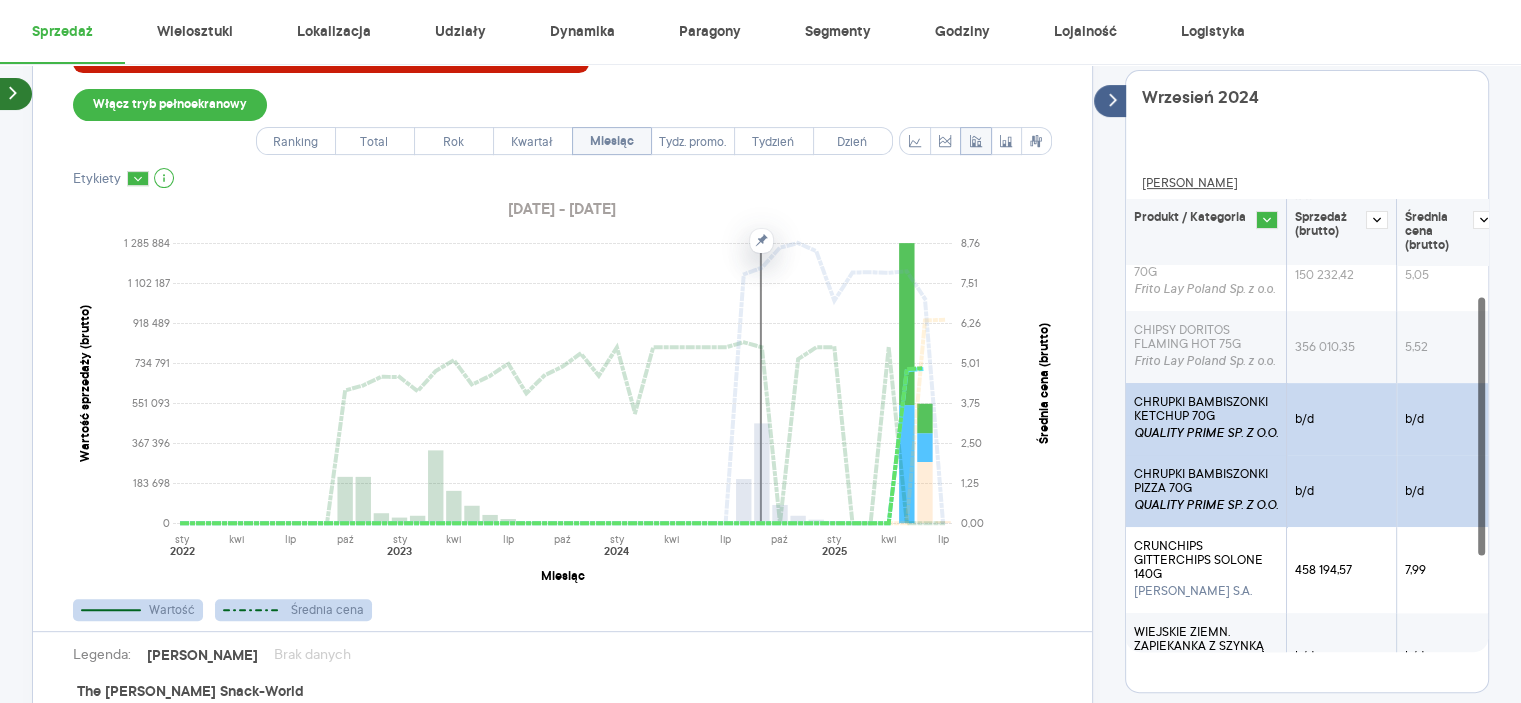 click 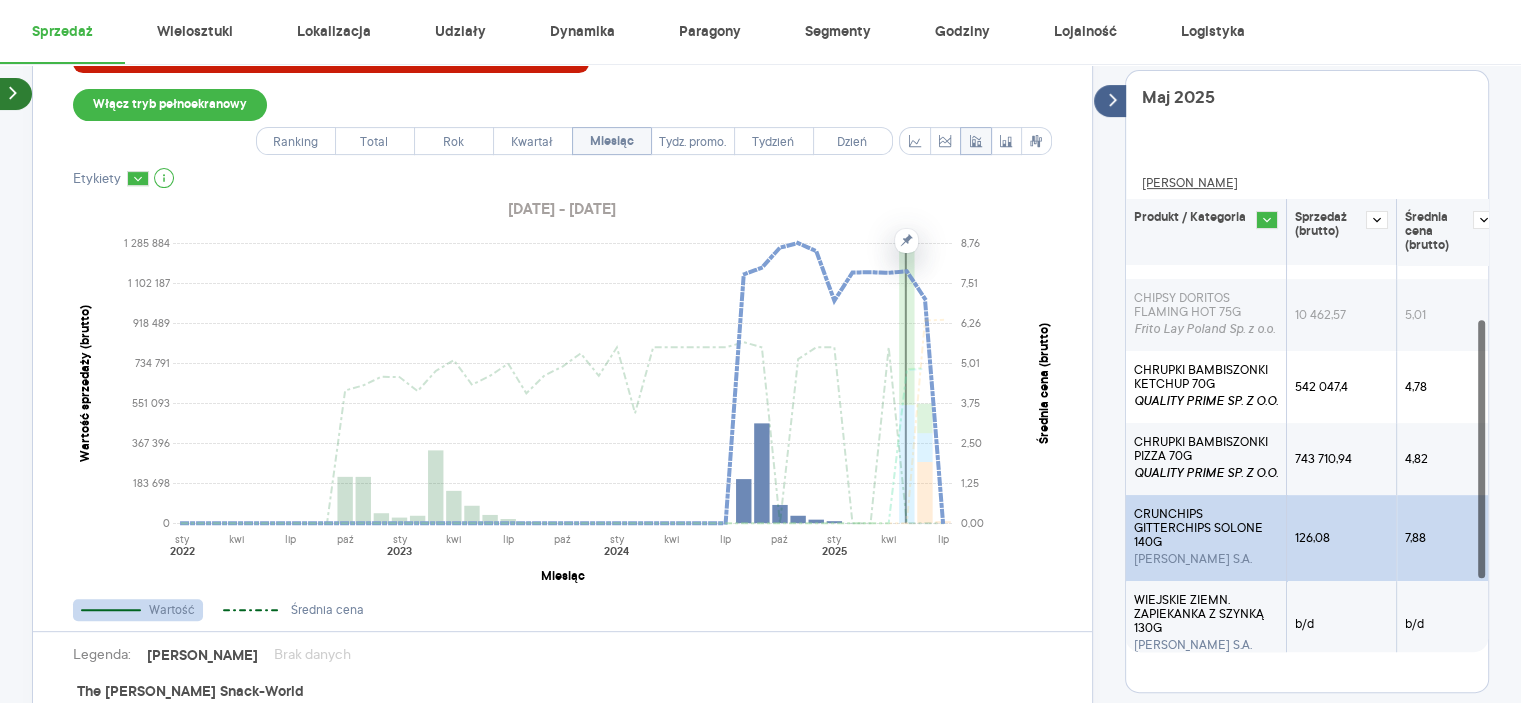 scroll, scrollTop: 256, scrollLeft: 0, axis: vertical 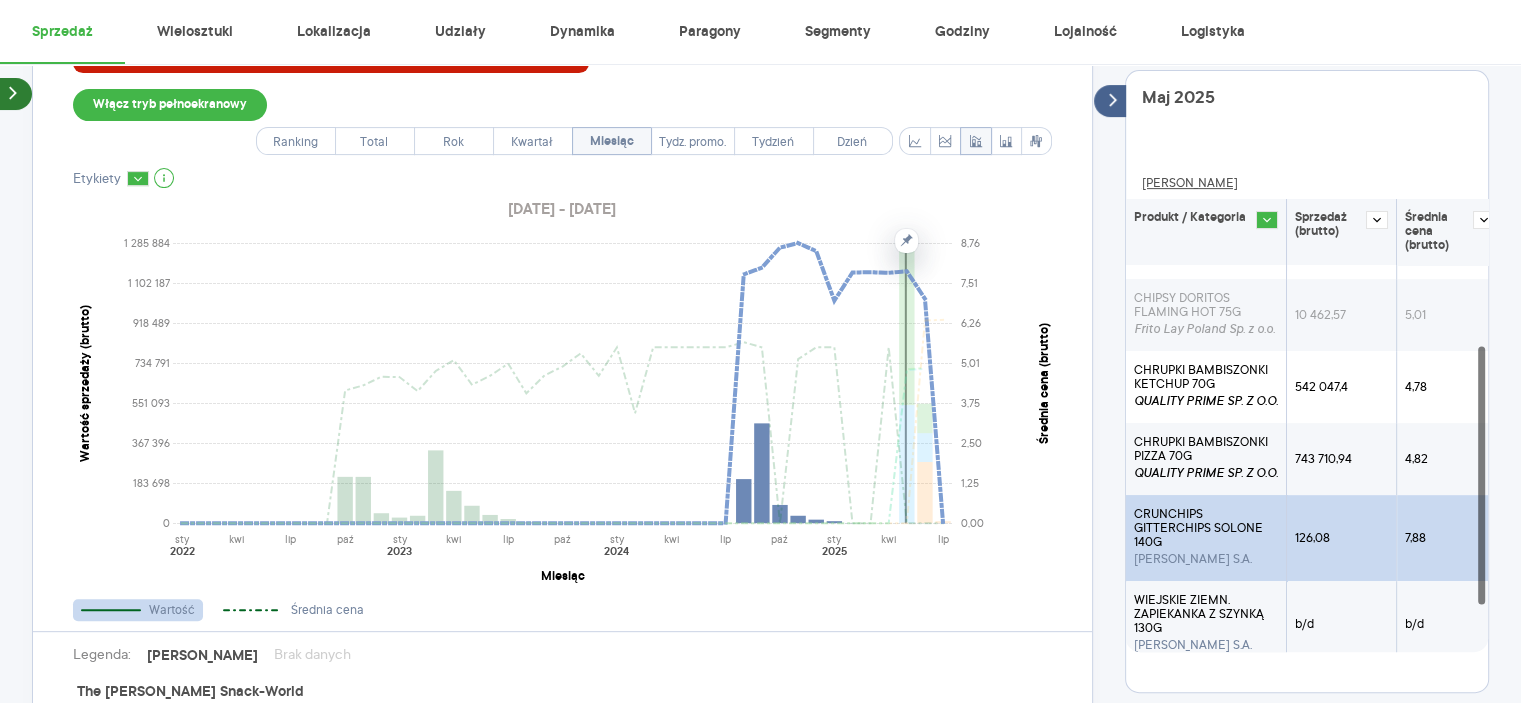 click 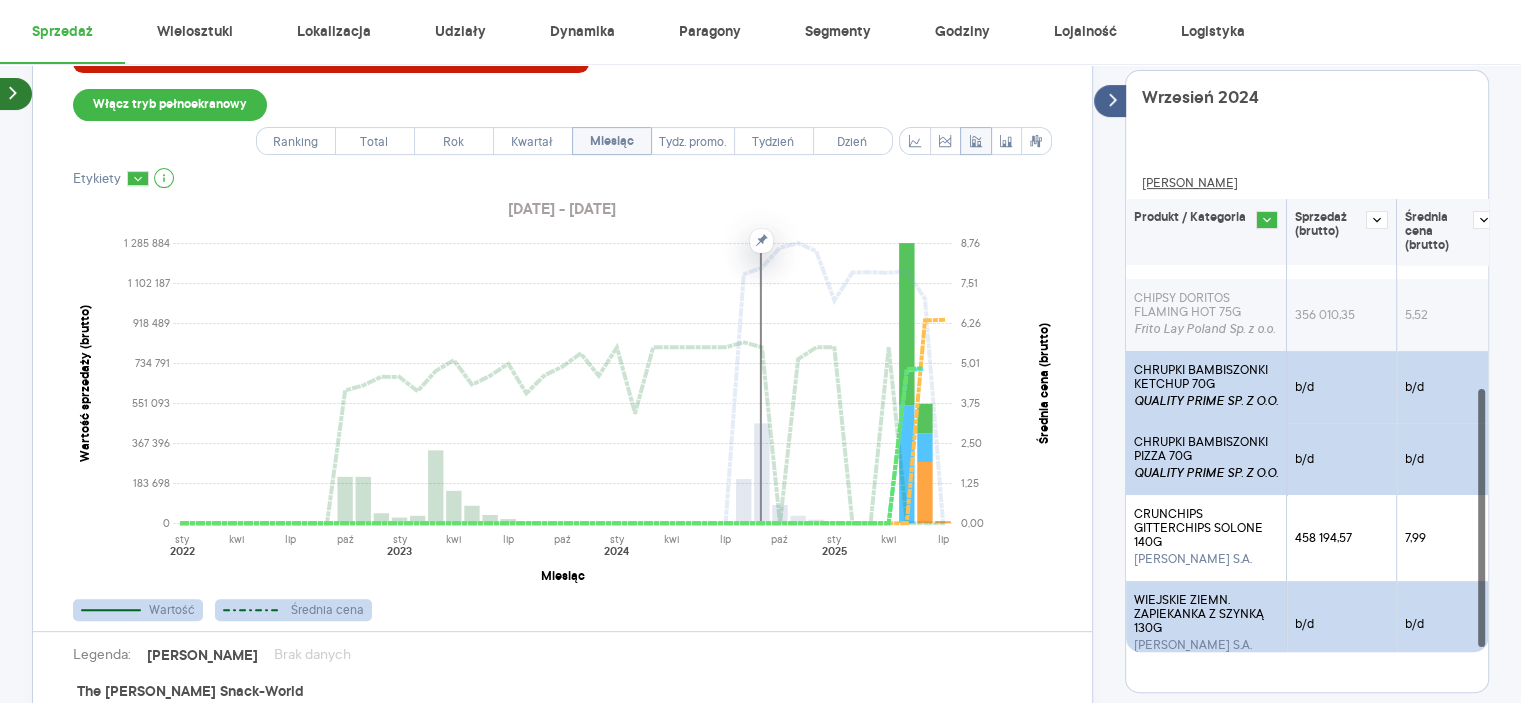 scroll, scrollTop: 342, scrollLeft: 0, axis: vertical 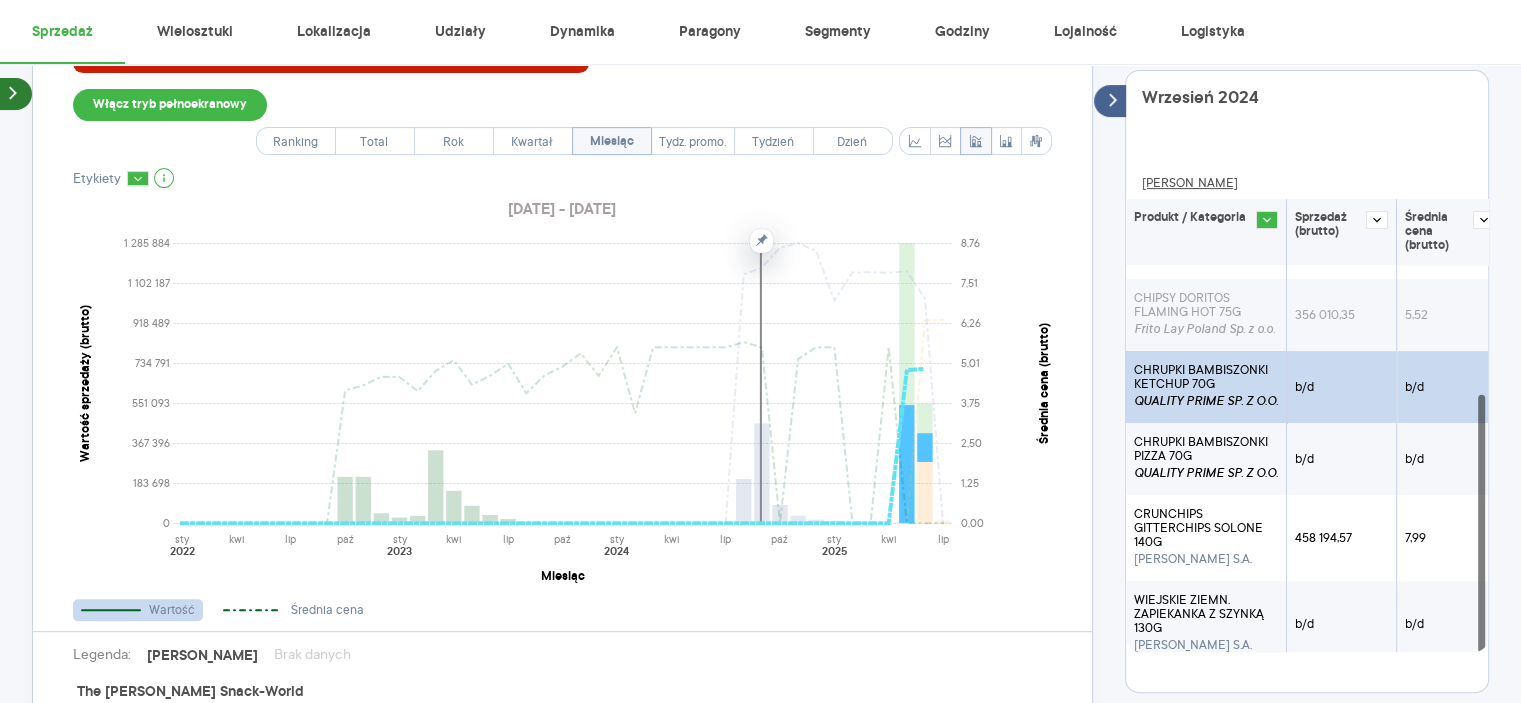 click 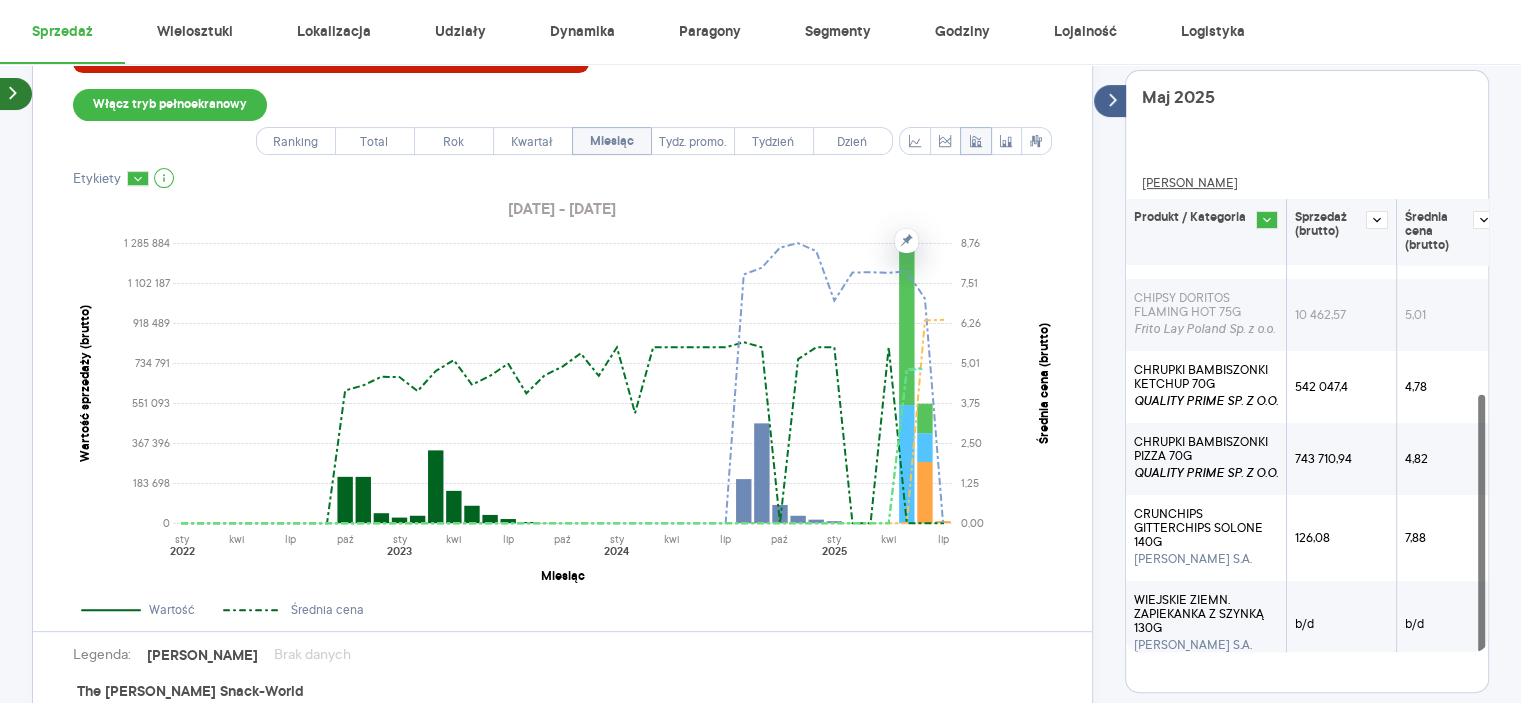 click 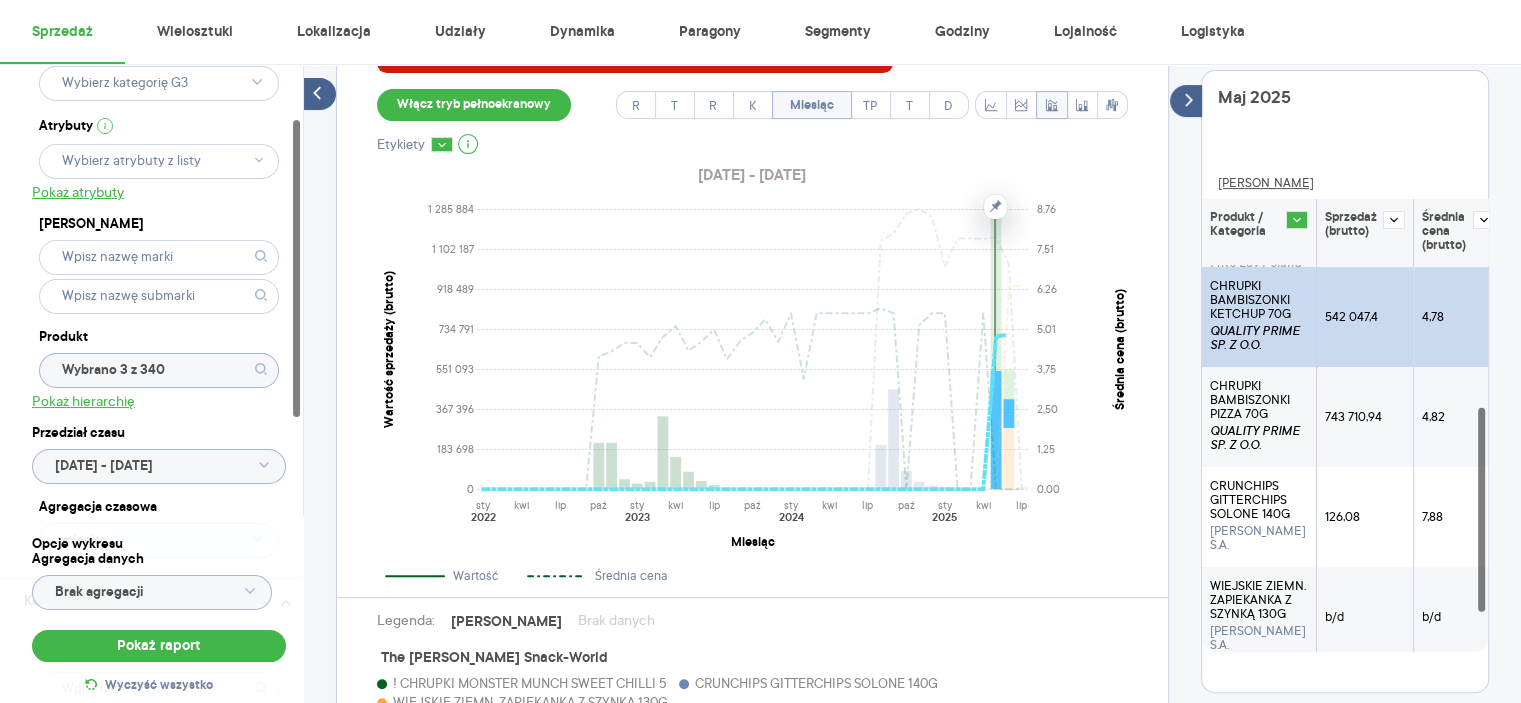 scroll, scrollTop: 436, scrollLeft: 0, axis: vertical 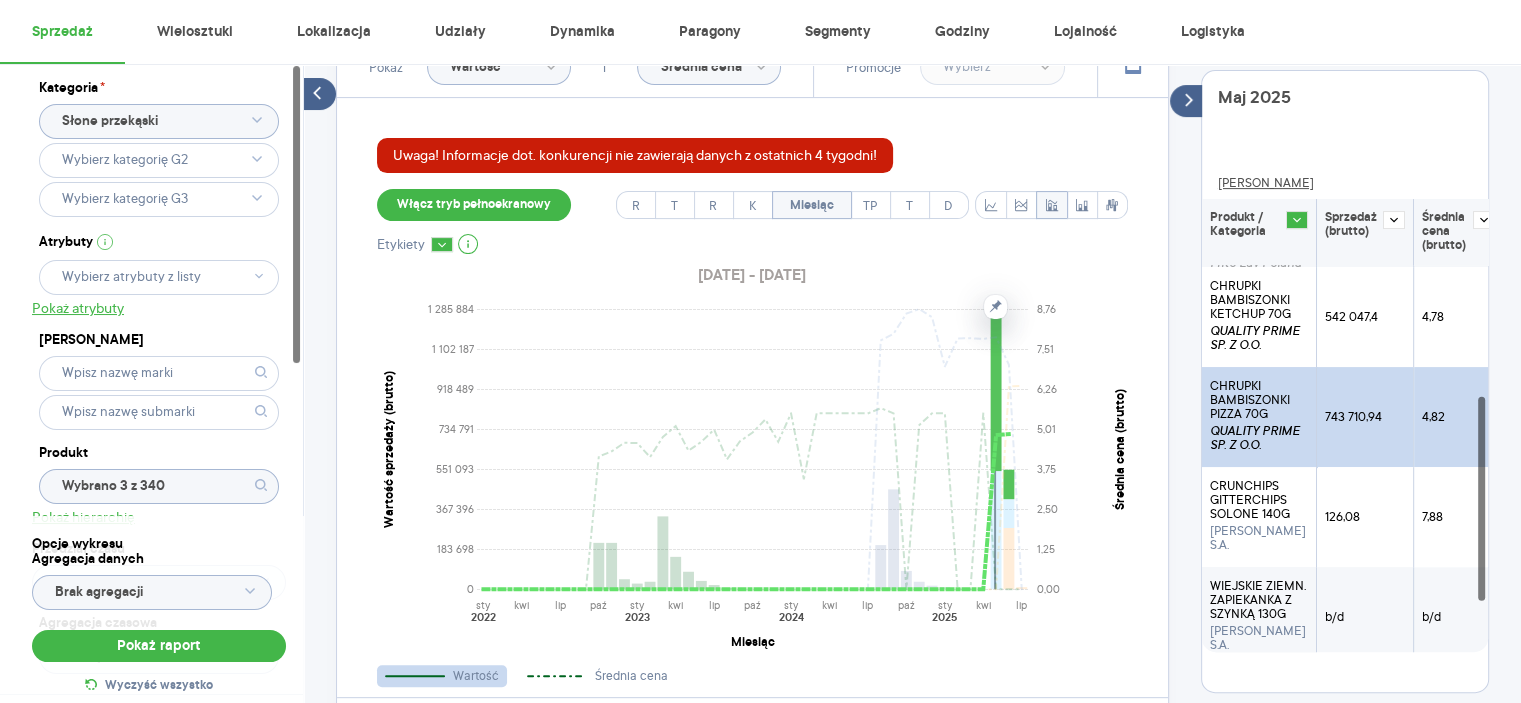 click 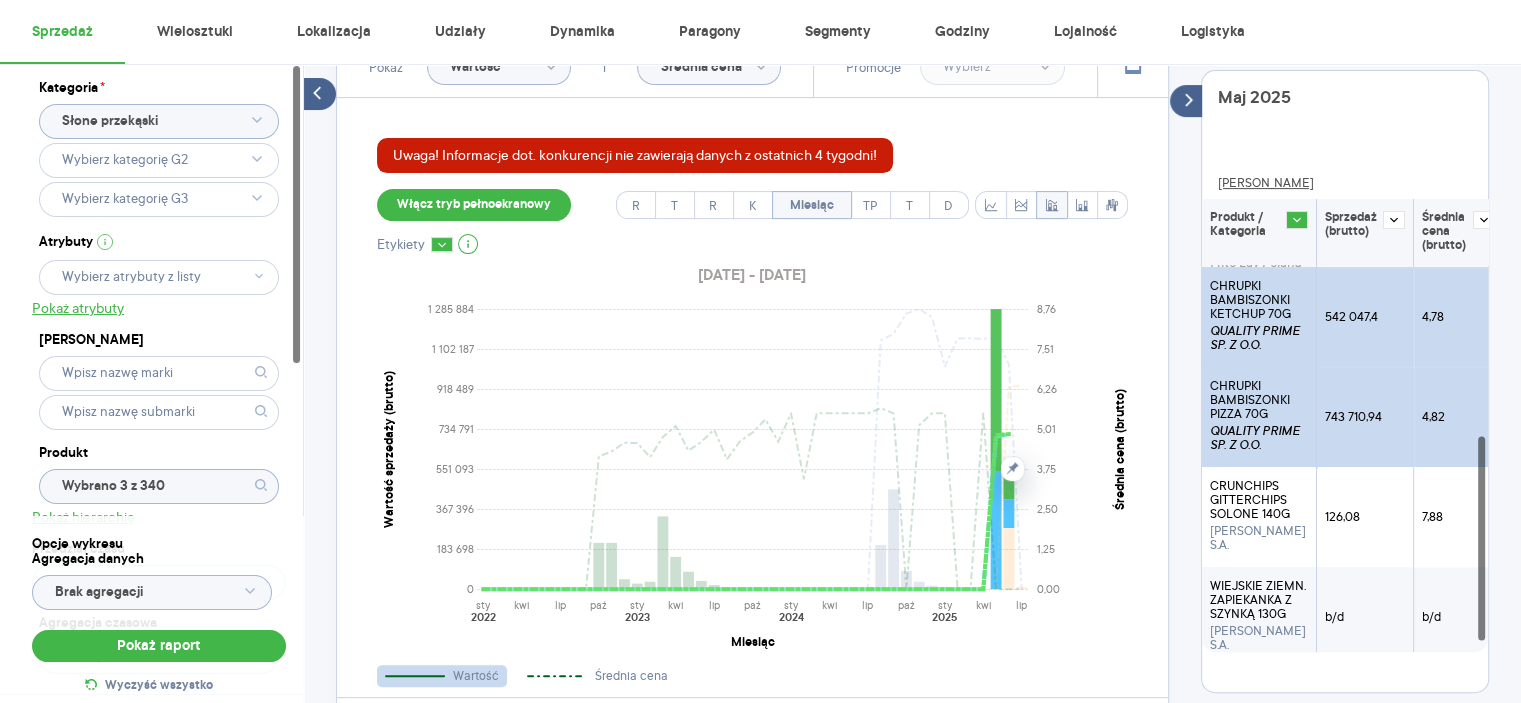 scroll, scrollTop: 524, scrollLeft: 0, axis: vertical 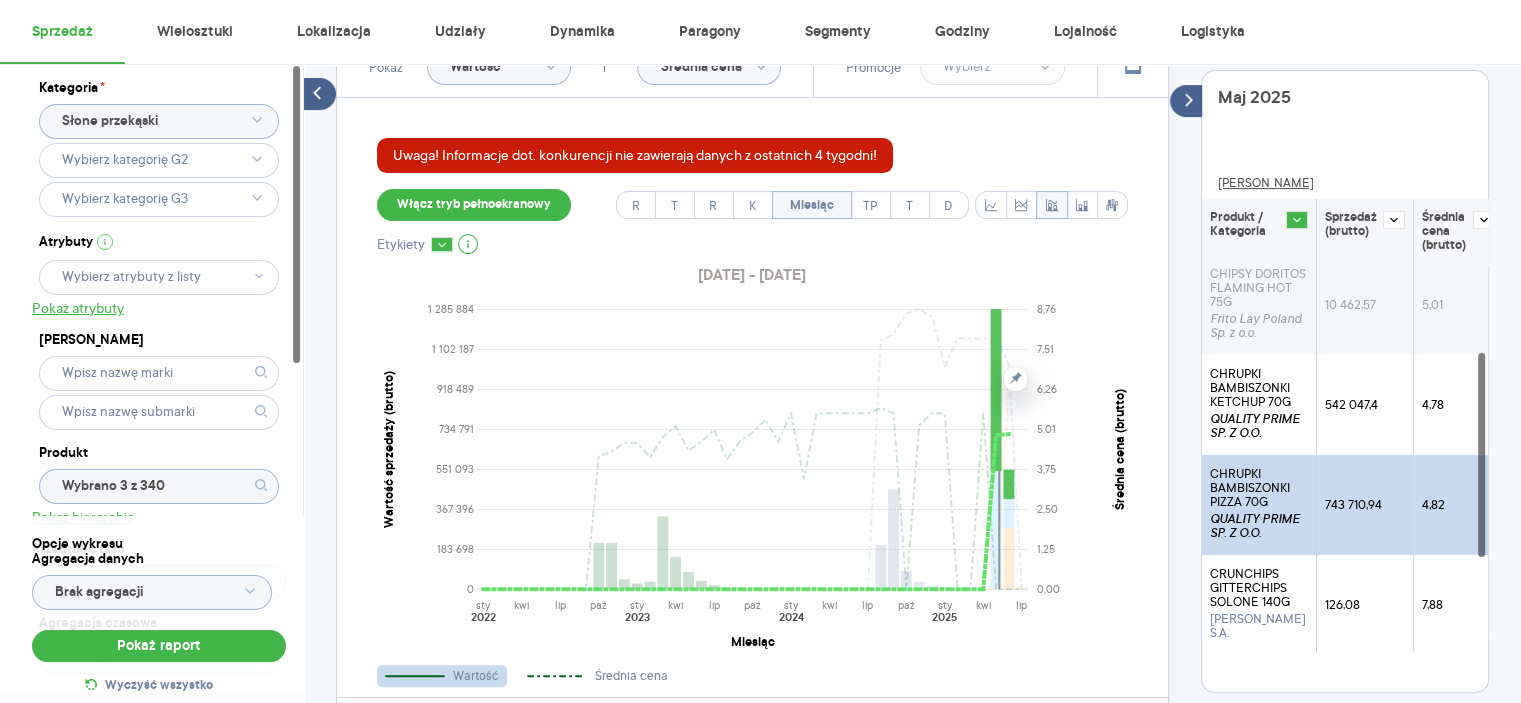 click 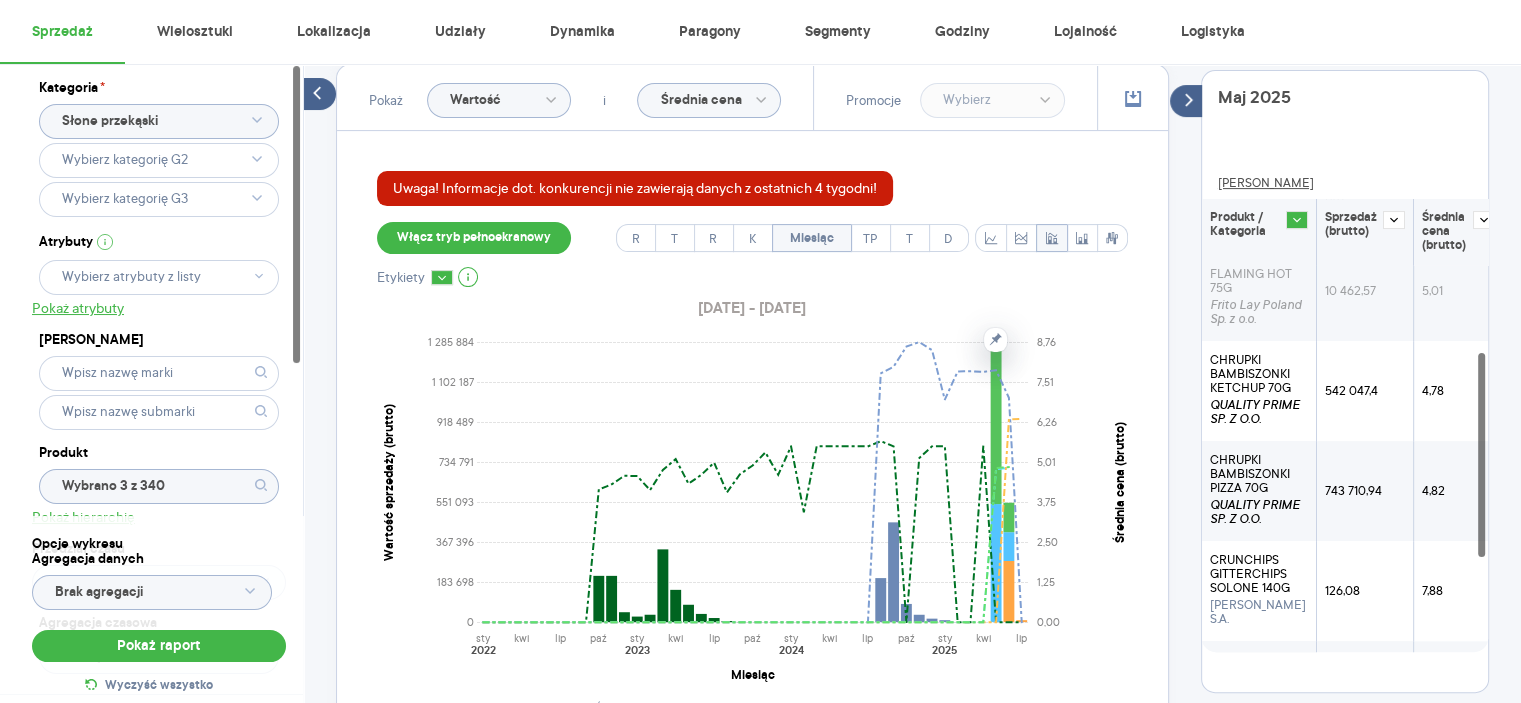 scroll, scrollTop: 581, scrollLeft: 0, axis: vertical 